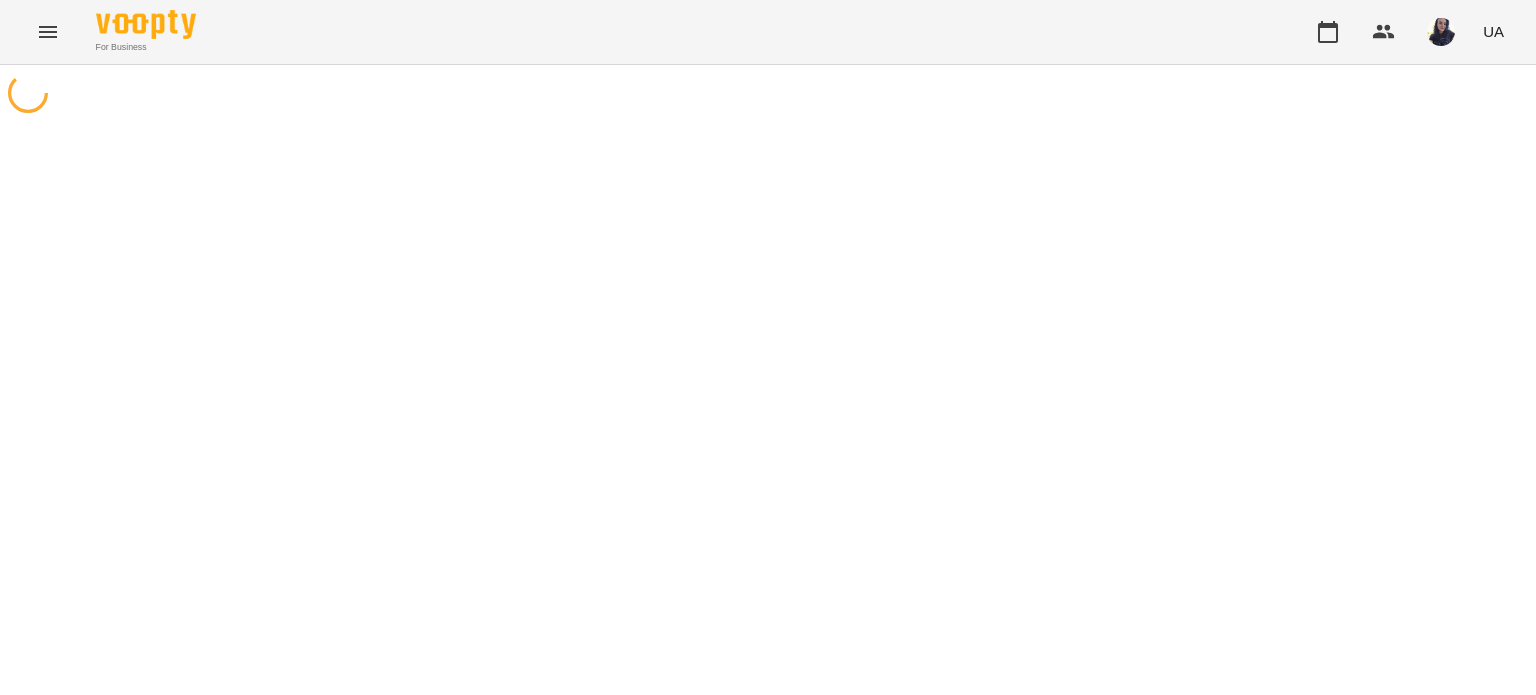 scroll, scrollTop: 0, scrollLeft: 0, axis: both 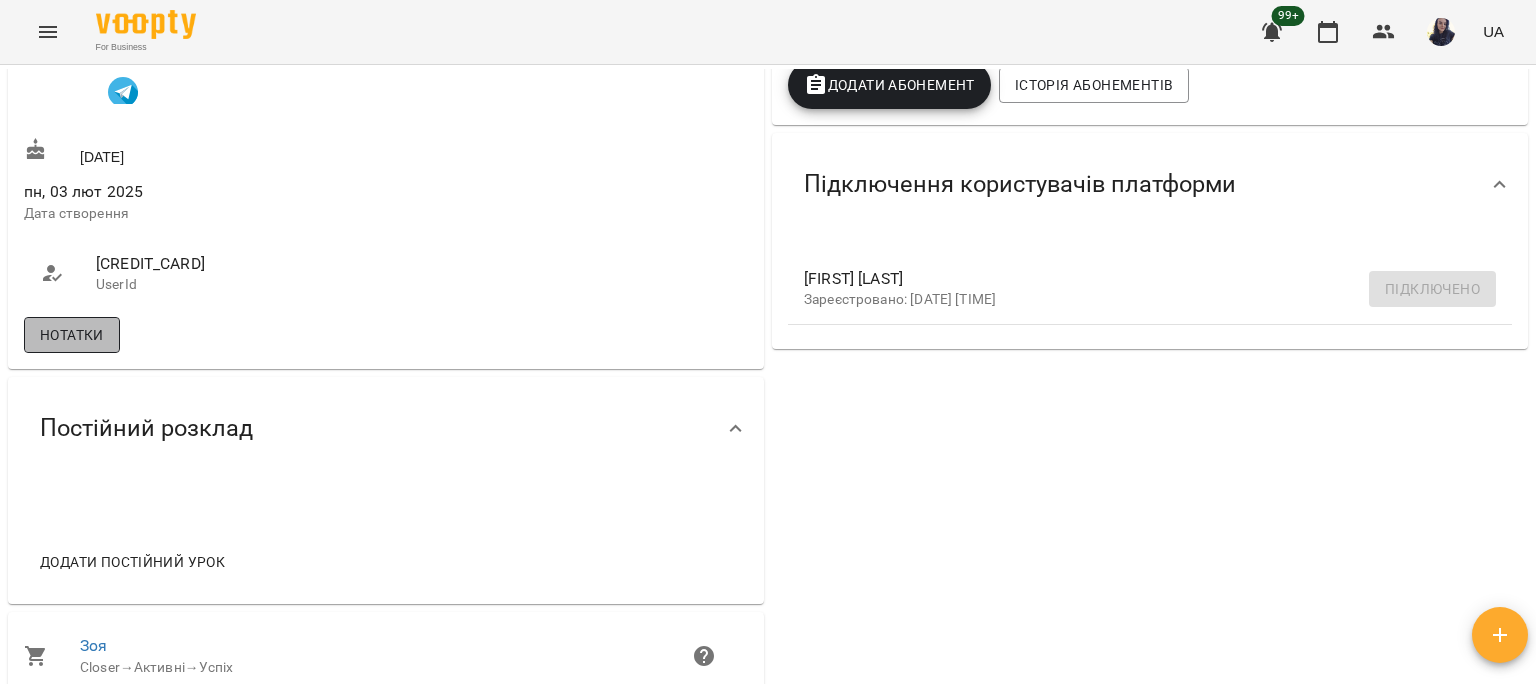 click on "Нотатки" at bounding box center [72, 335] 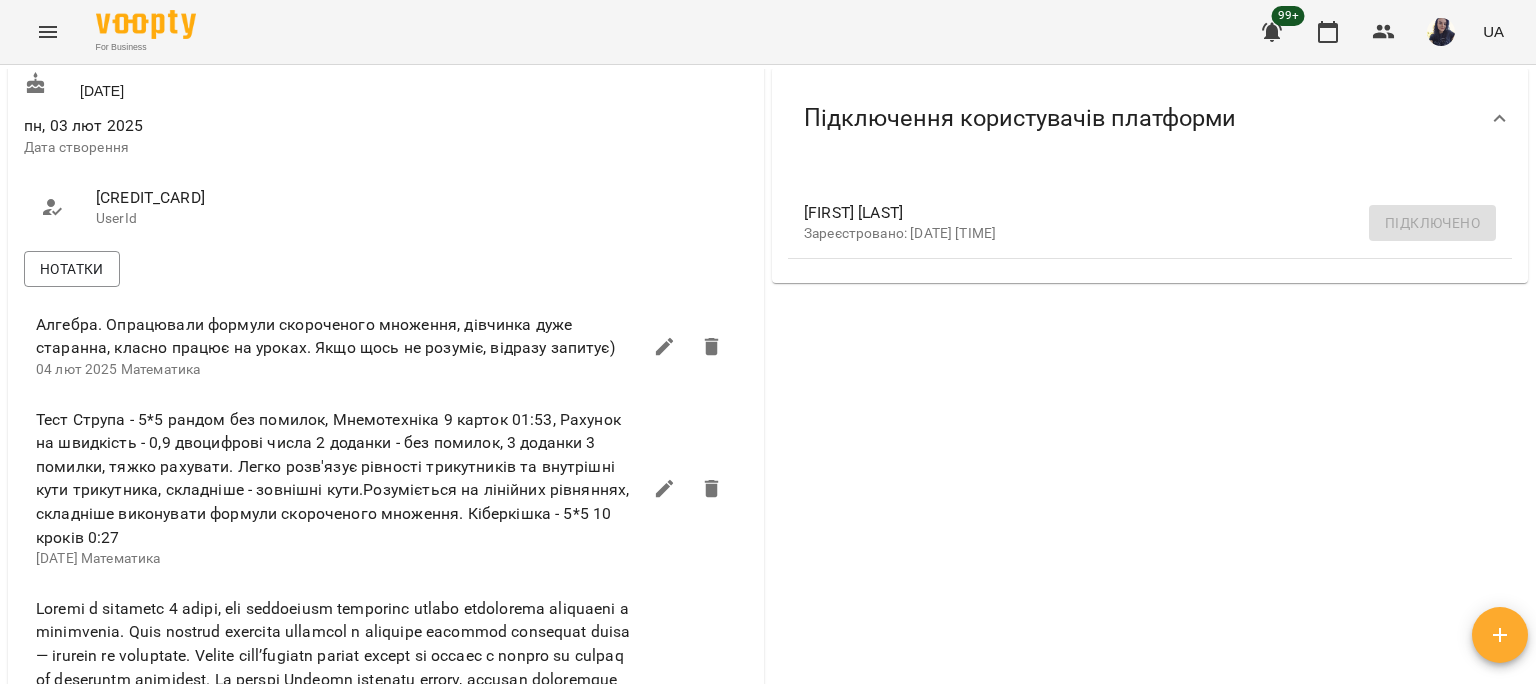 scroll, scrollTop: 700, scrollLeft: 0, axis: vertical 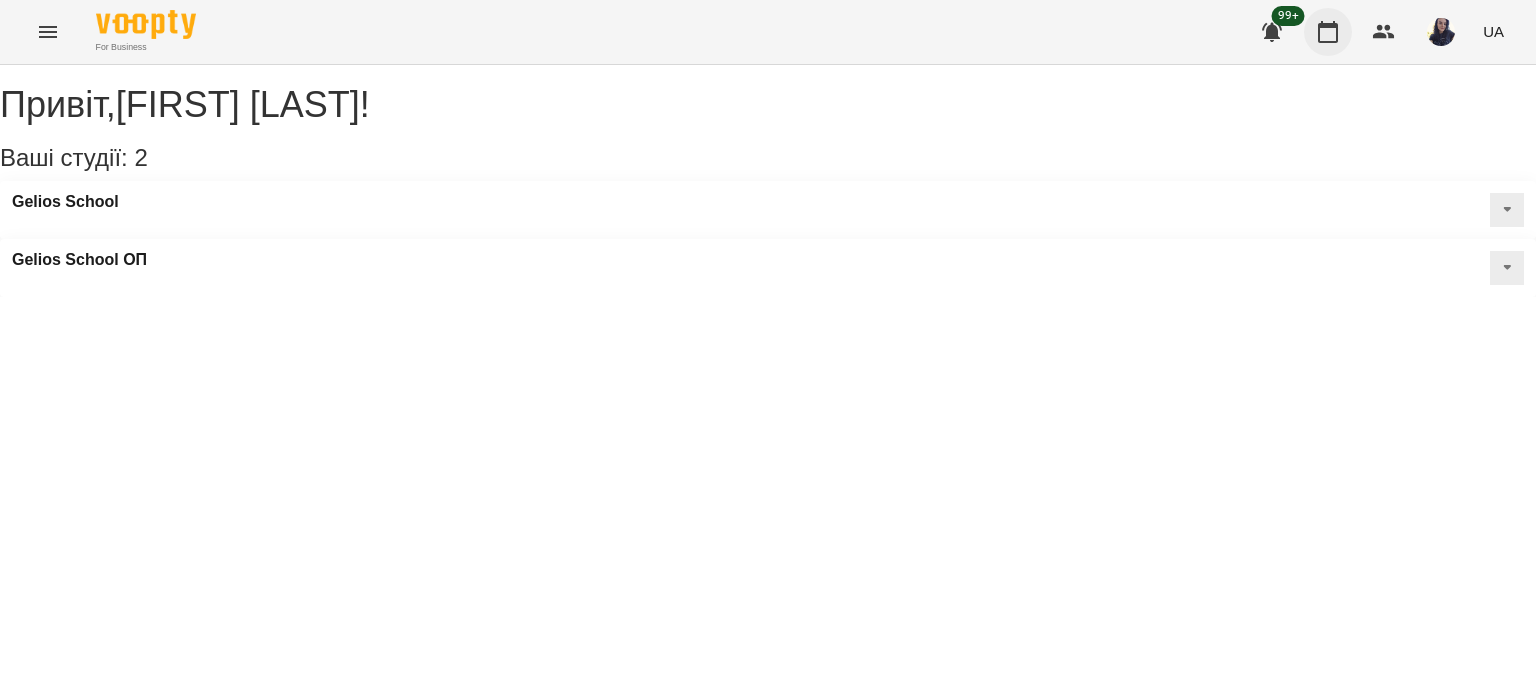 click 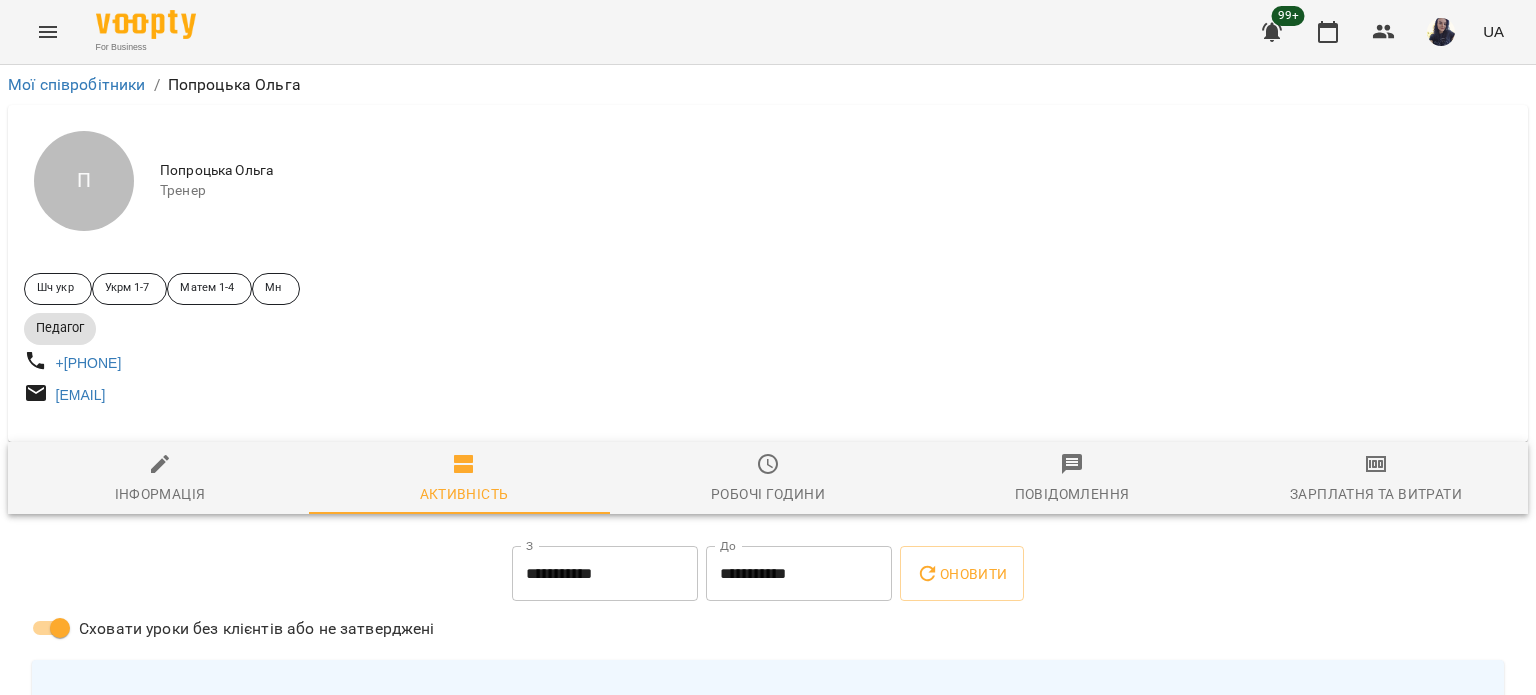 scroll, scrollTop: 0, scrollLeft: 0, axis: both 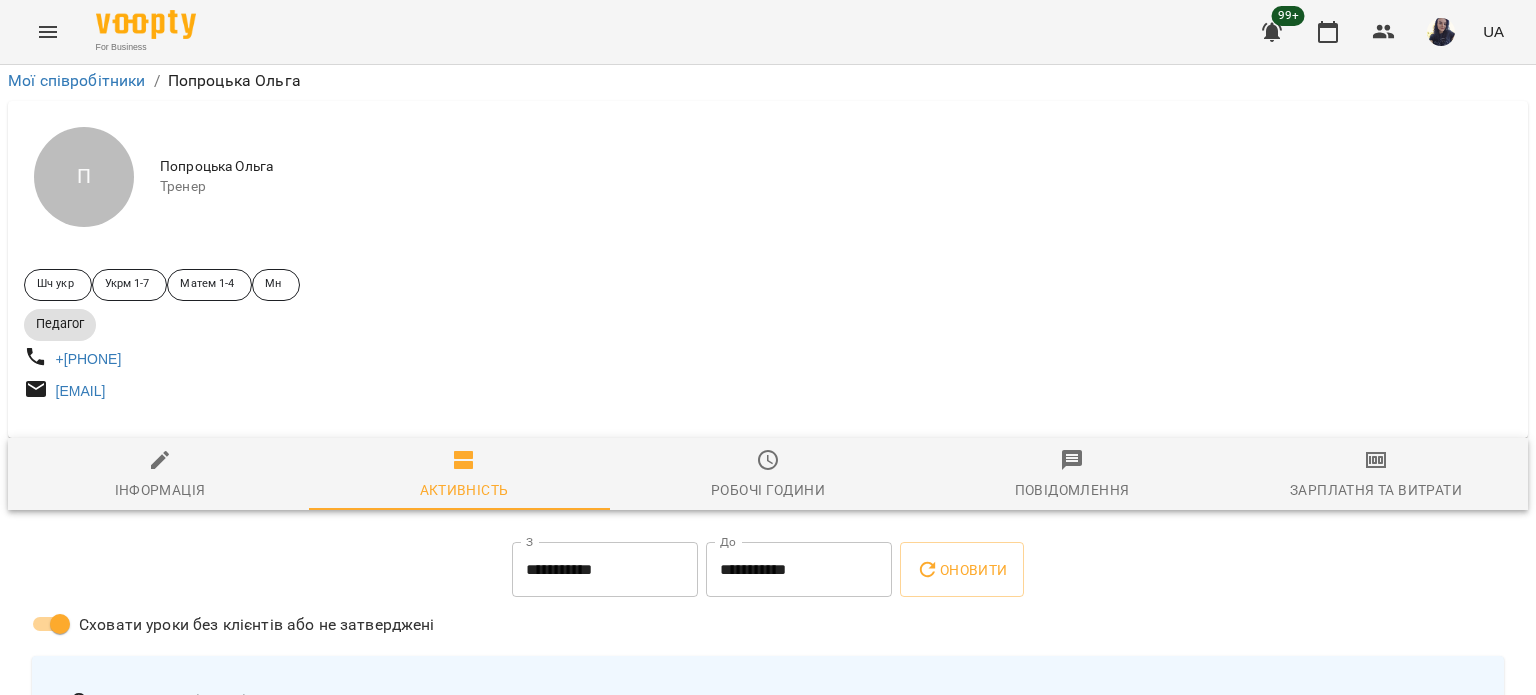 click on "**********" at bounding box center [605, 570] 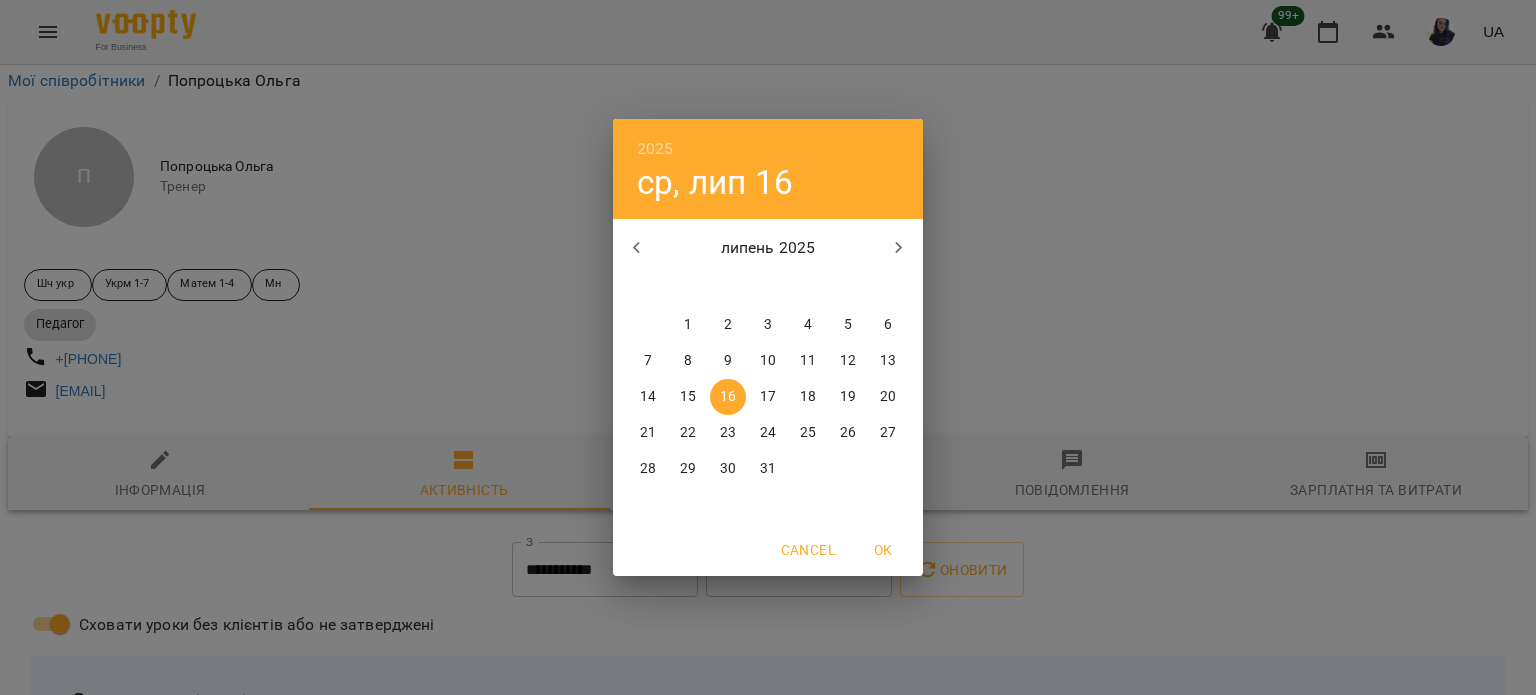 click on "1" at bounding box center [688, 325] 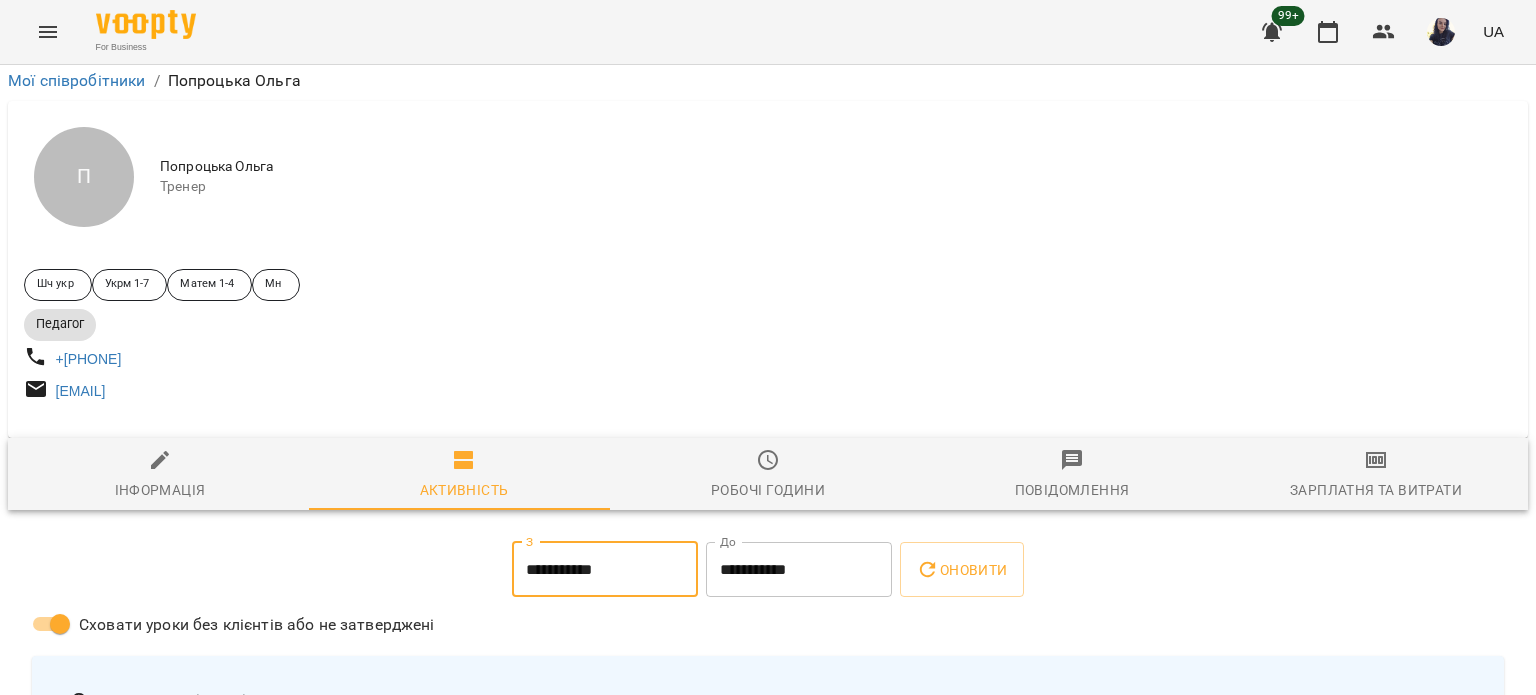 click on "**********" at bounding box center (799, 570) 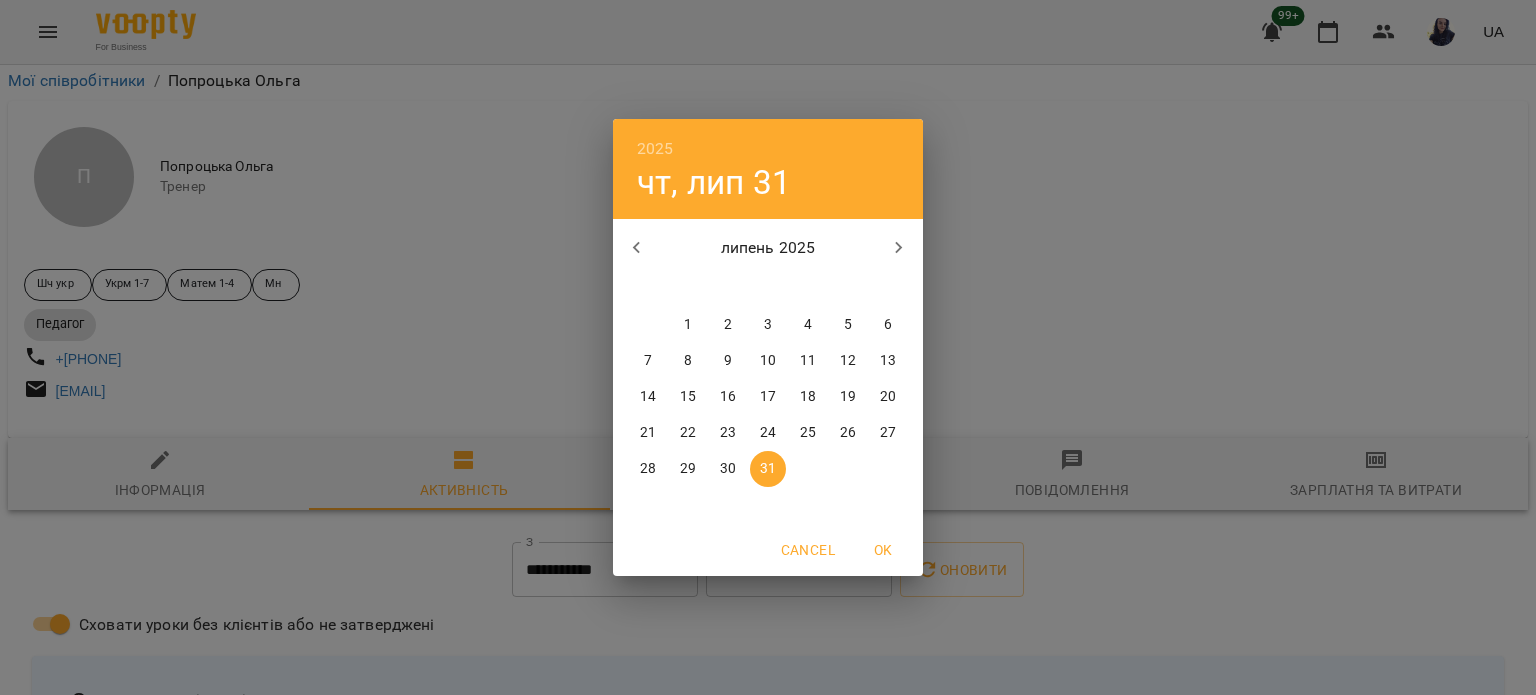 click on "1" at bounding box center [688, 325] 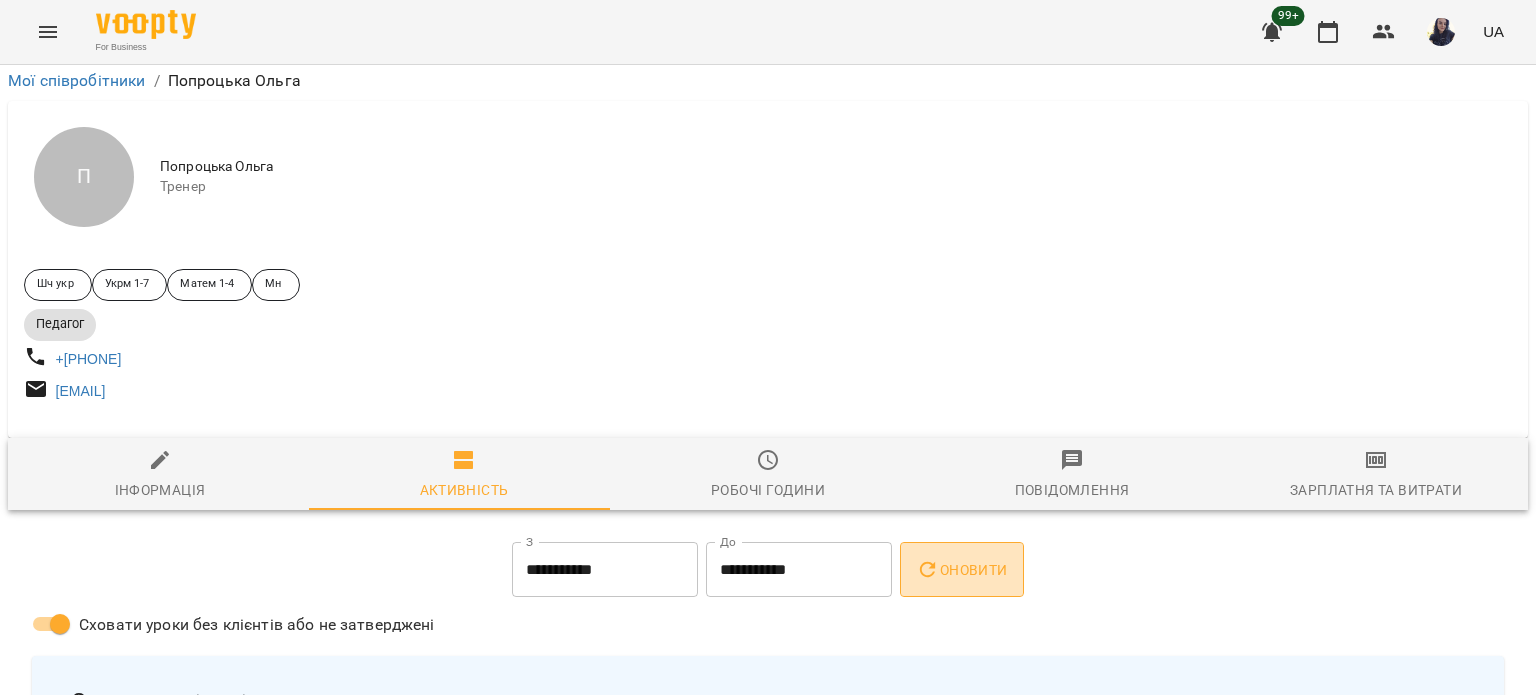 click on "Оновити" at bounding box center [961, 570] 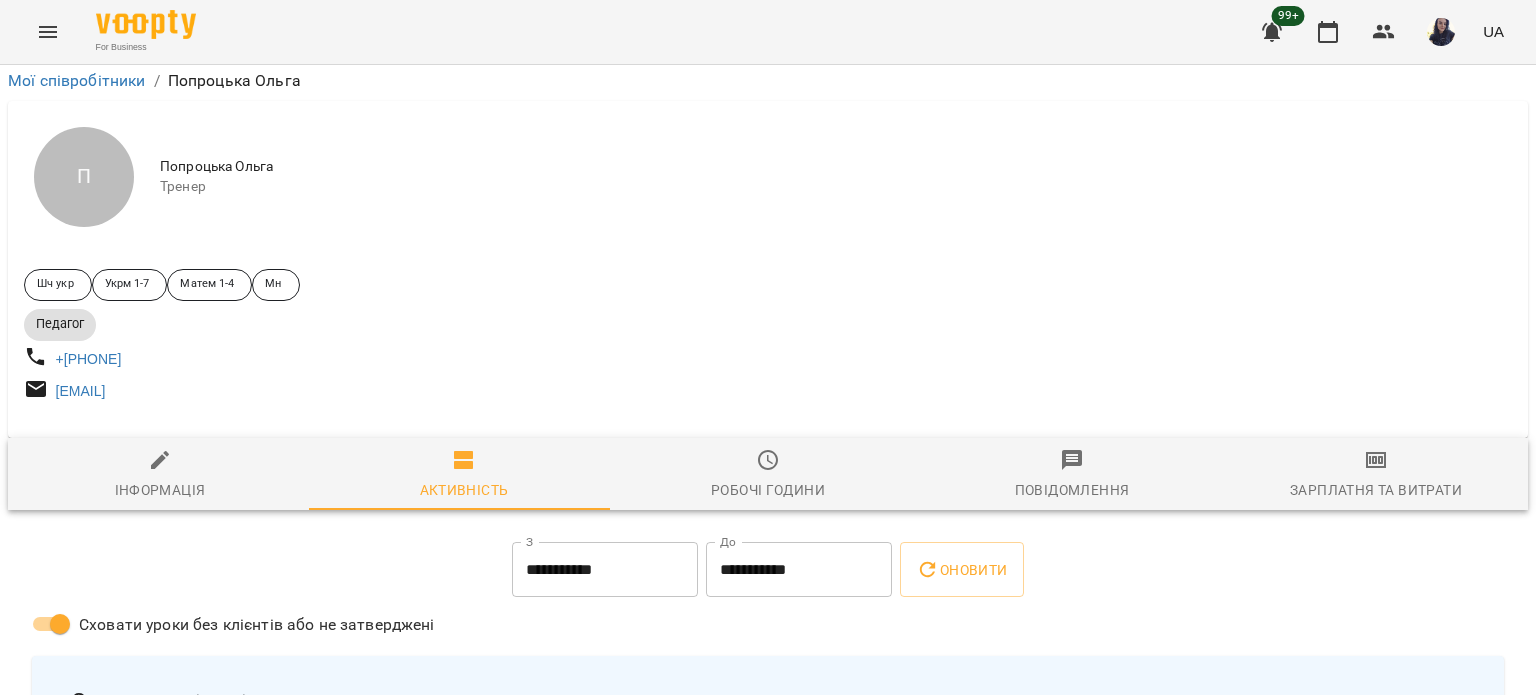 scroll, scrollTop: 110, scrollLeft: 0, axis: vertical 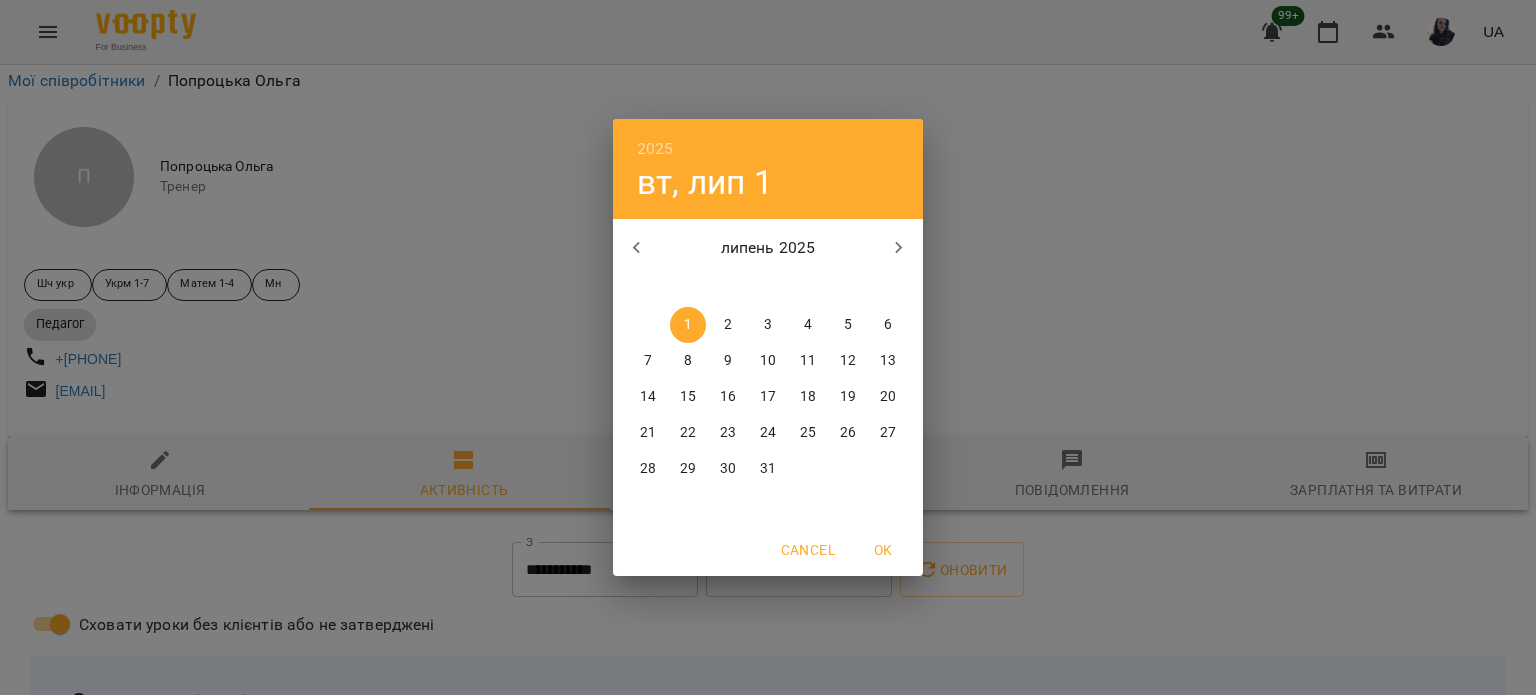click on "2" at bounding box center [728, 325] 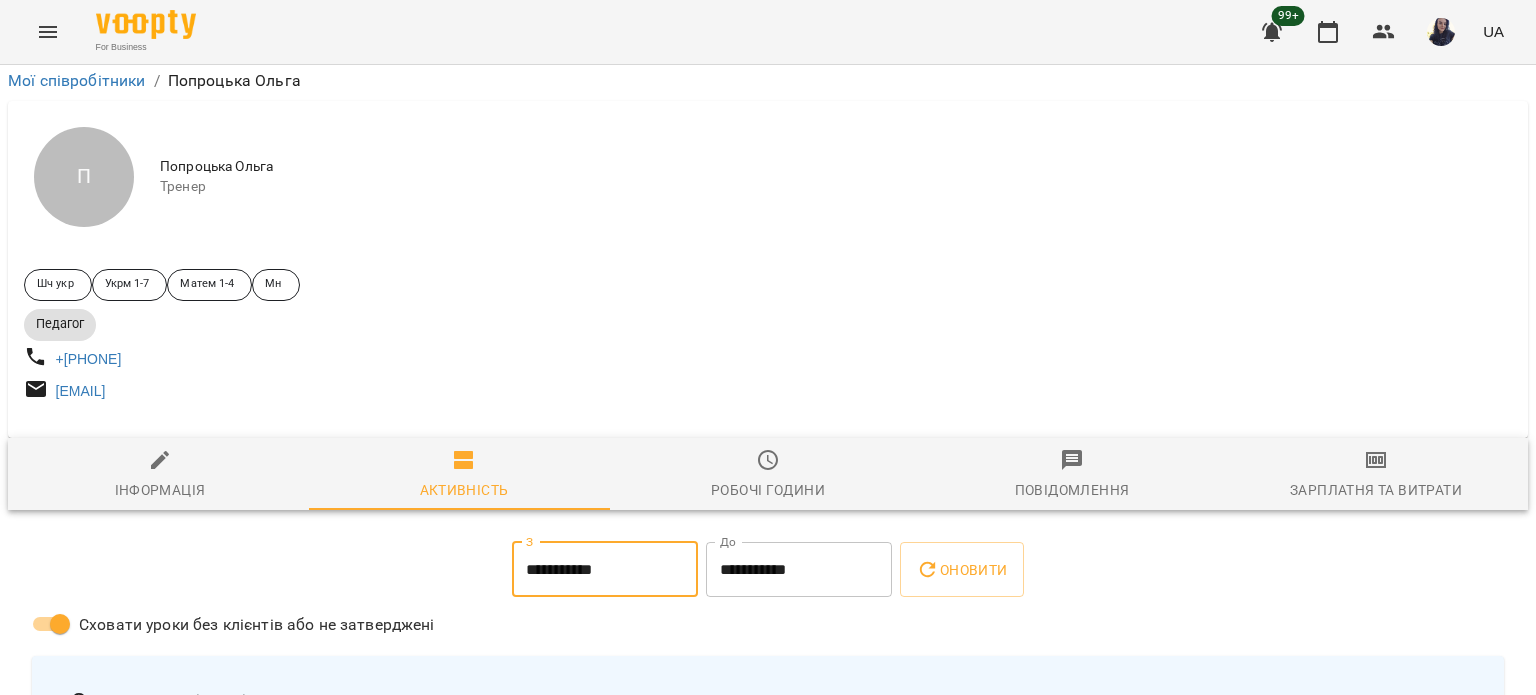 click on "**********" at bounding box center [799, 570] 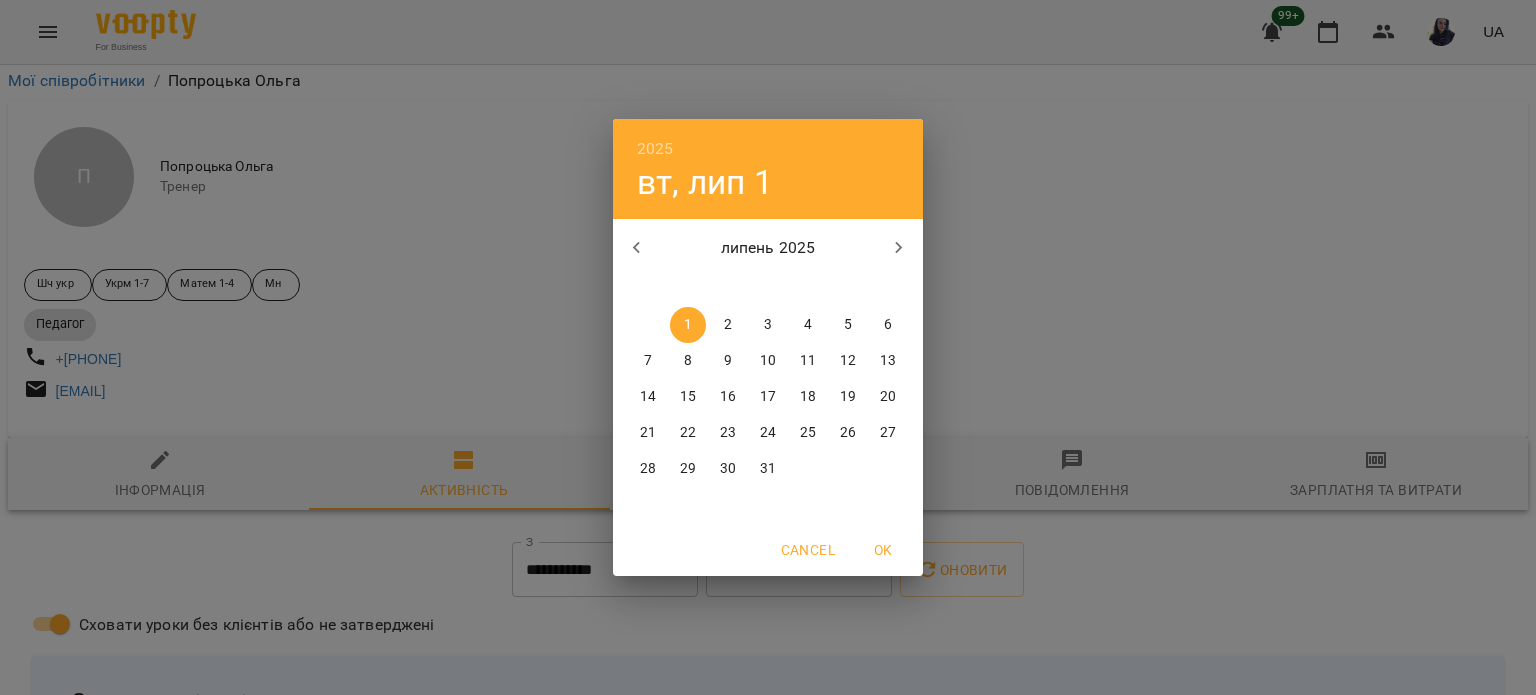 click on "2" at bounding box center (728, 325) 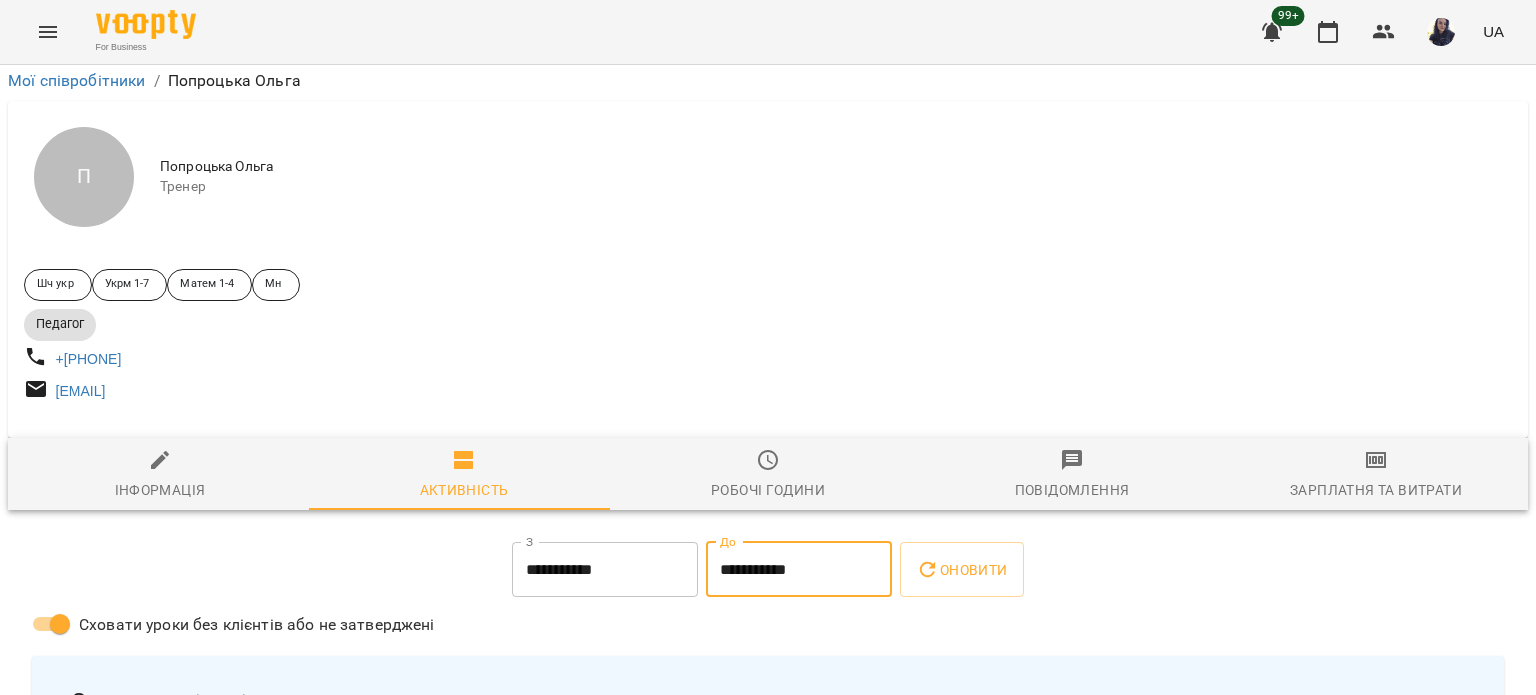click on "Оновити" at bounding box center (961, 570) 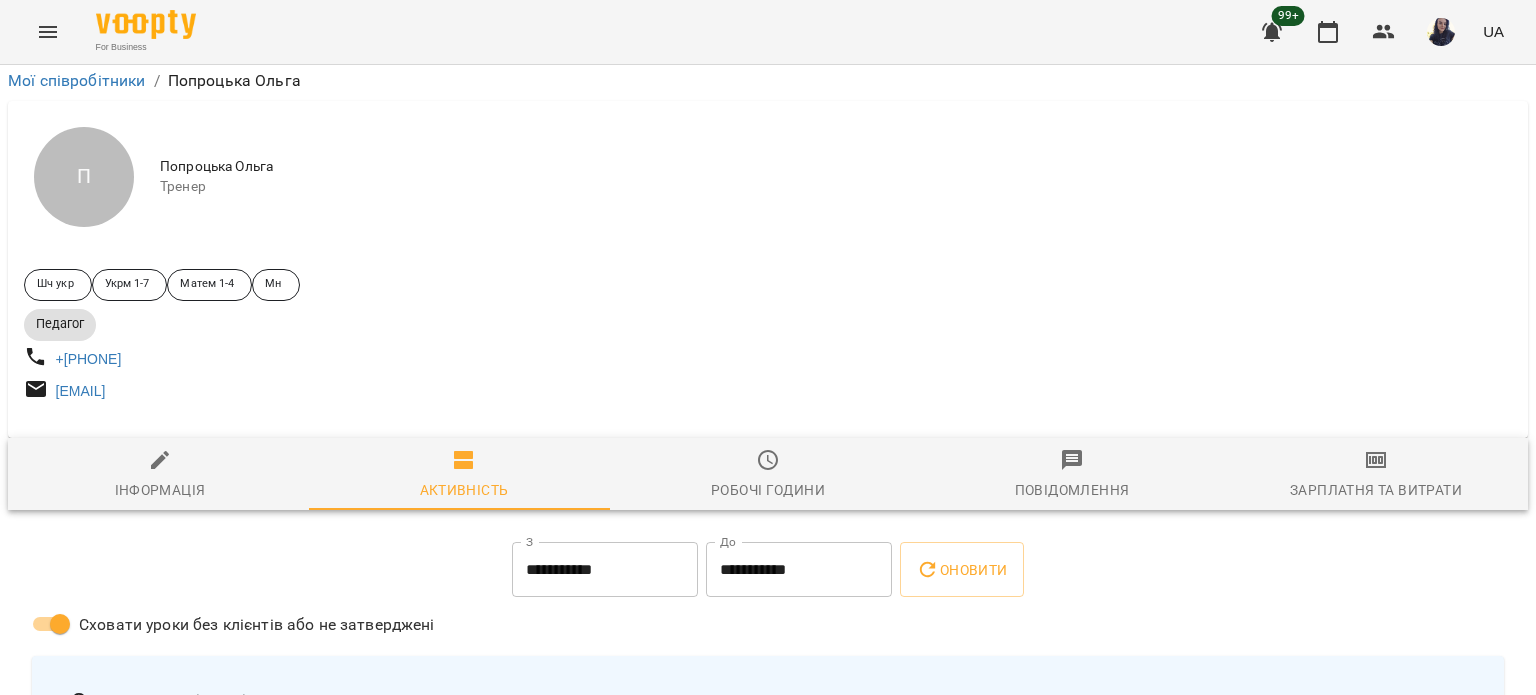 scroll, scrollTop: 440, scrollLeft: 0, axis: vertical 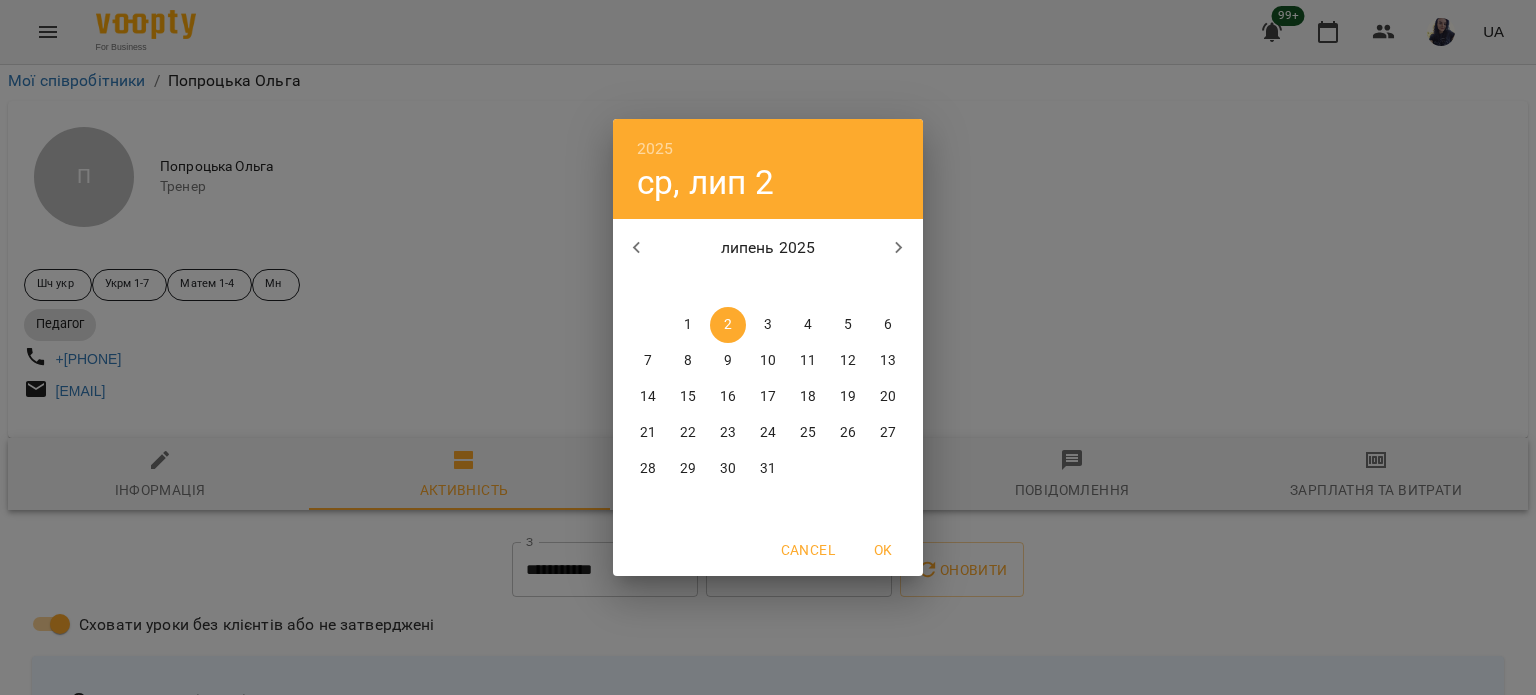 click on "3" at bounding box center (768, 325) 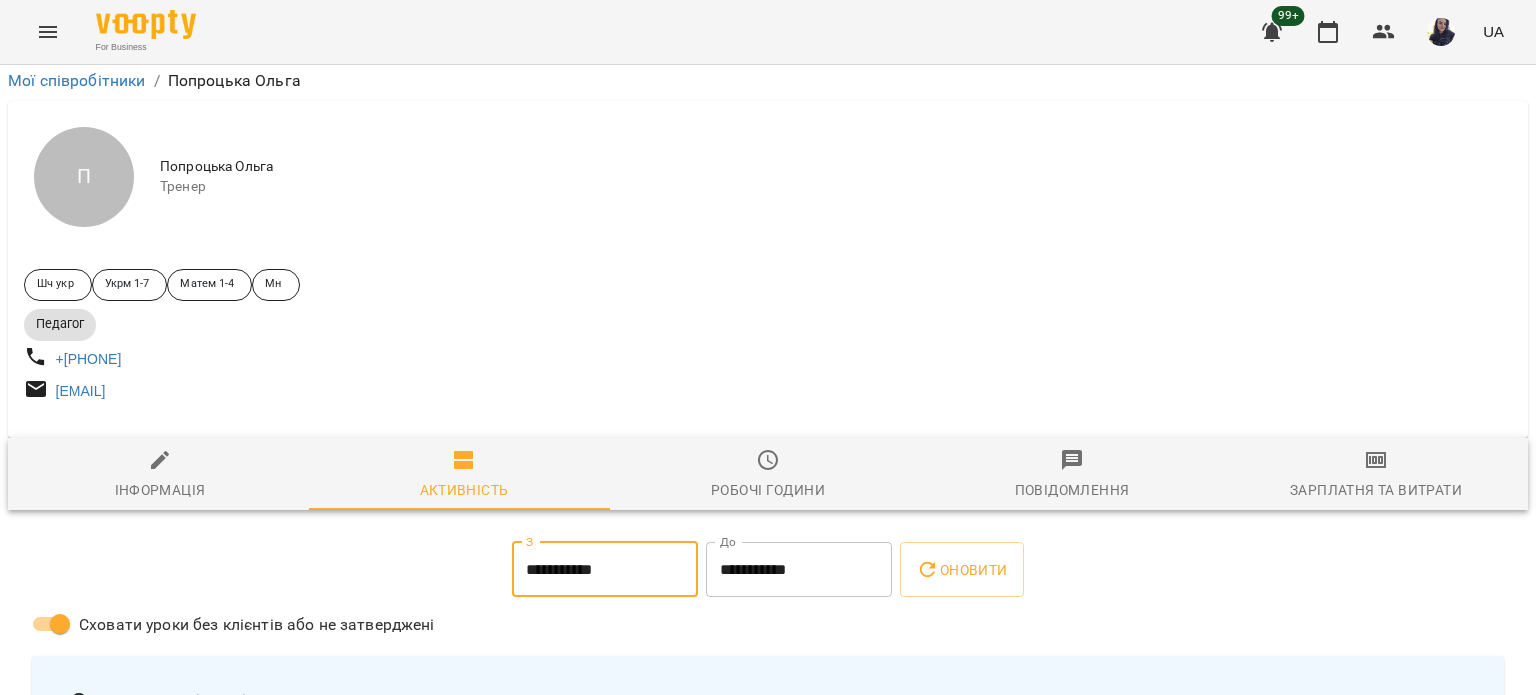 click on "**********" at bounding box center [799, 570] 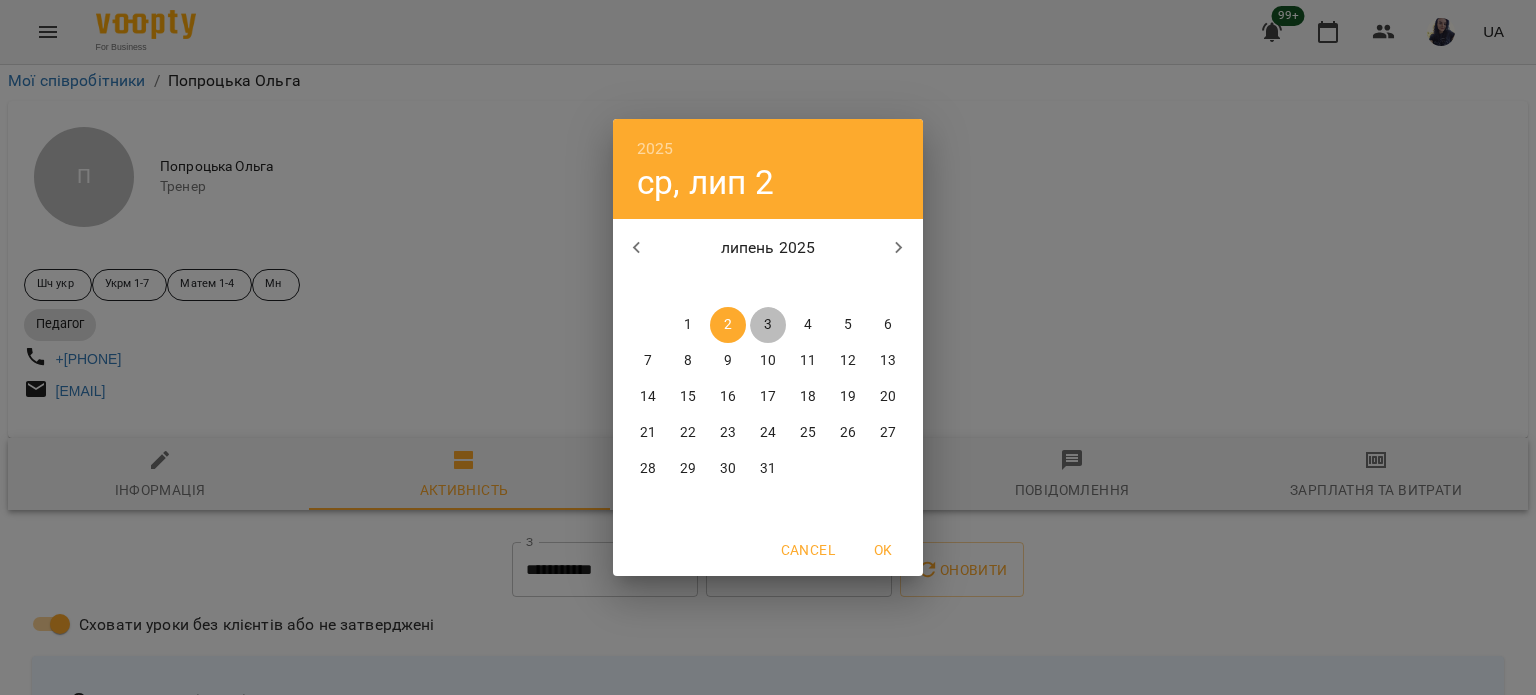 click on "3" at bounding box center [768, 325] 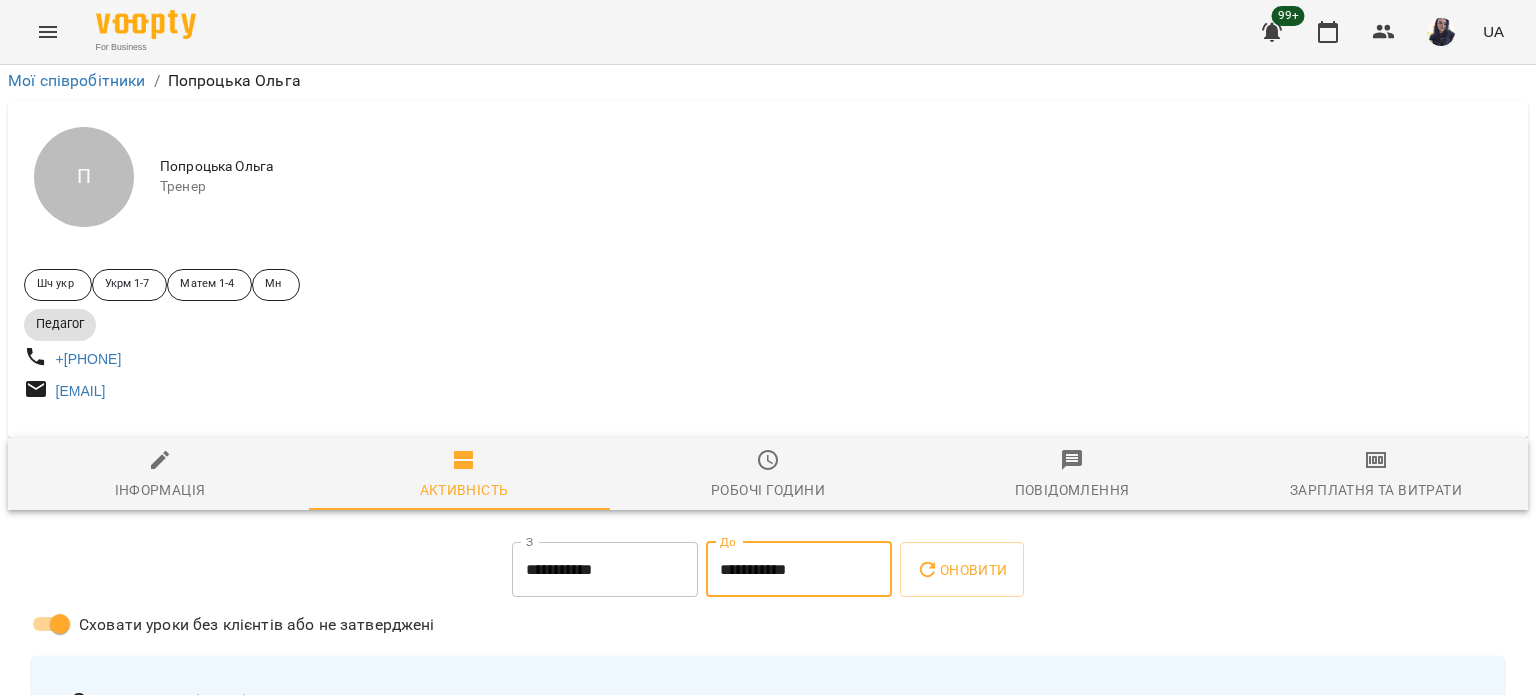 click on "Оновити" at bounding box center [961, 570] 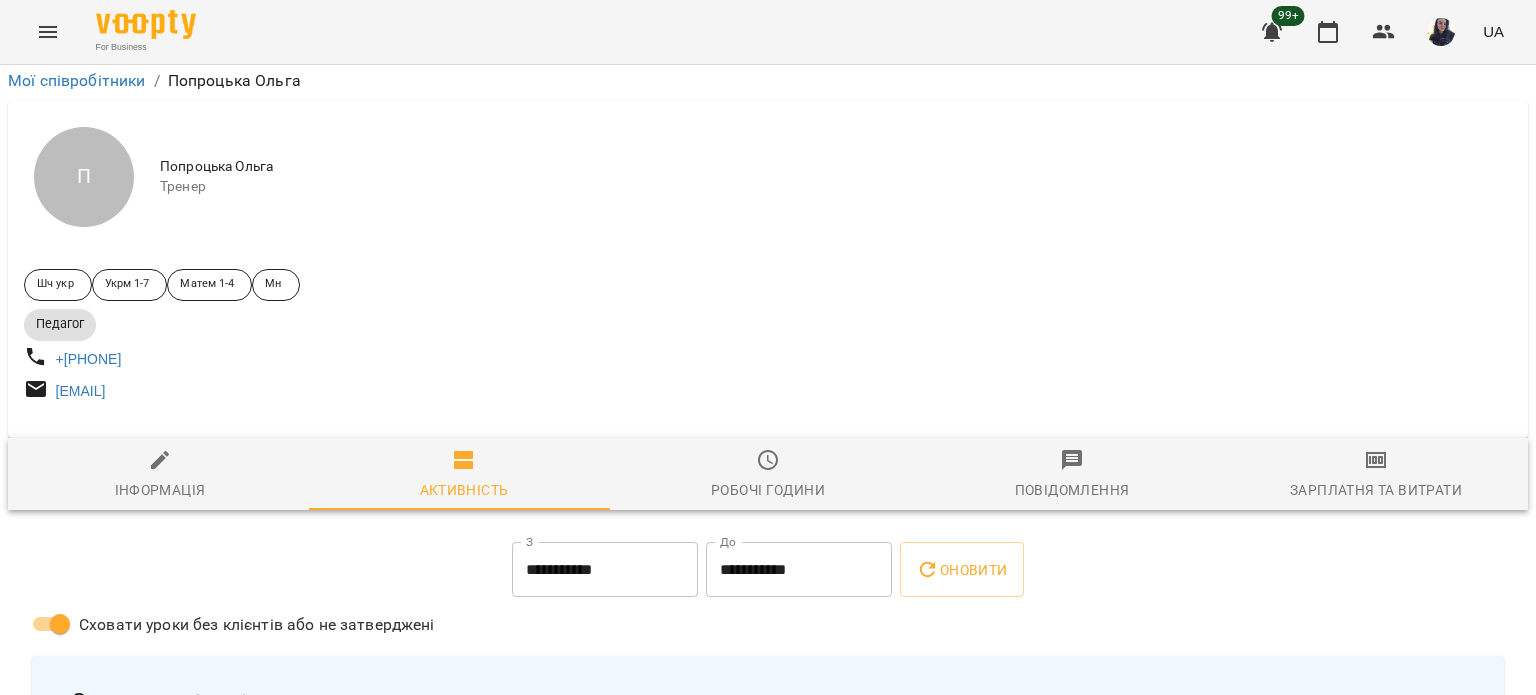 scroll, scrollTop: 1094, scrollLeft: 0, axis: vertical 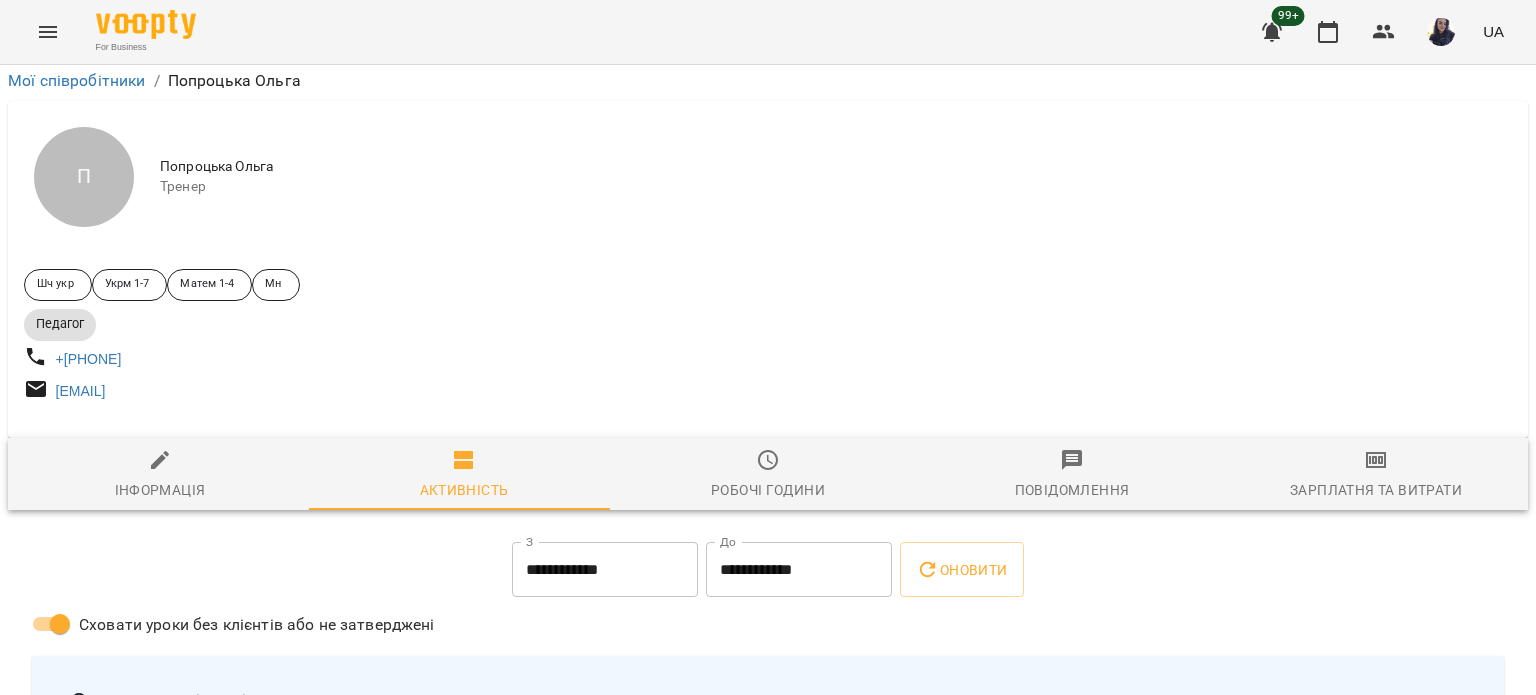 click on "**********" at bounding box center [605, 570] 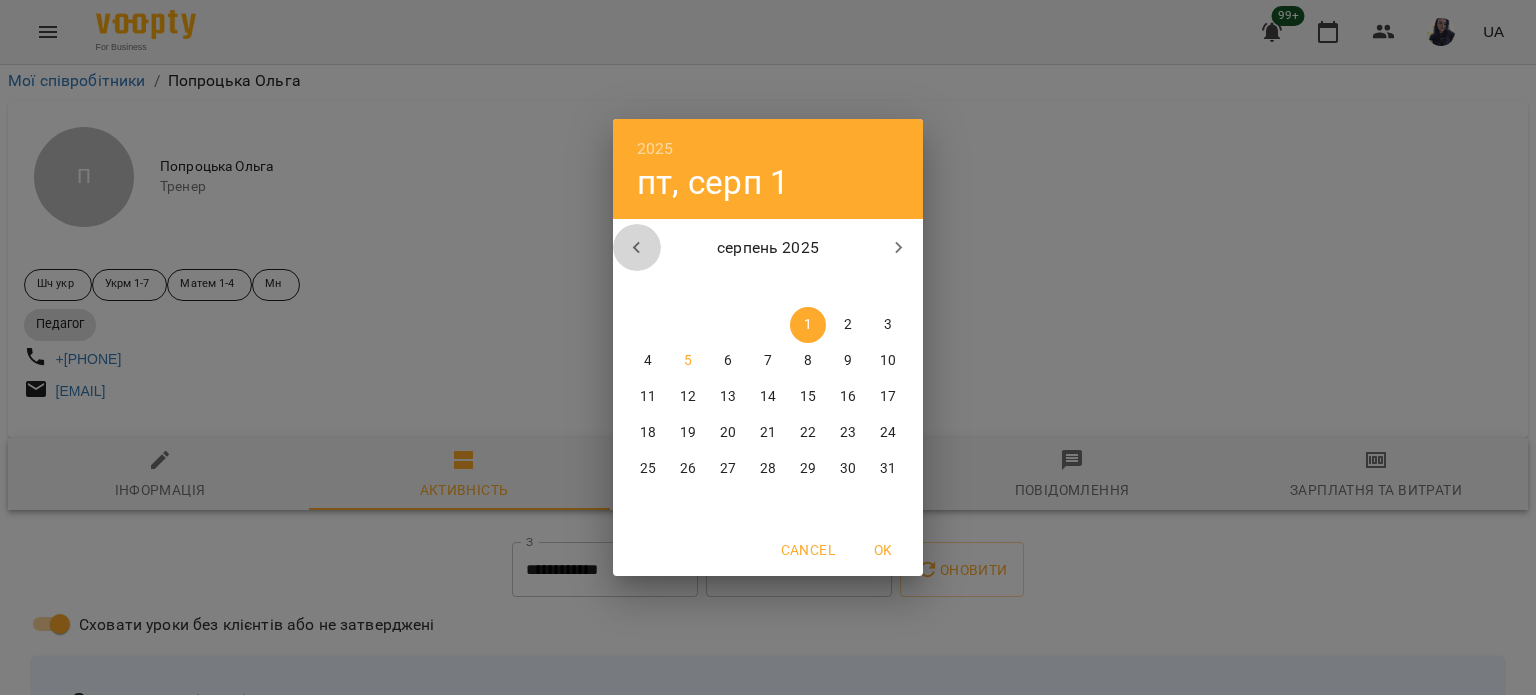click 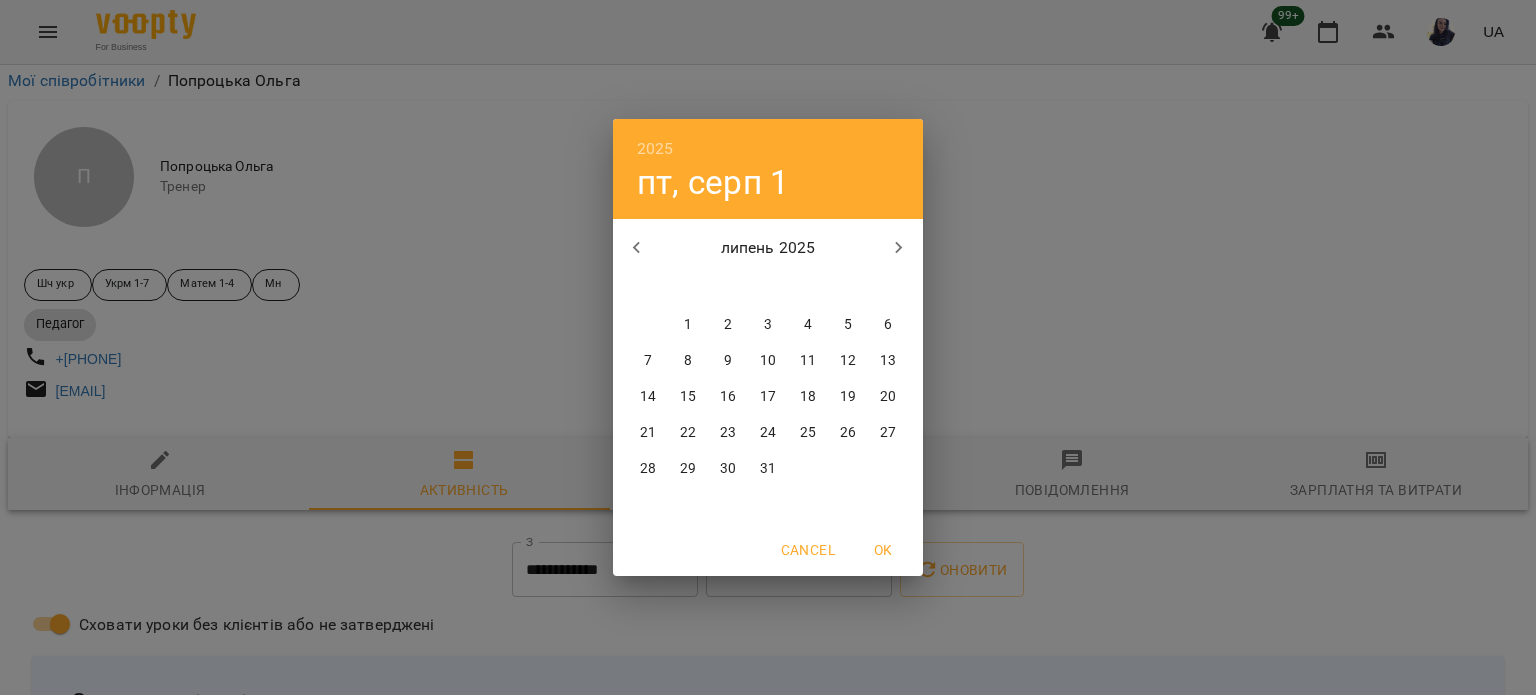 click on "3" at bounding box center [768, 325] 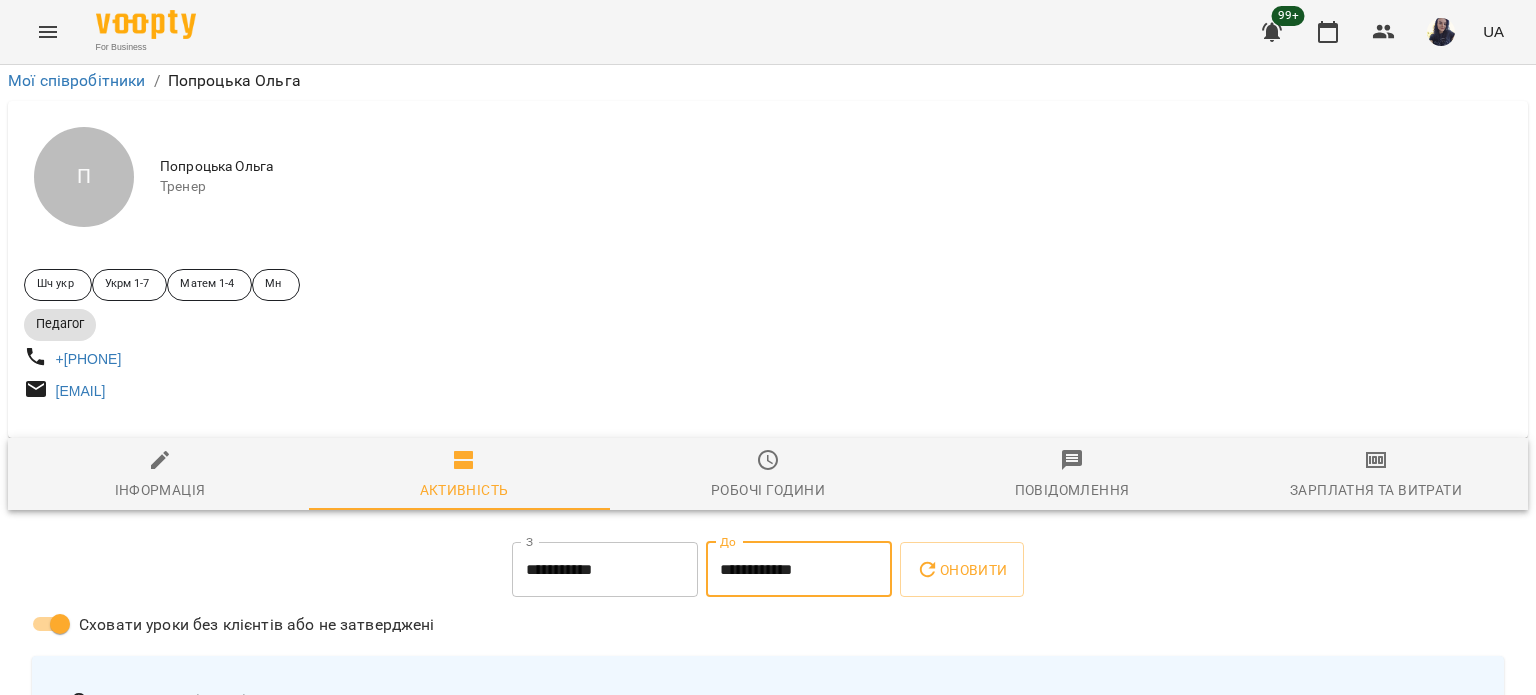 click on "**********" at bounding box center [799, 570] 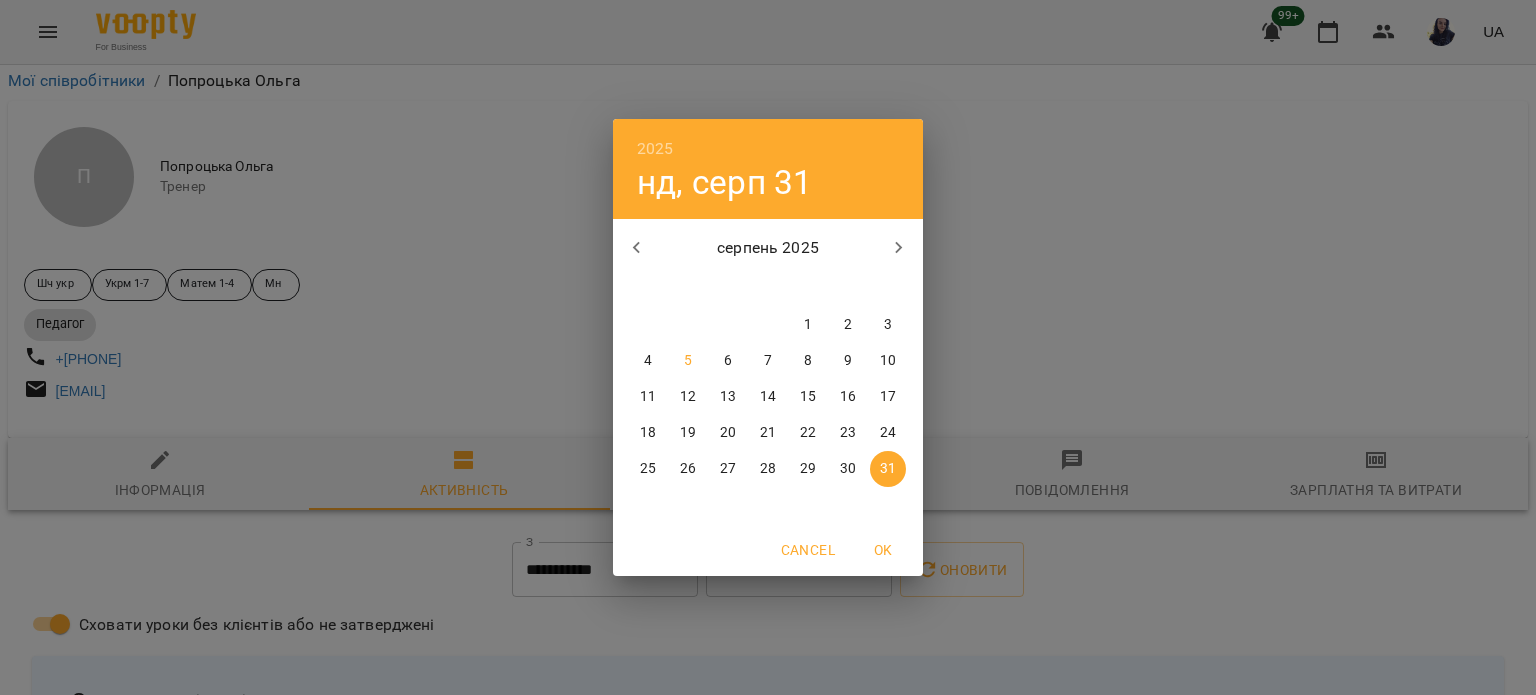 click on "3" at bounding box center [888, 325] 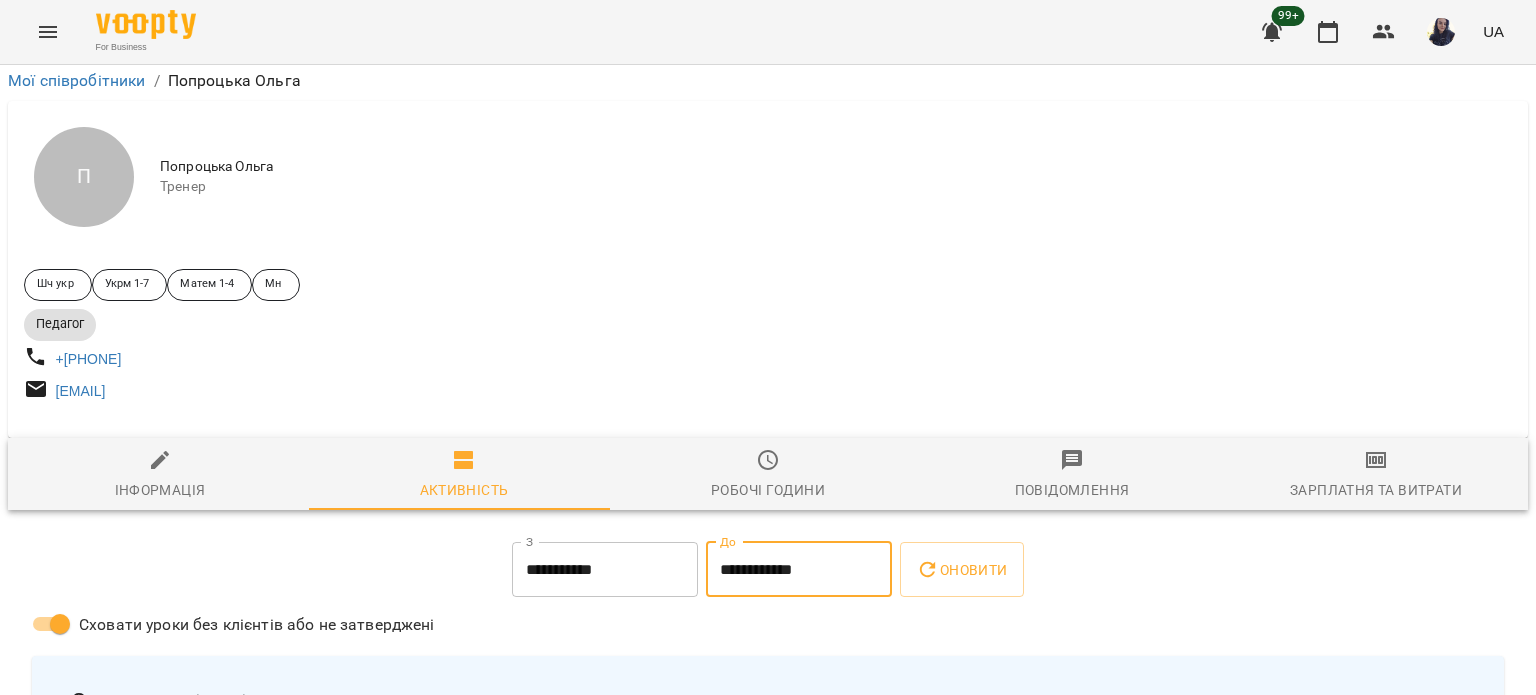 click on "**********" at bounding box center (799, 570) 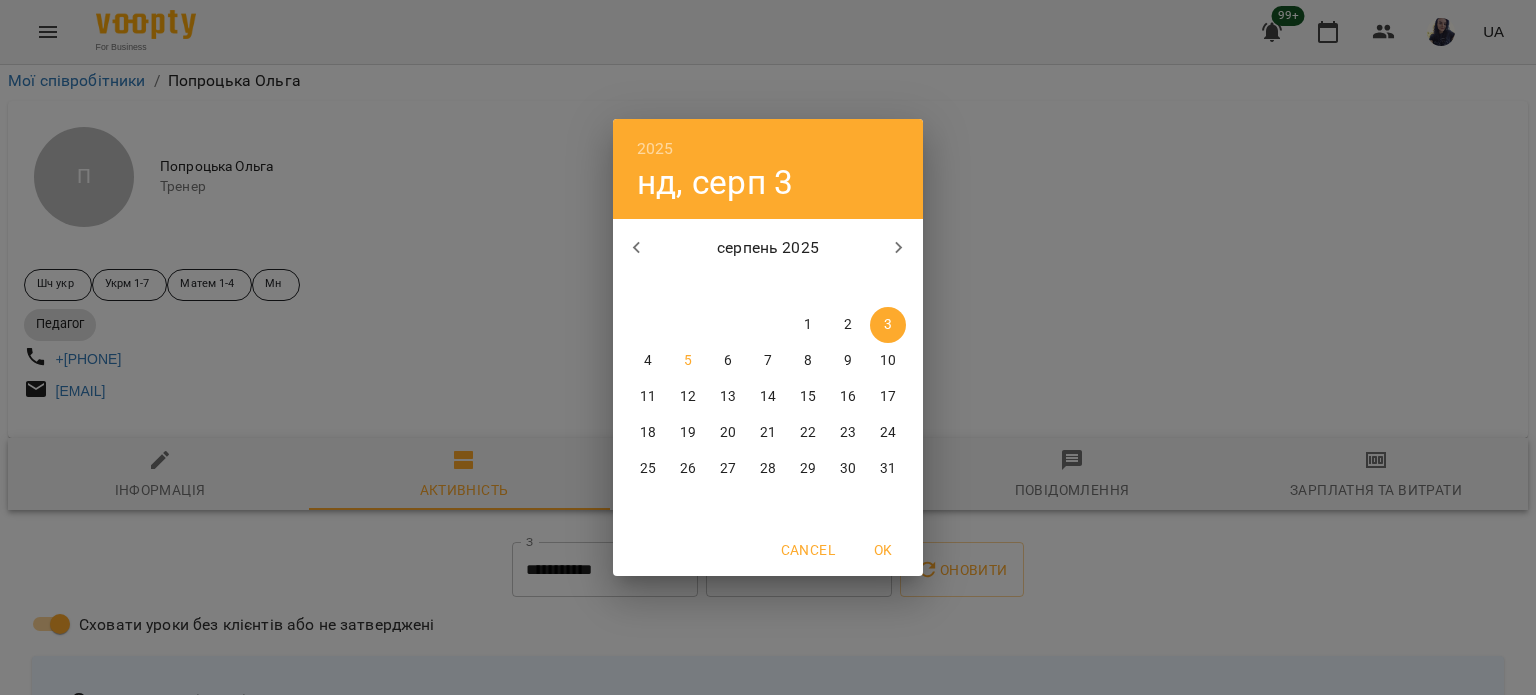 click at bounding box center [637, 248] 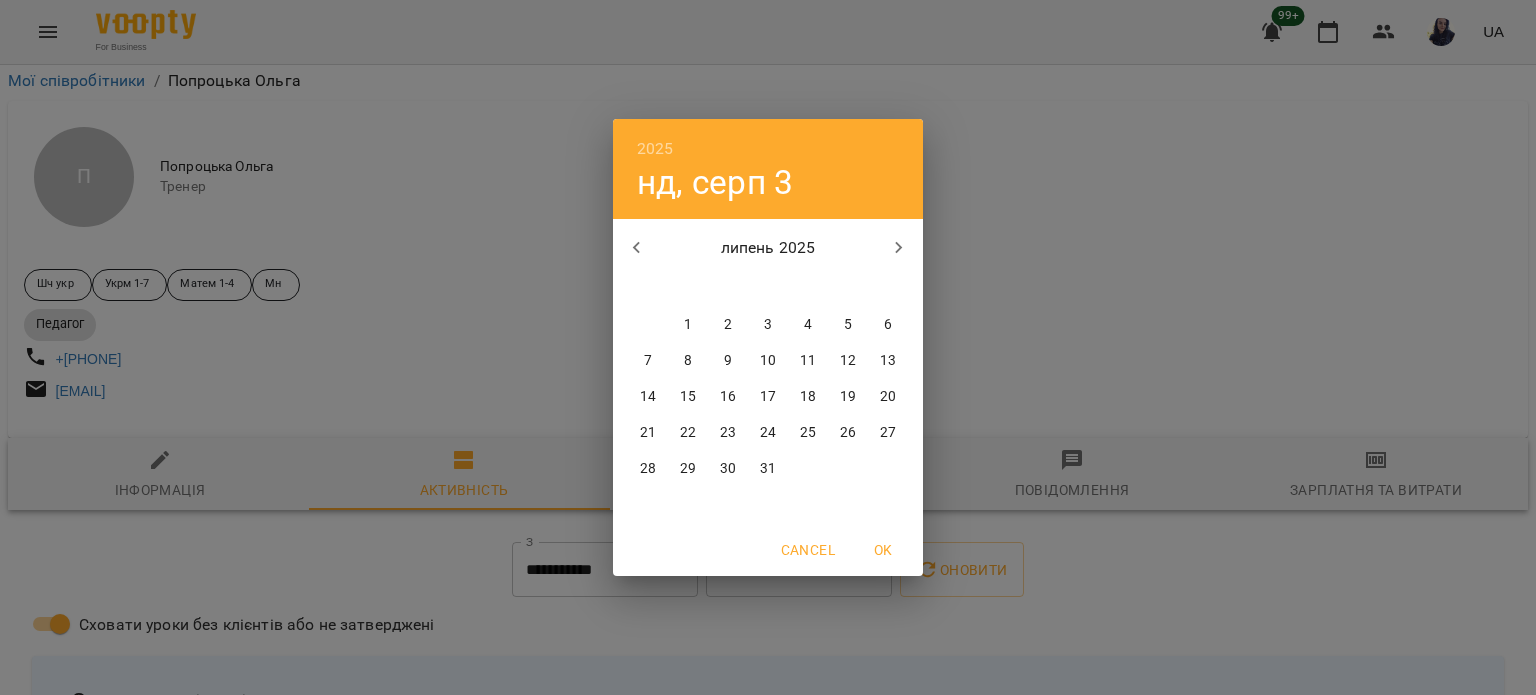 click on "3" at bounding box center (768, 325) 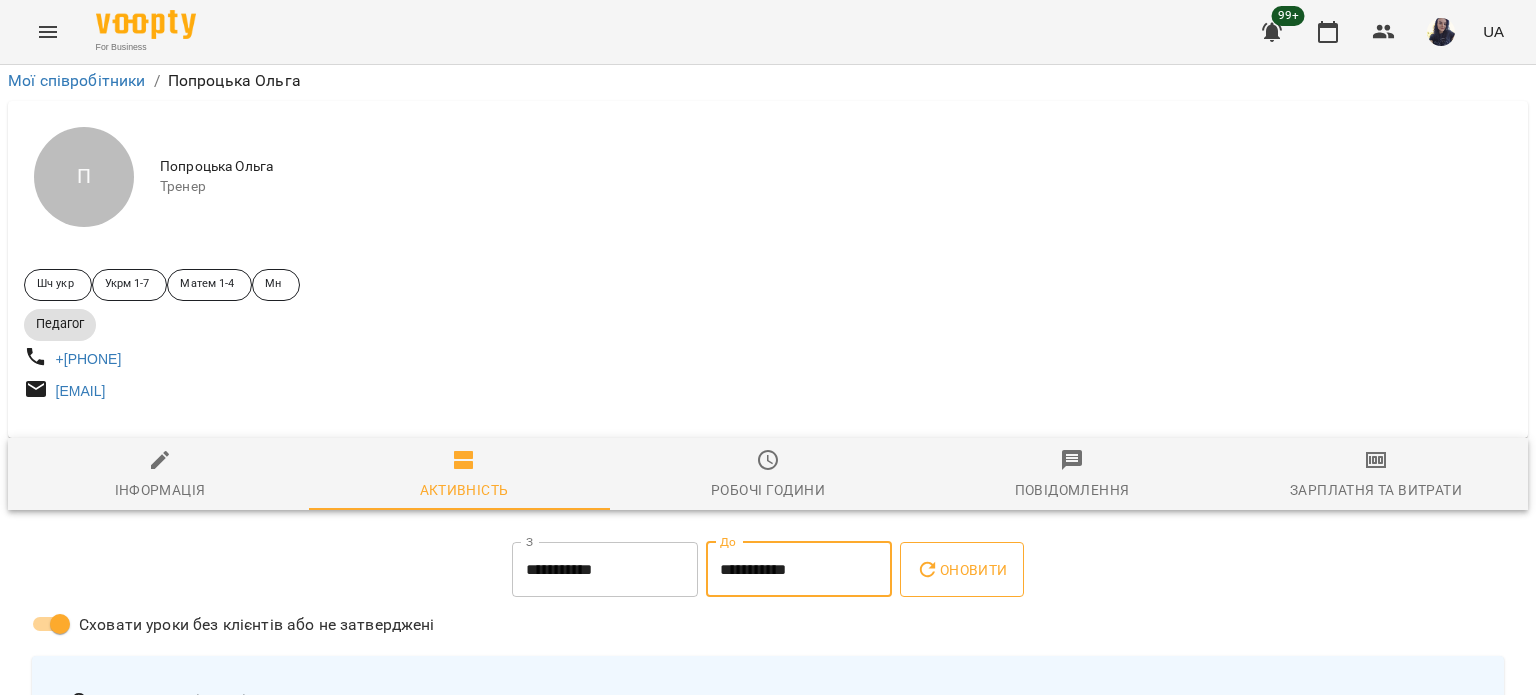 click on "Оновити" at bounding box center (961, 570) 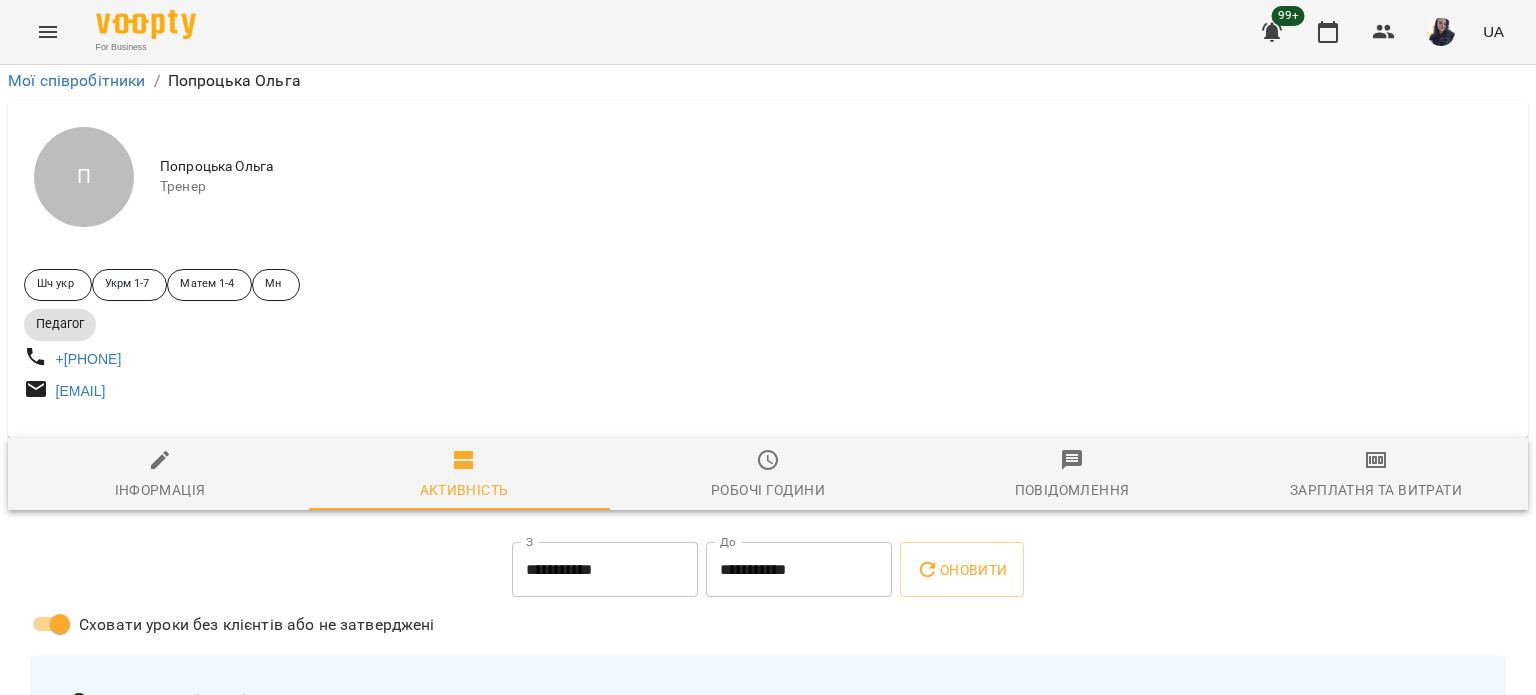 scroll, scrollTop: 300, scrollLeft: 0, axis: vertical 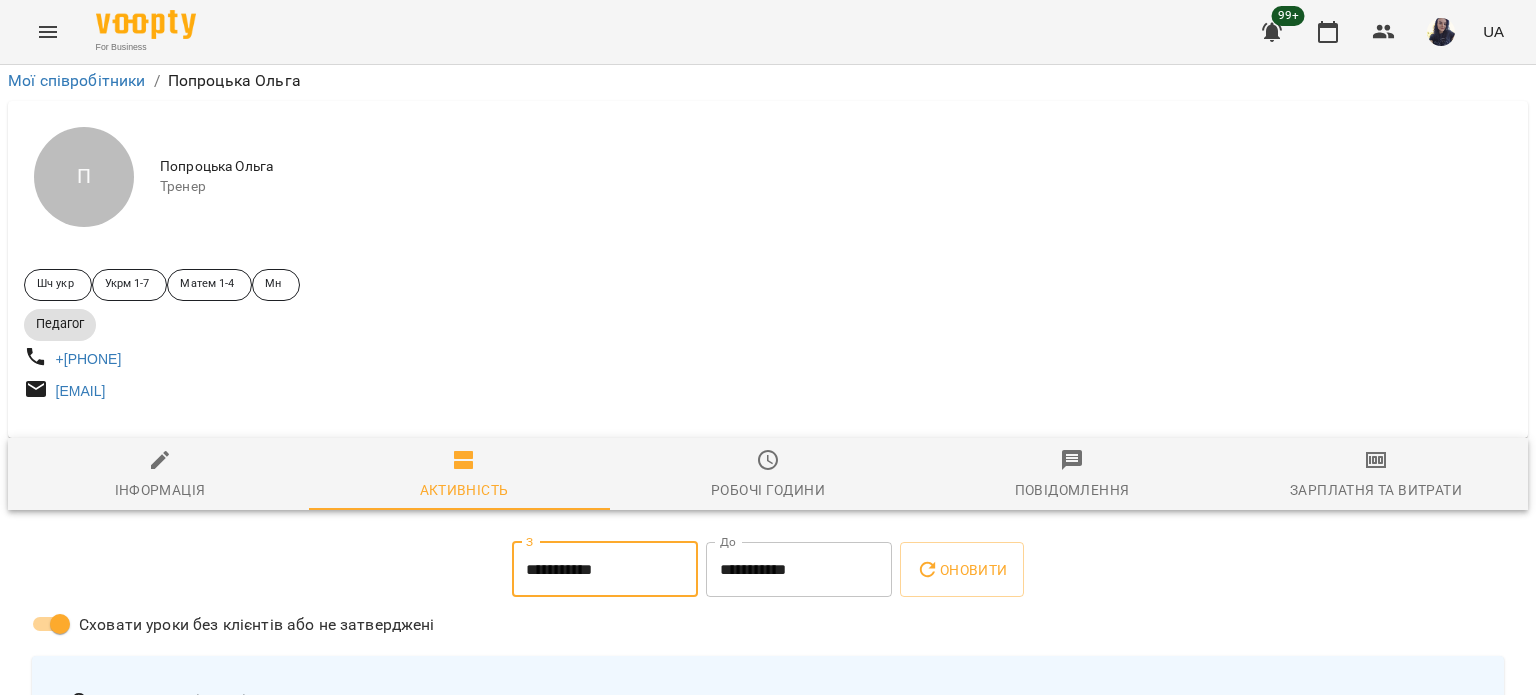 click on "**********" at bounding box center [605, 570] 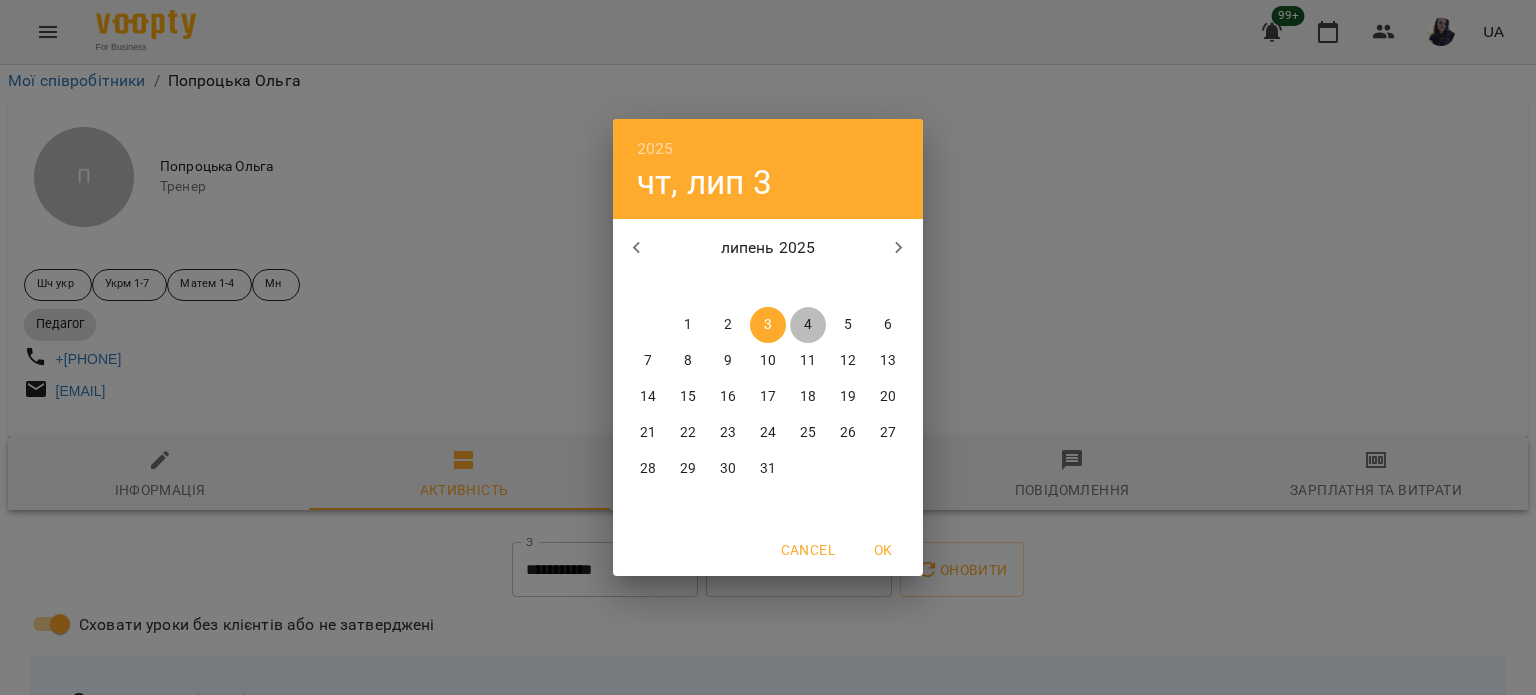 click on "4" at bounding box center (808, 325) 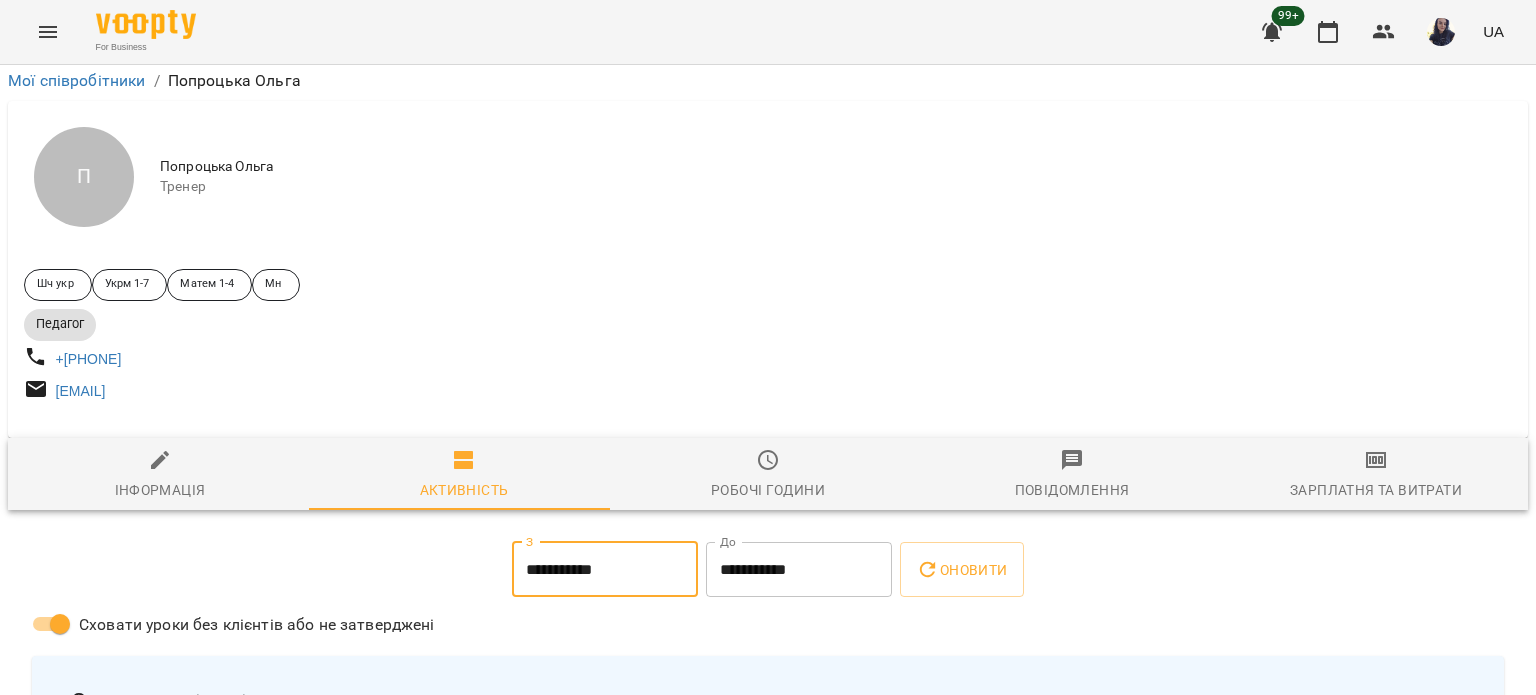 click on "**********" at bounding box center [799, 570] 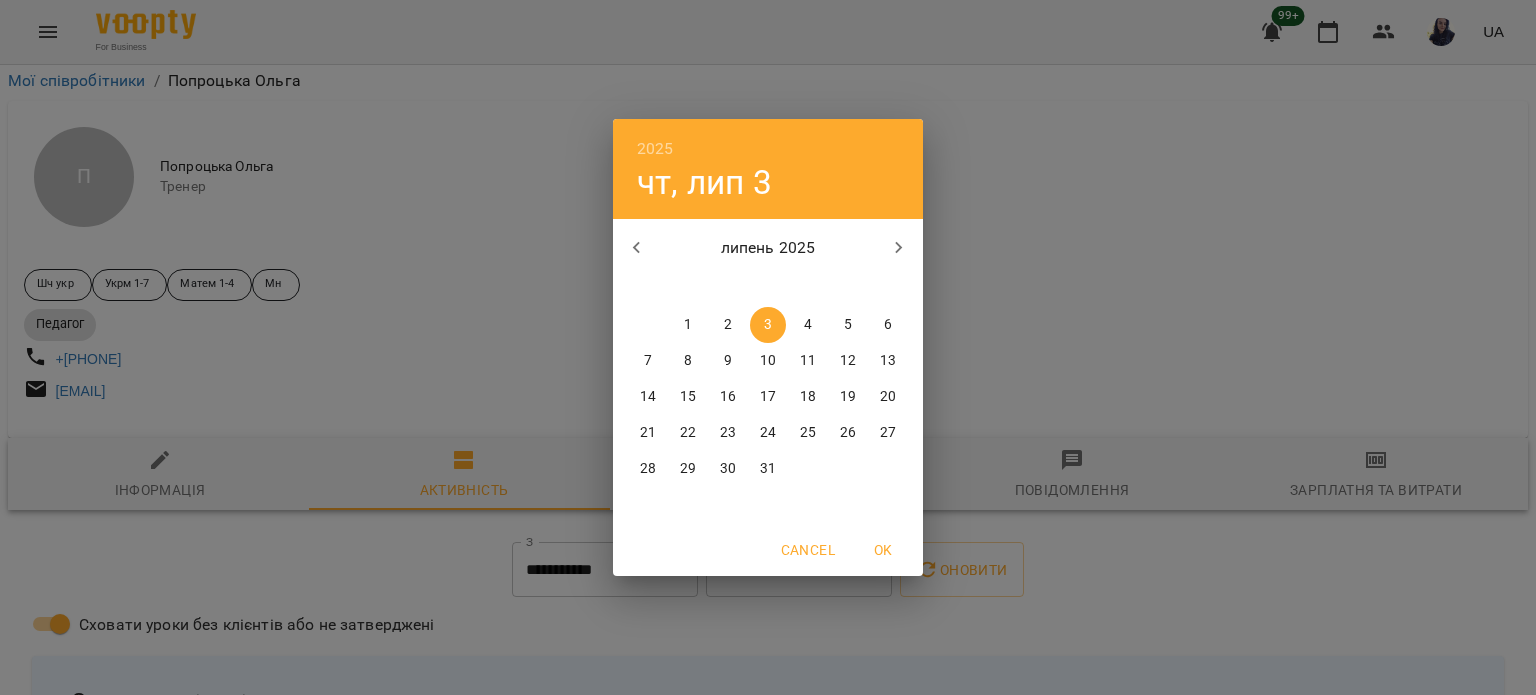 click on "4" at bounding box center [808, 325] 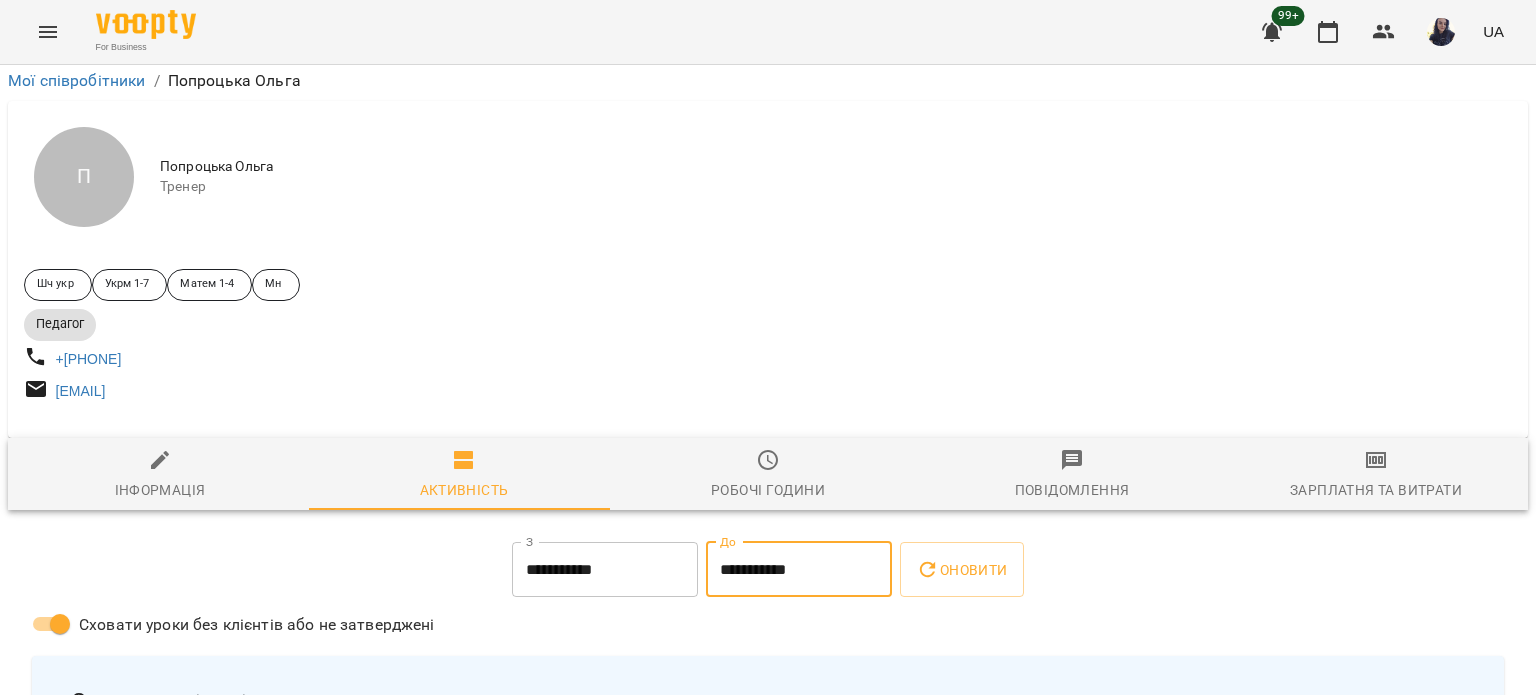 click 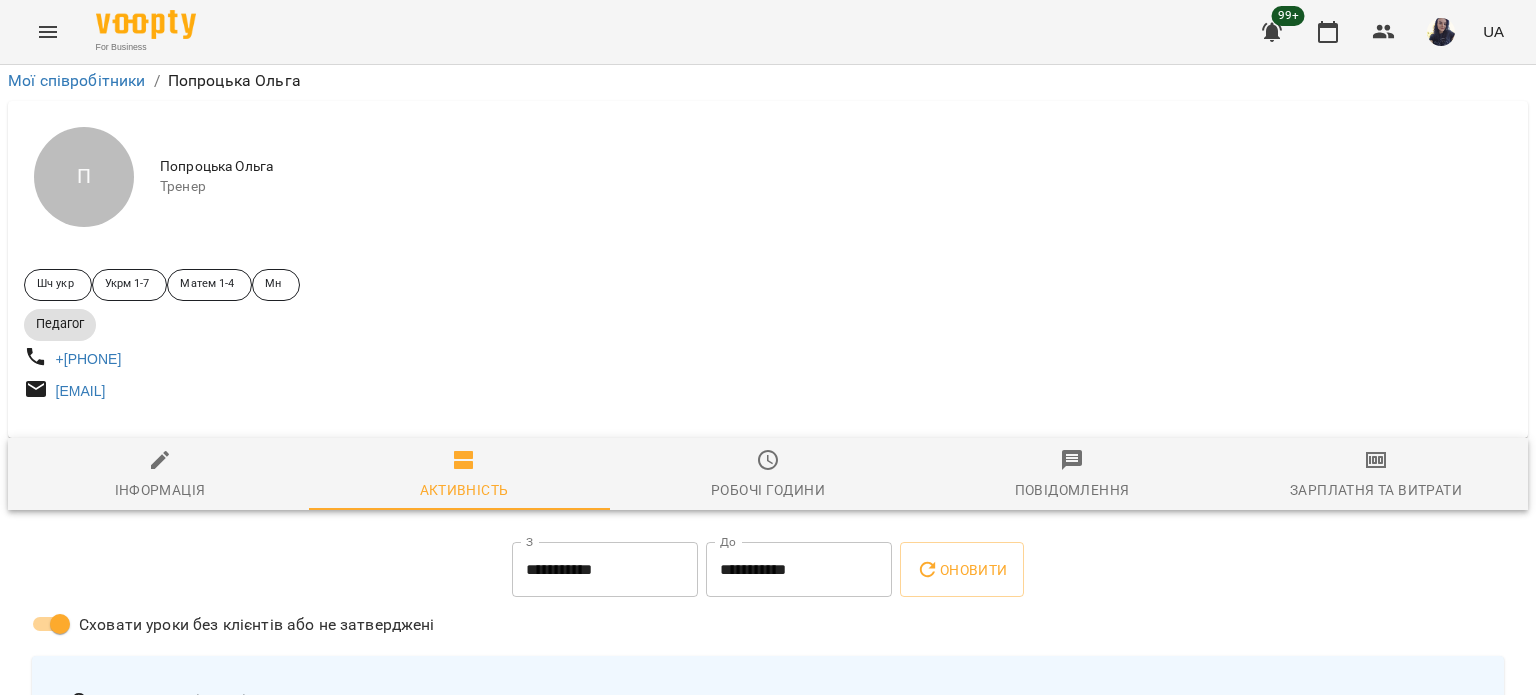 scroll, scrollTop: 0, scrollLeft: 0, axis: both 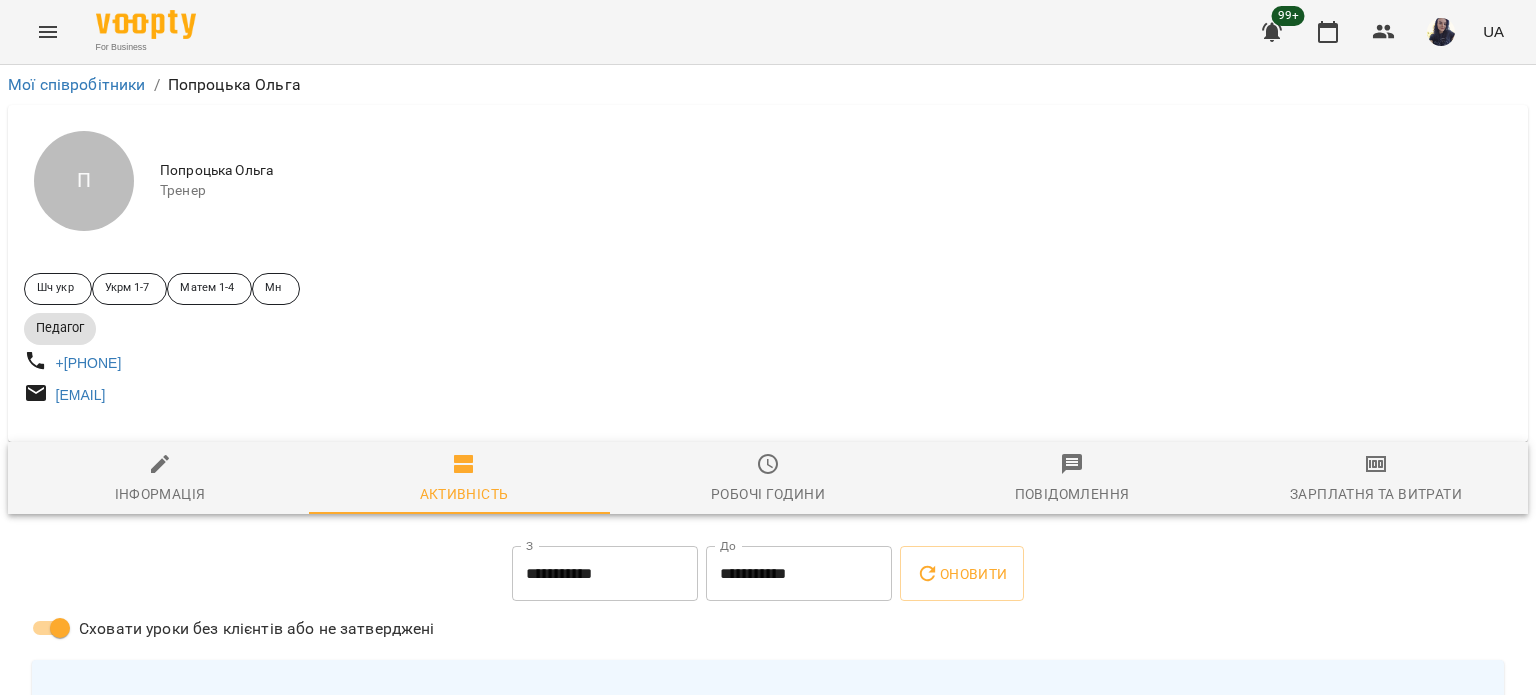 click on "**********" at bounding box center (605, 574) 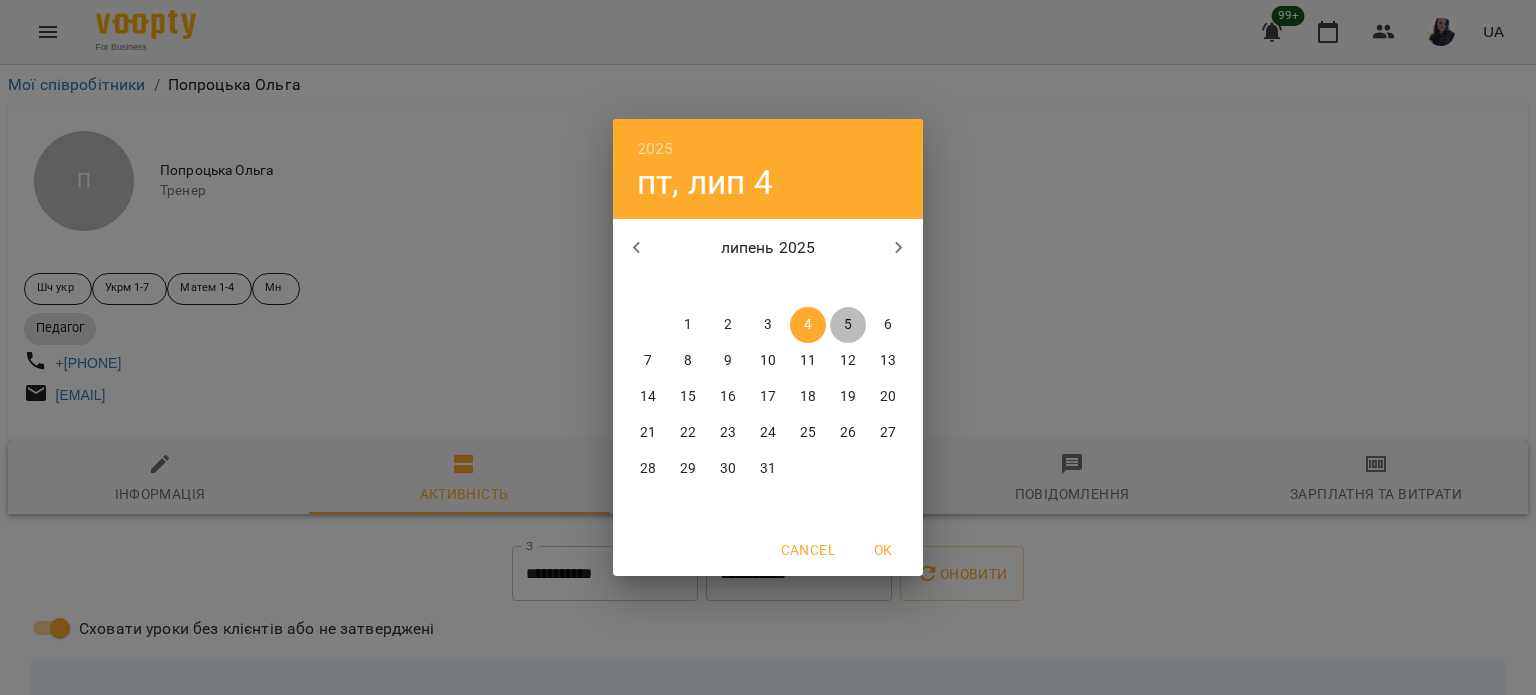 click on "5" at bounding box center (848, 325) 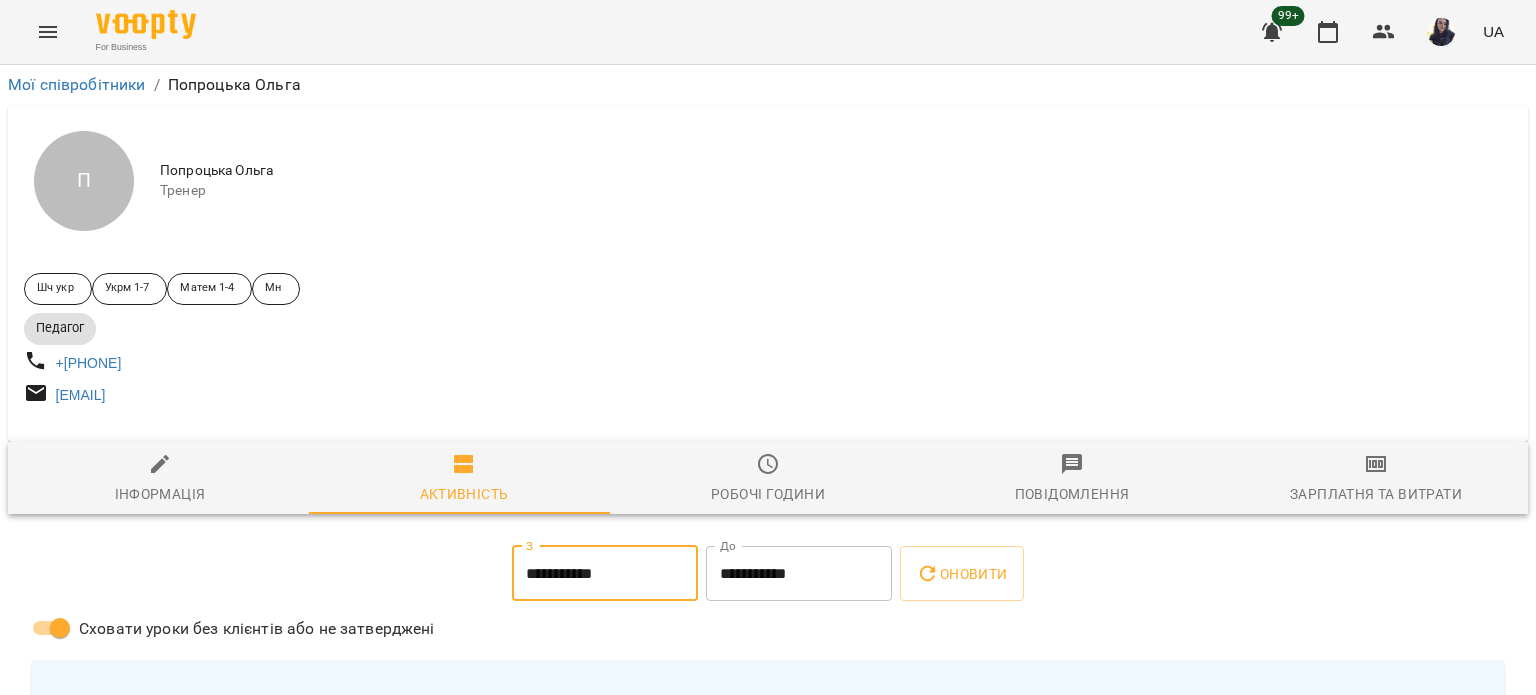 click on "**********" at bounding box center [799, 574] 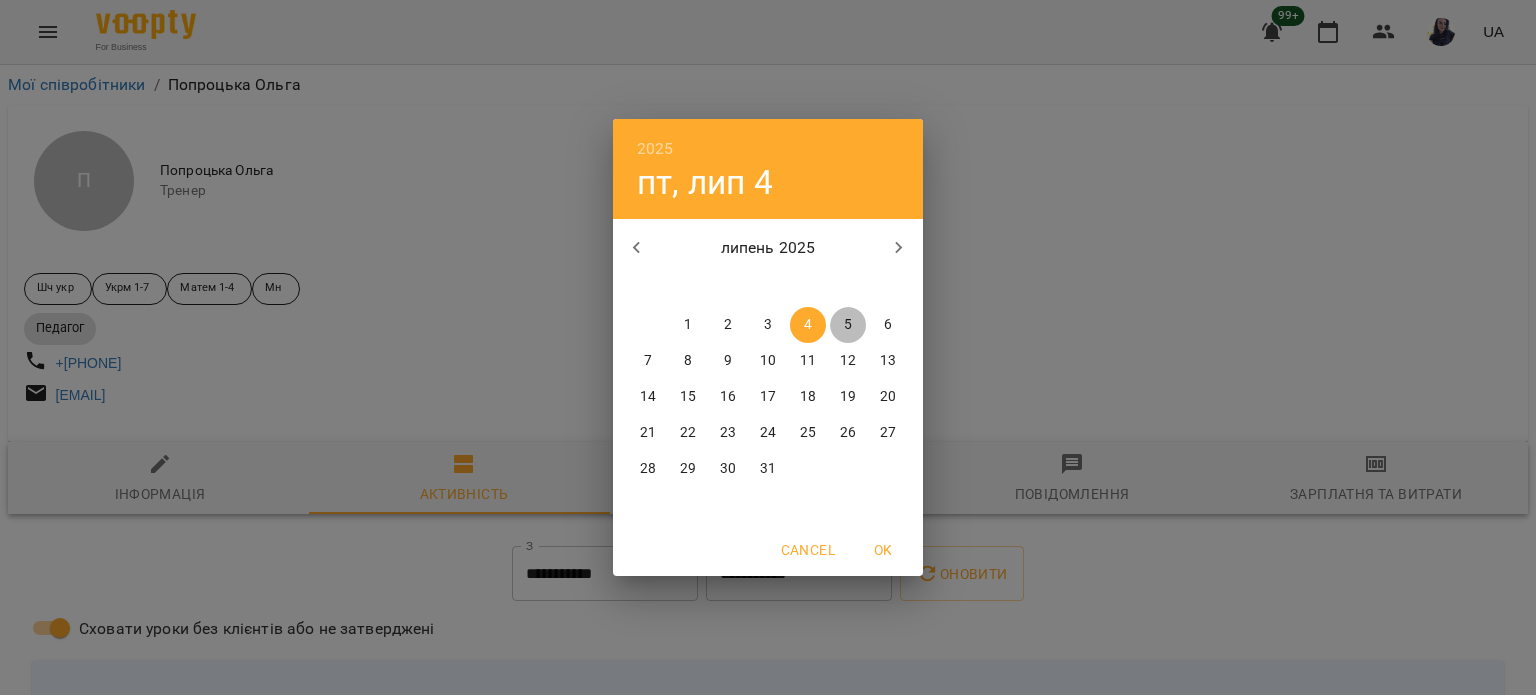 click on "5" at bounding box center (848, 325) 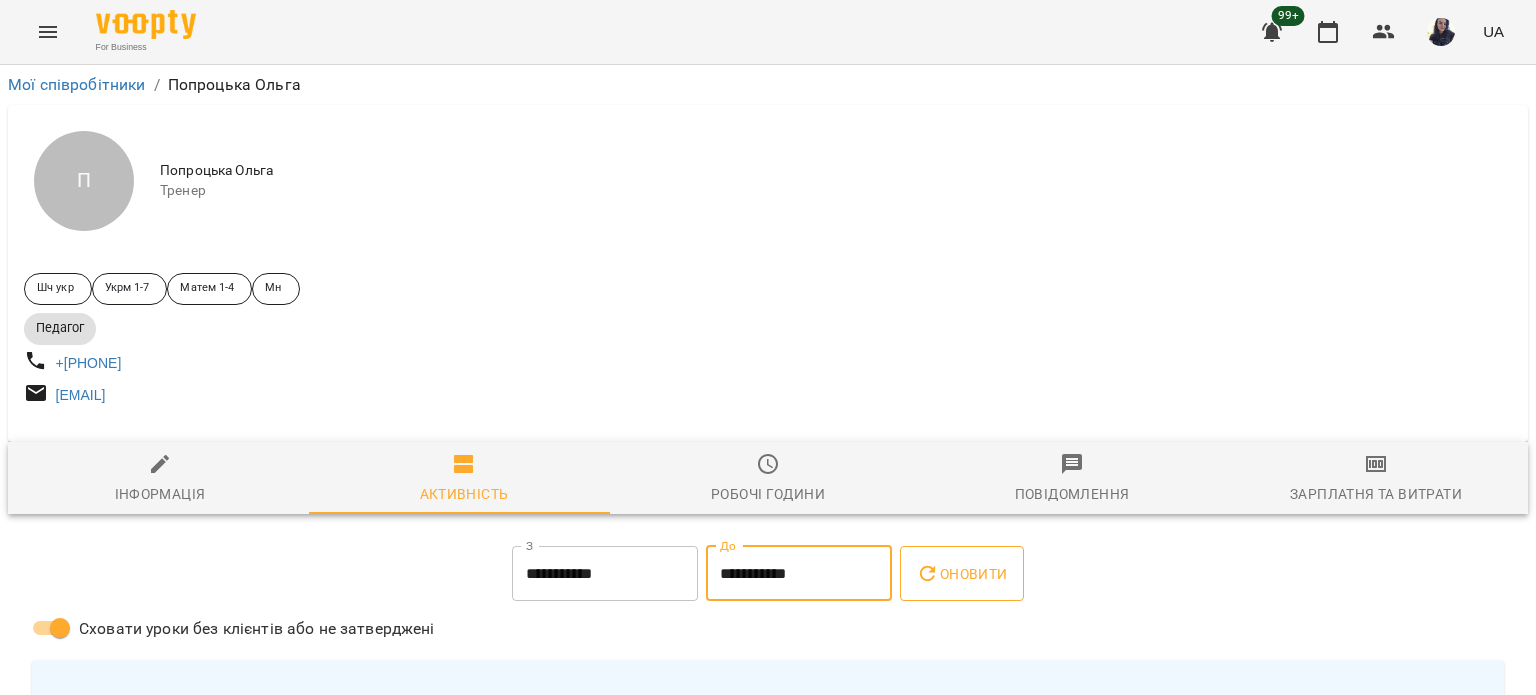 click on "Оновити" at bounding box center (961, 574) 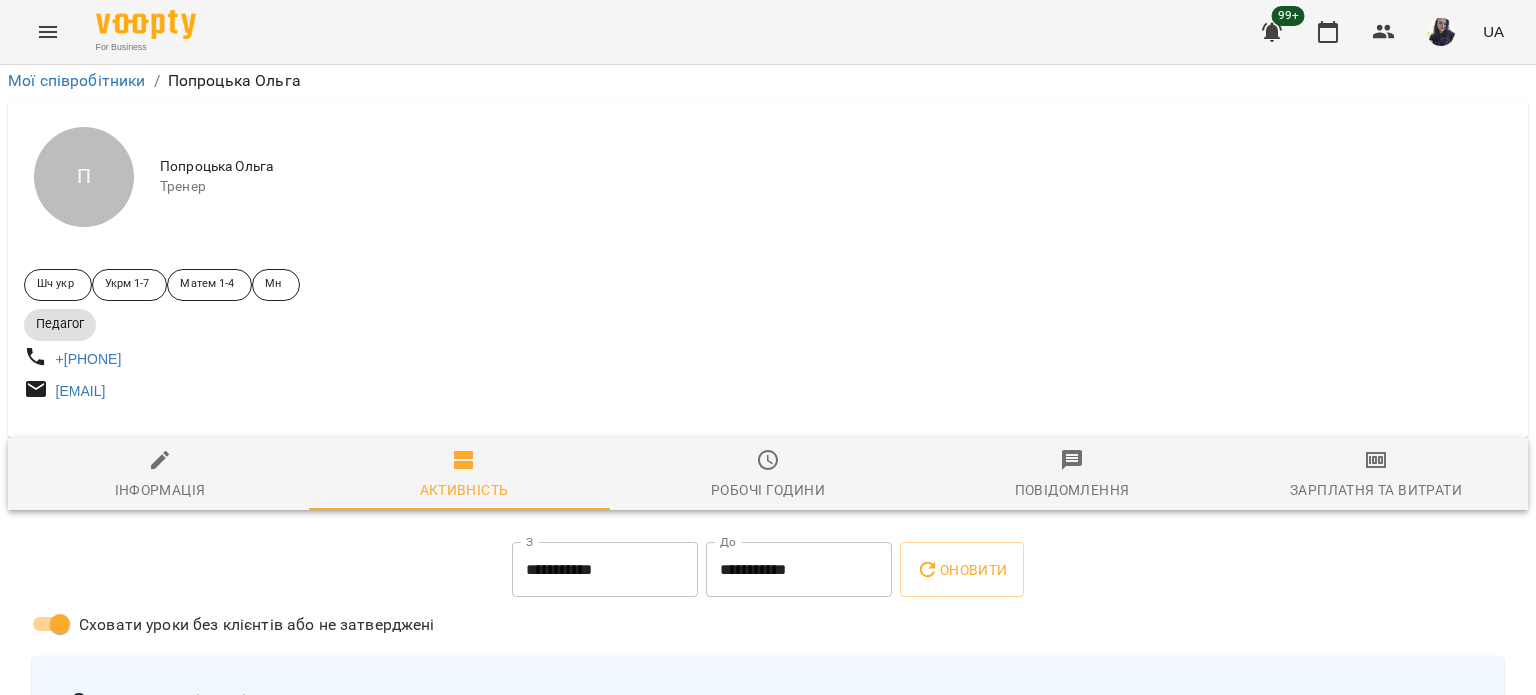 scroll, scrollTop: 310, scrollLeft: 0, axis: vertical 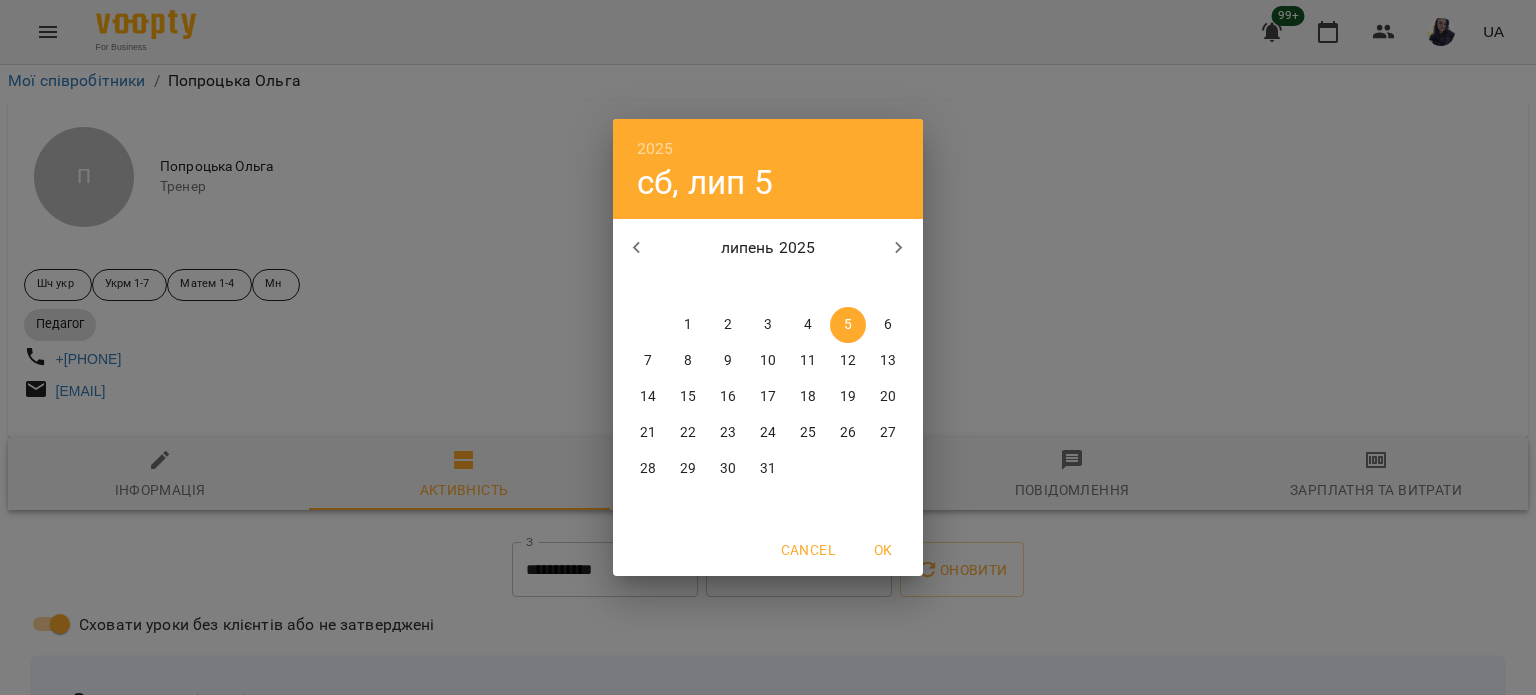 click on "6" at bounding box center (888, 325) 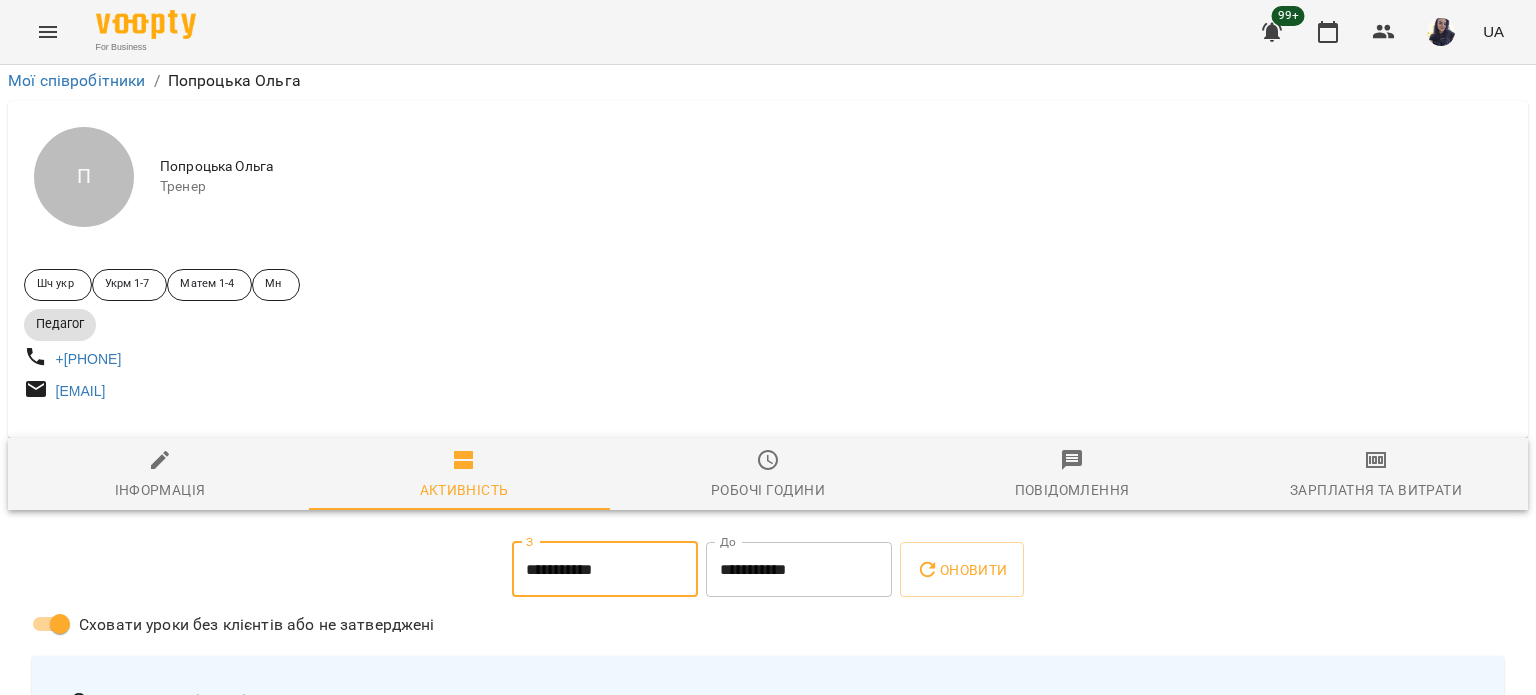 click on "**********" at bounding box center (799, 570) 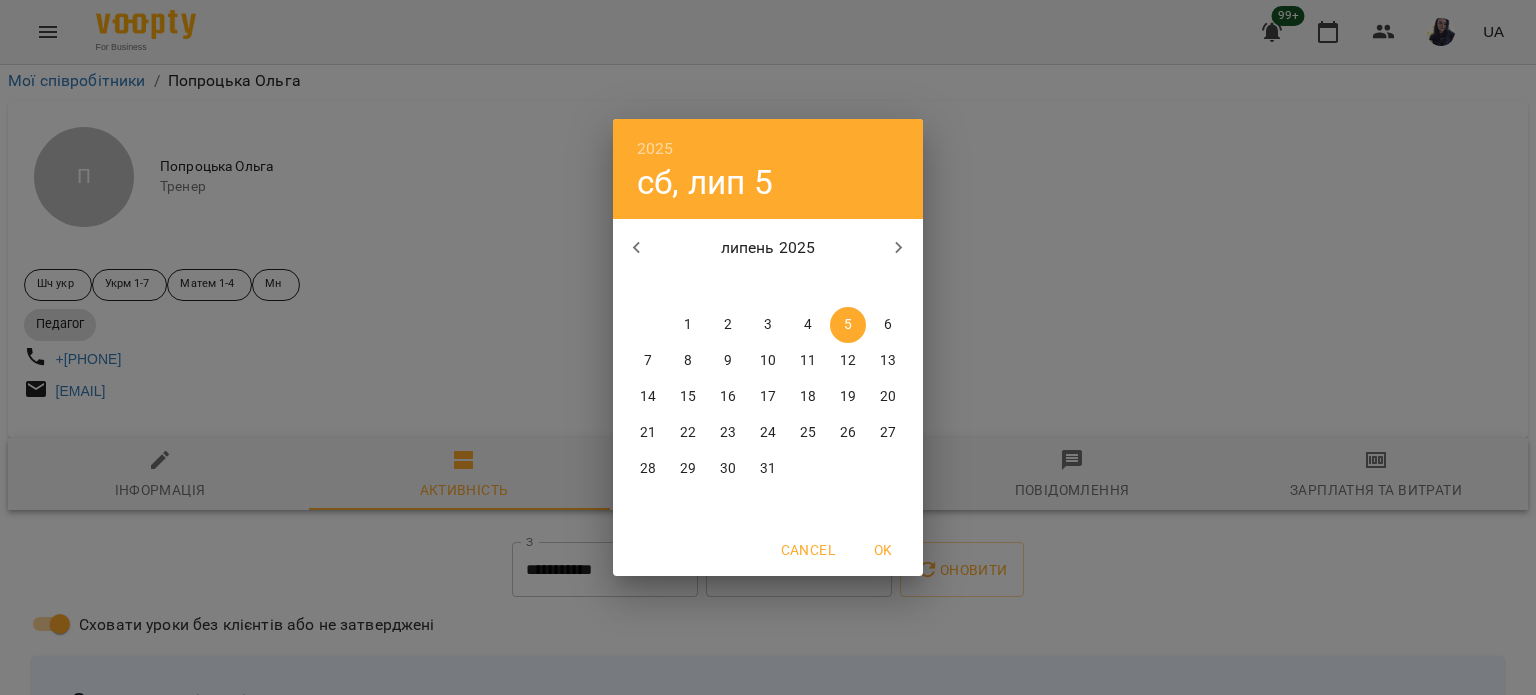 click on "6" at bounding box center (888, 325) 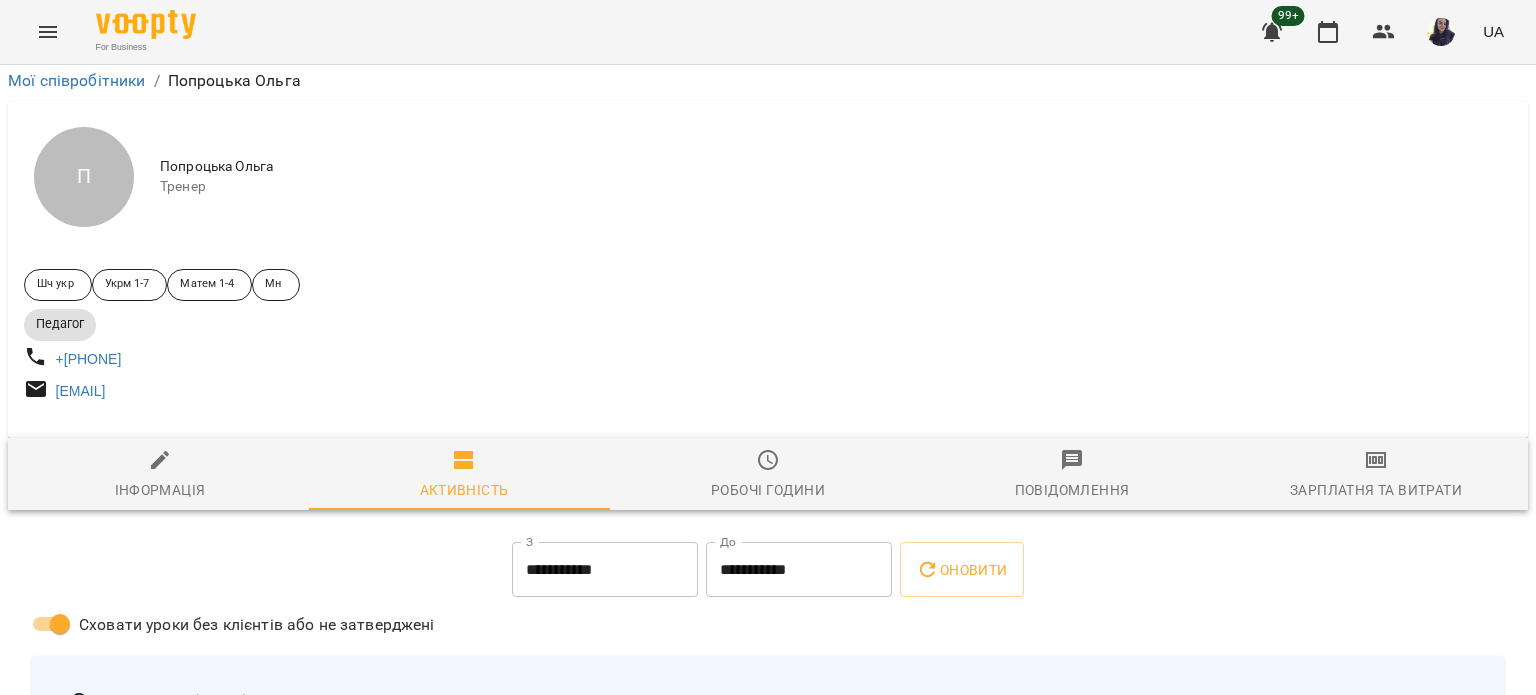 click on "Оновити" at bounding box center (961, 570) 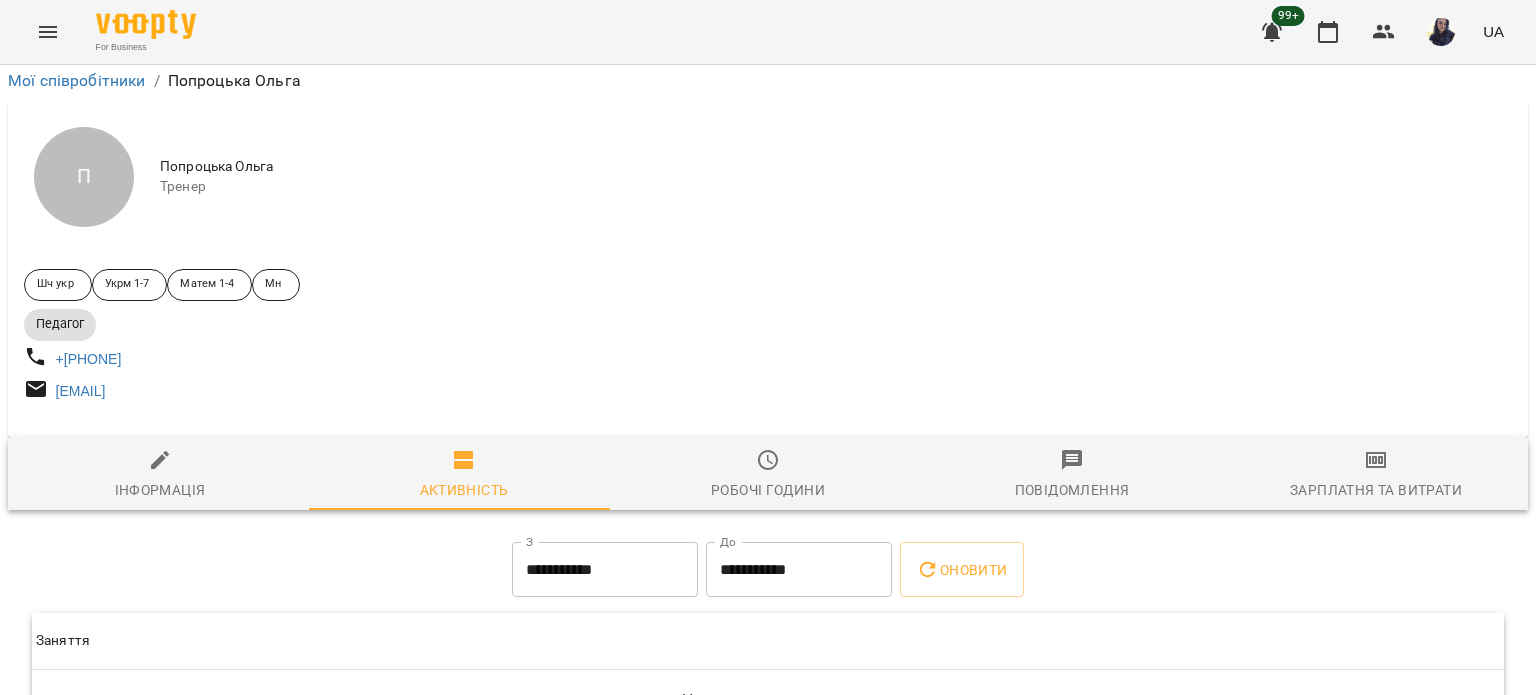 scroll, scrollTop: 143, scrollLeft: 0, axis: vertical 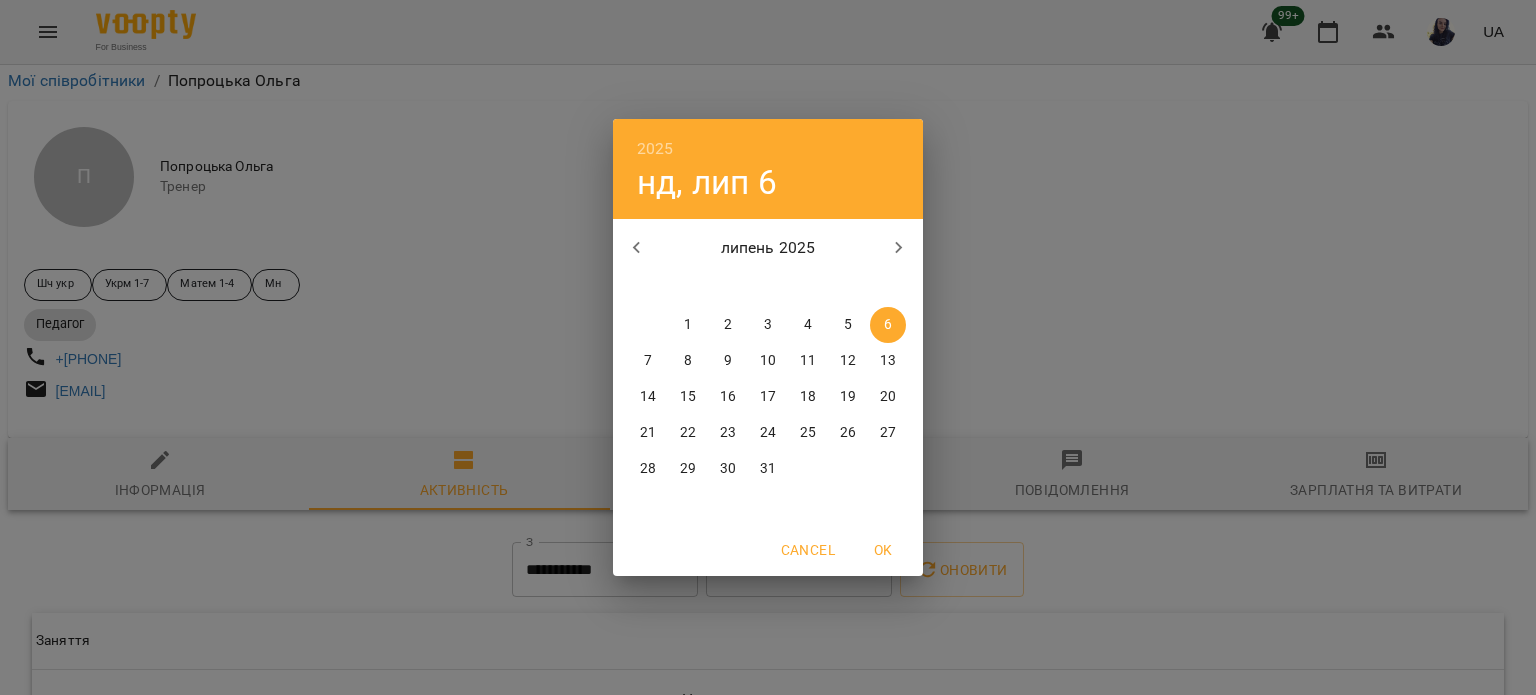 click on "7" at bounding box center (648, 361) 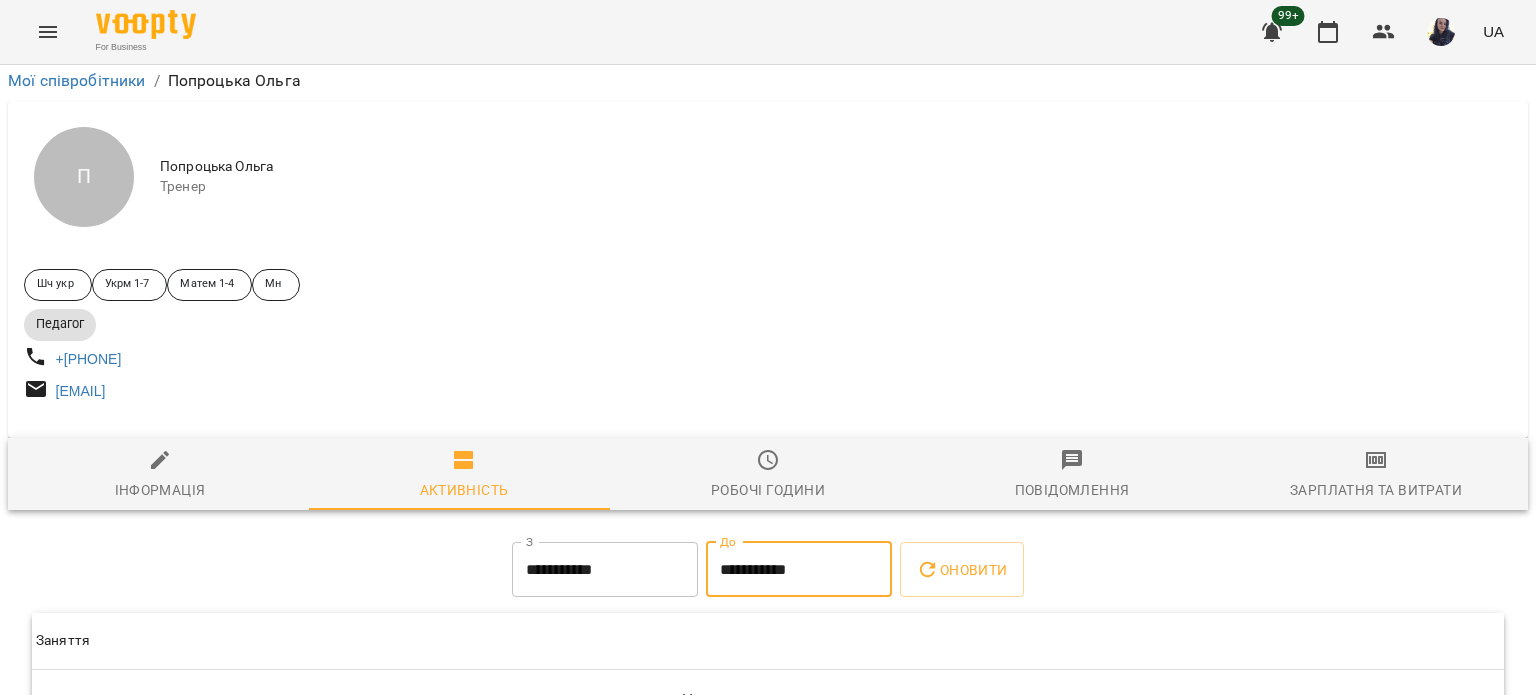 click on "**********" at bounding box center [799, 570] 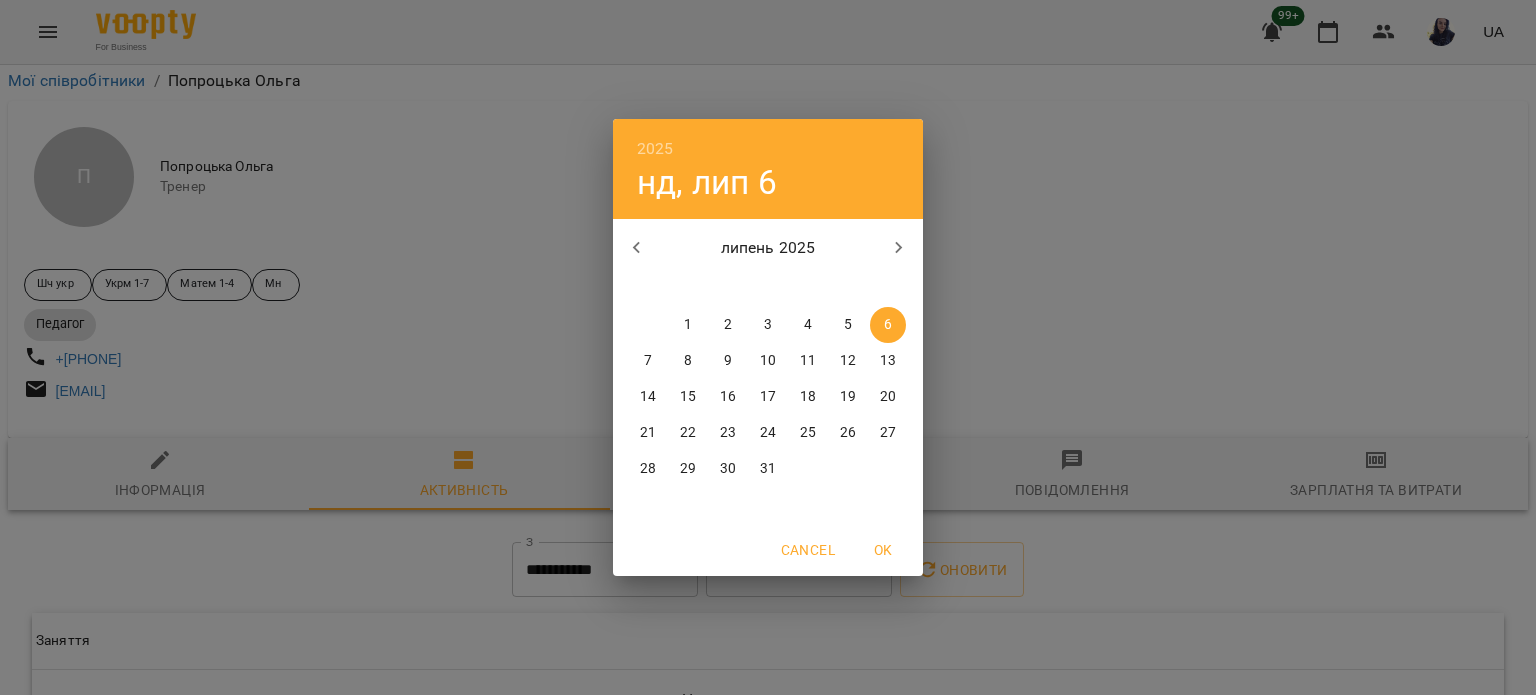 click on "7" at bounding box center [648, 361] 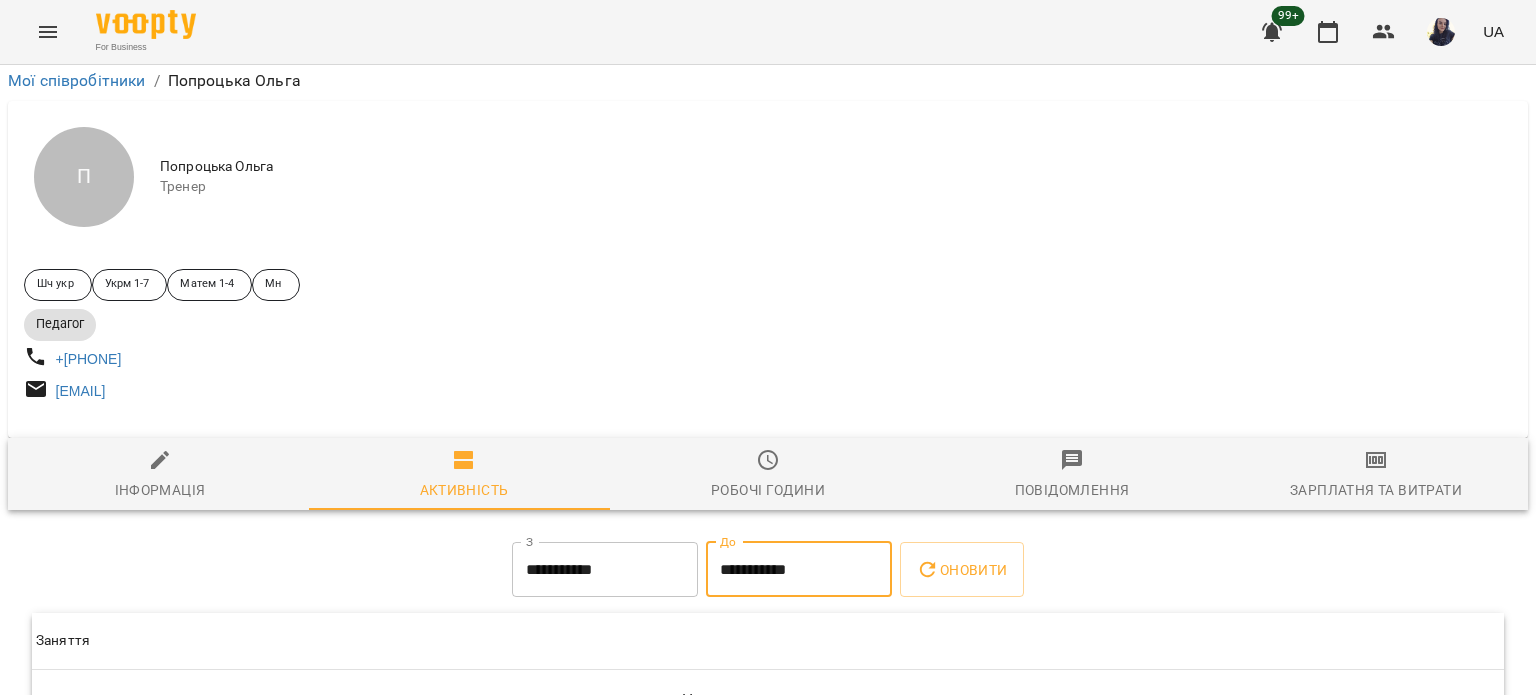 click 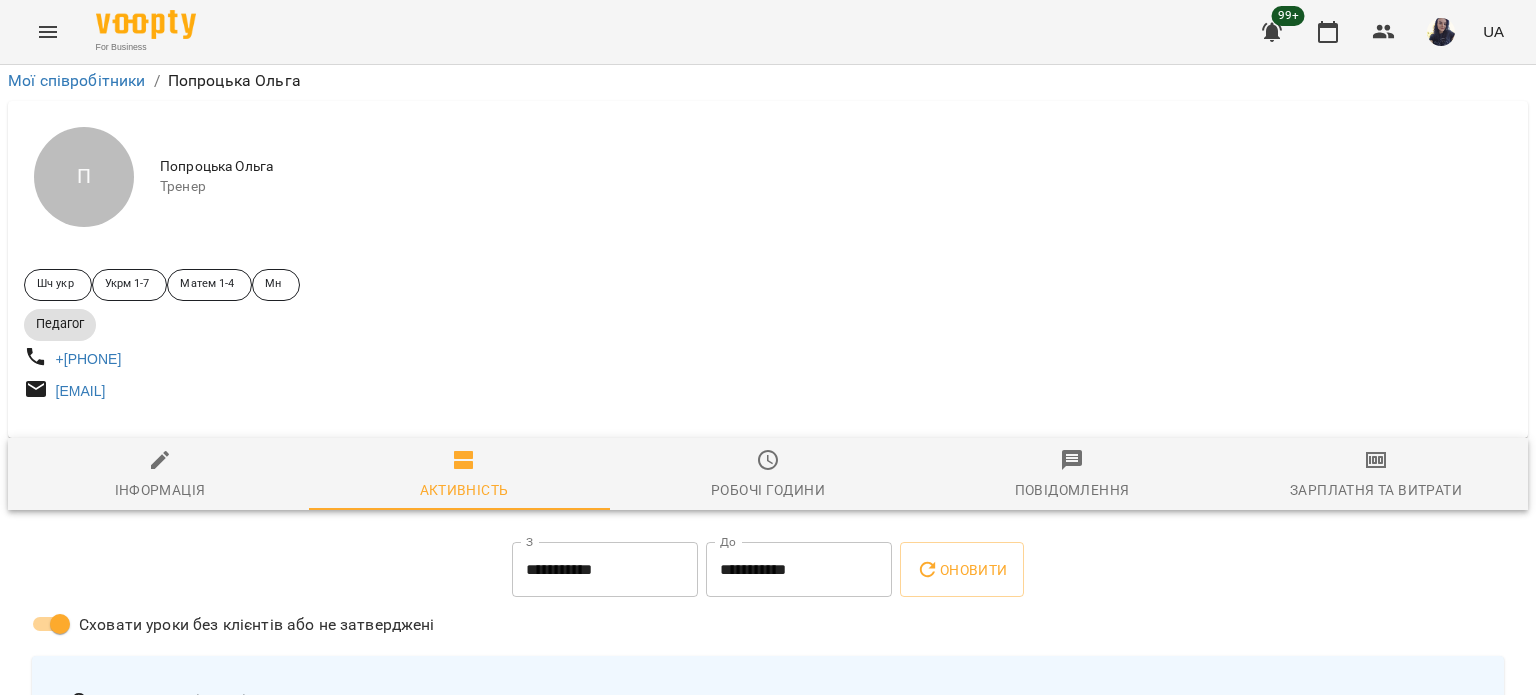 scroll, scrollTop: 125, scrollLeft: 0, axis: vertical 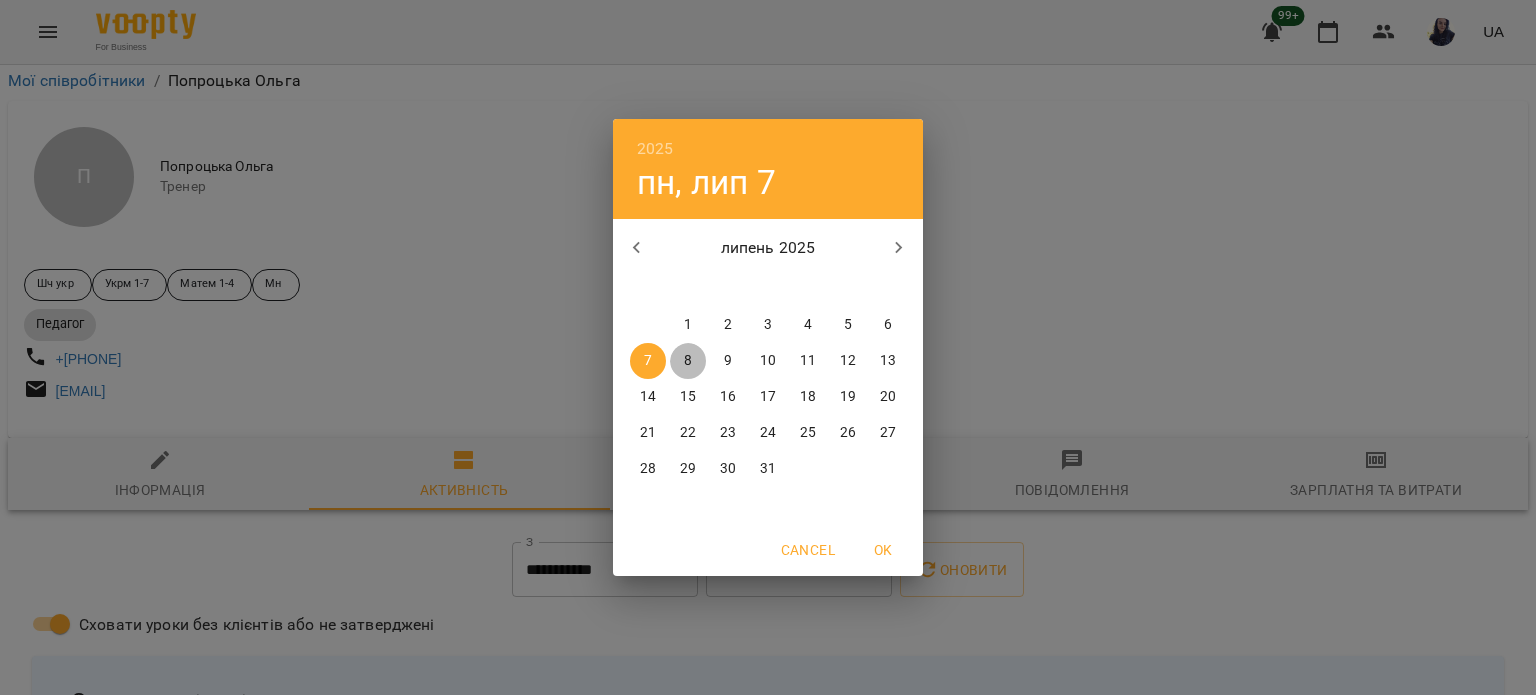 click on "8" at bounding box center [688, 361] 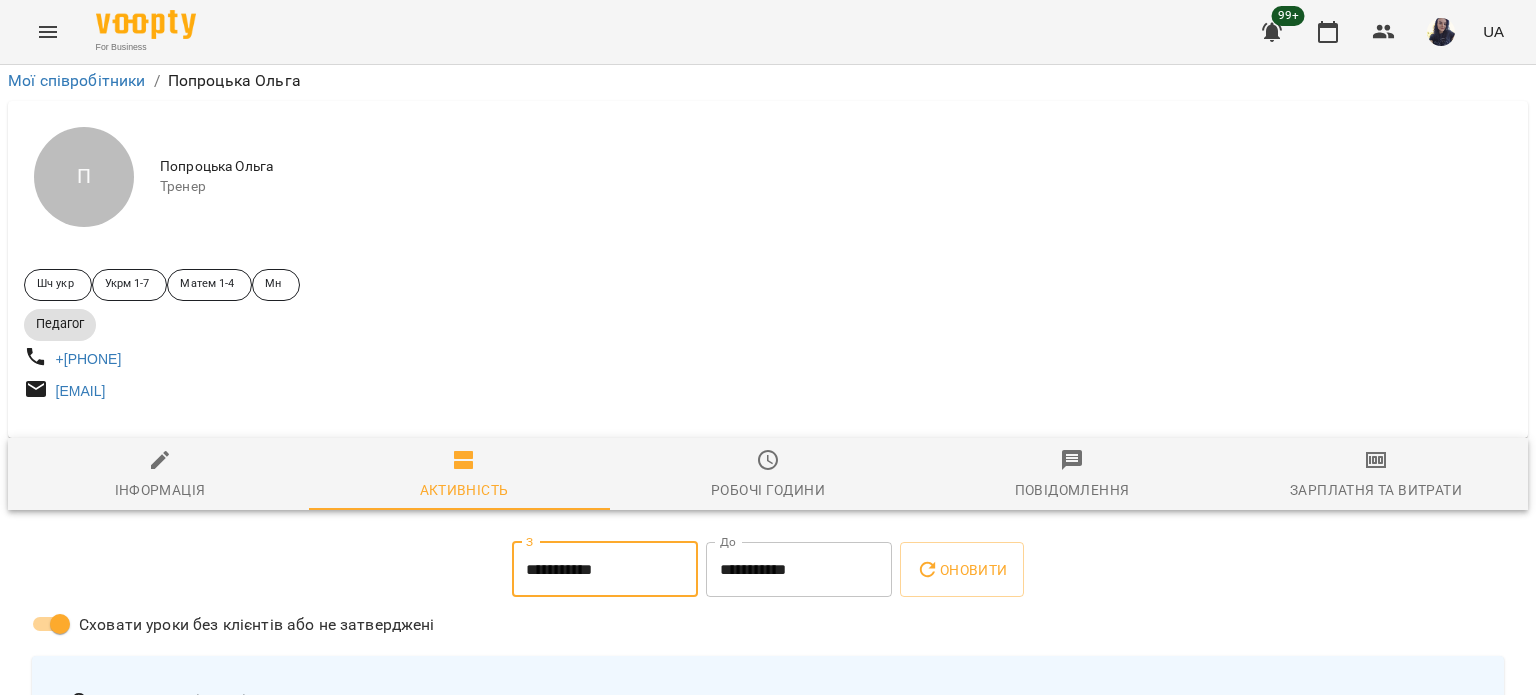 click on "**********" at bounding box center (799, 570) 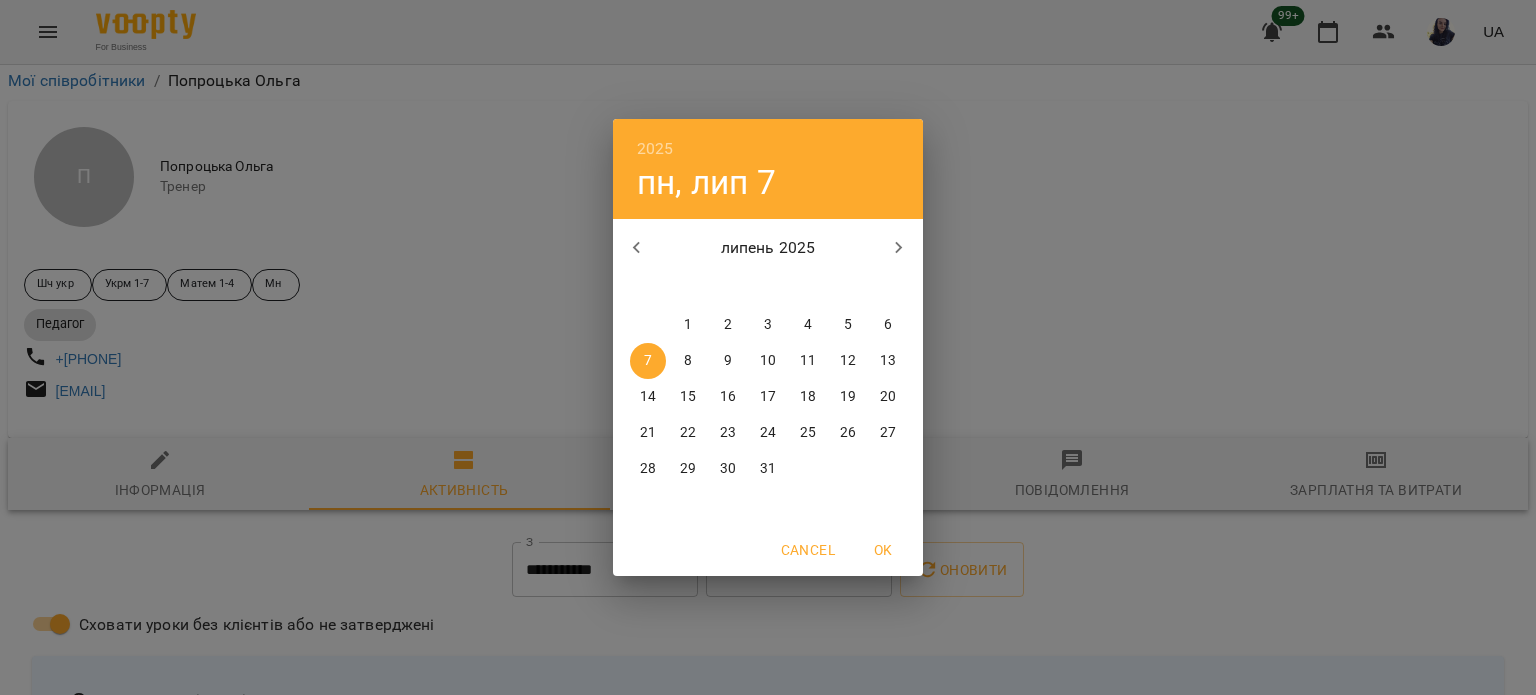 click on "8" at bounding box center (688, 361) 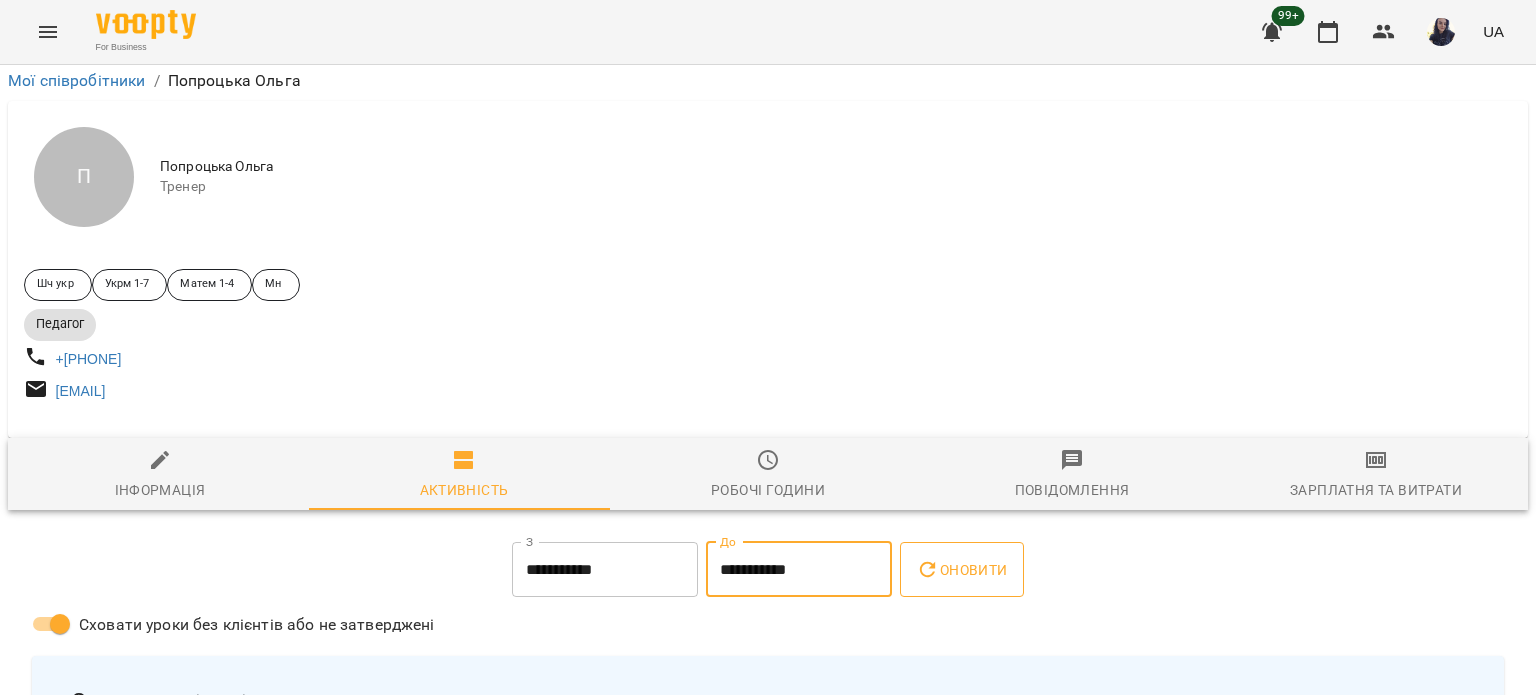 click on "Оновити" at bounding box center [961, 570] 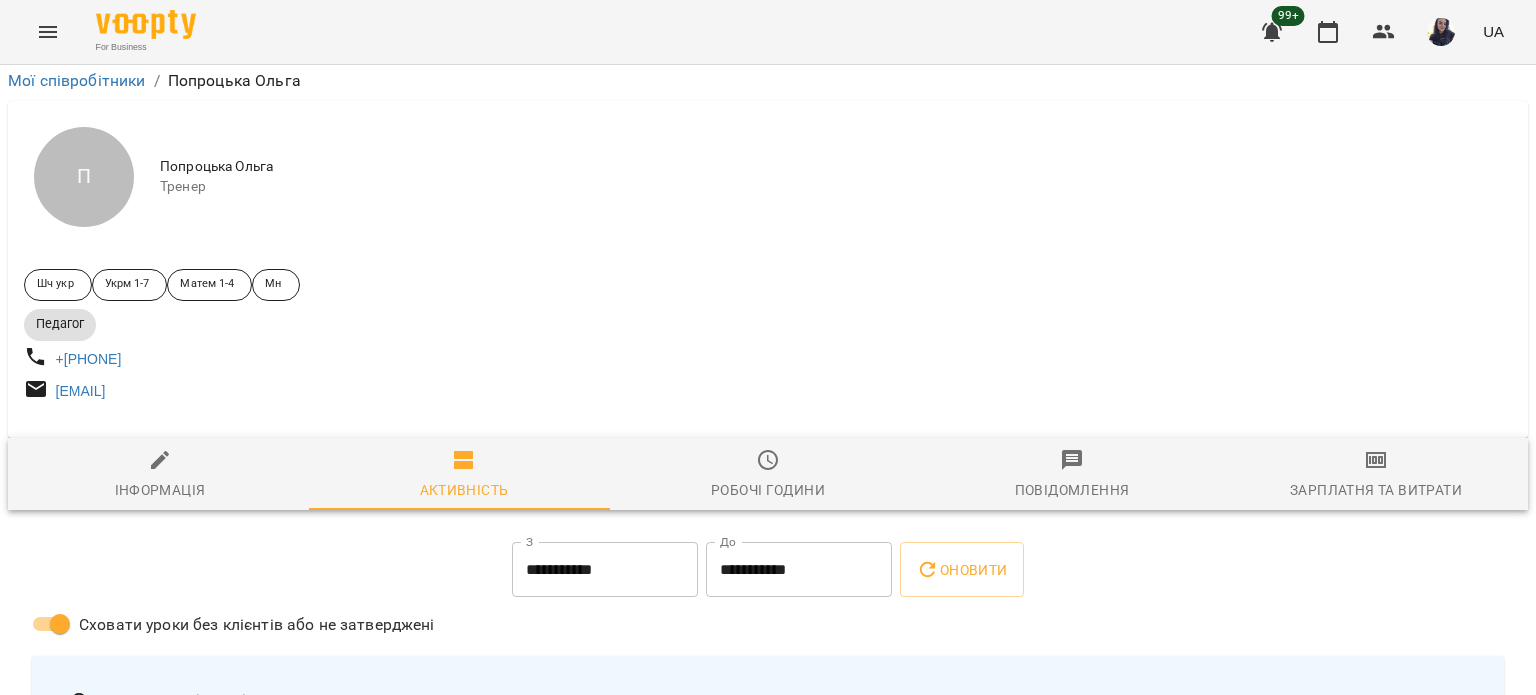 scroll, scrollTop: 309, scrollLeft: 0, axis: vertical 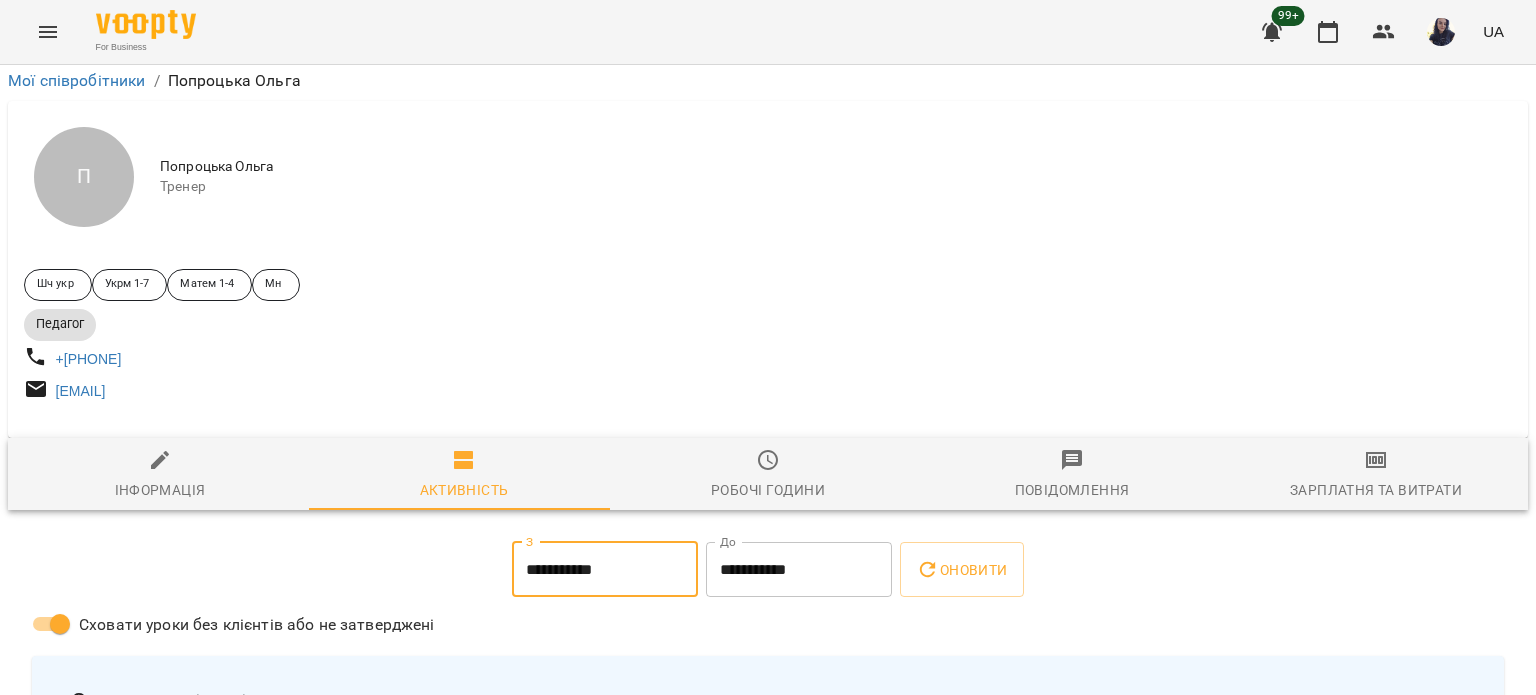 click on "**********" at bounding box center (605, 570) 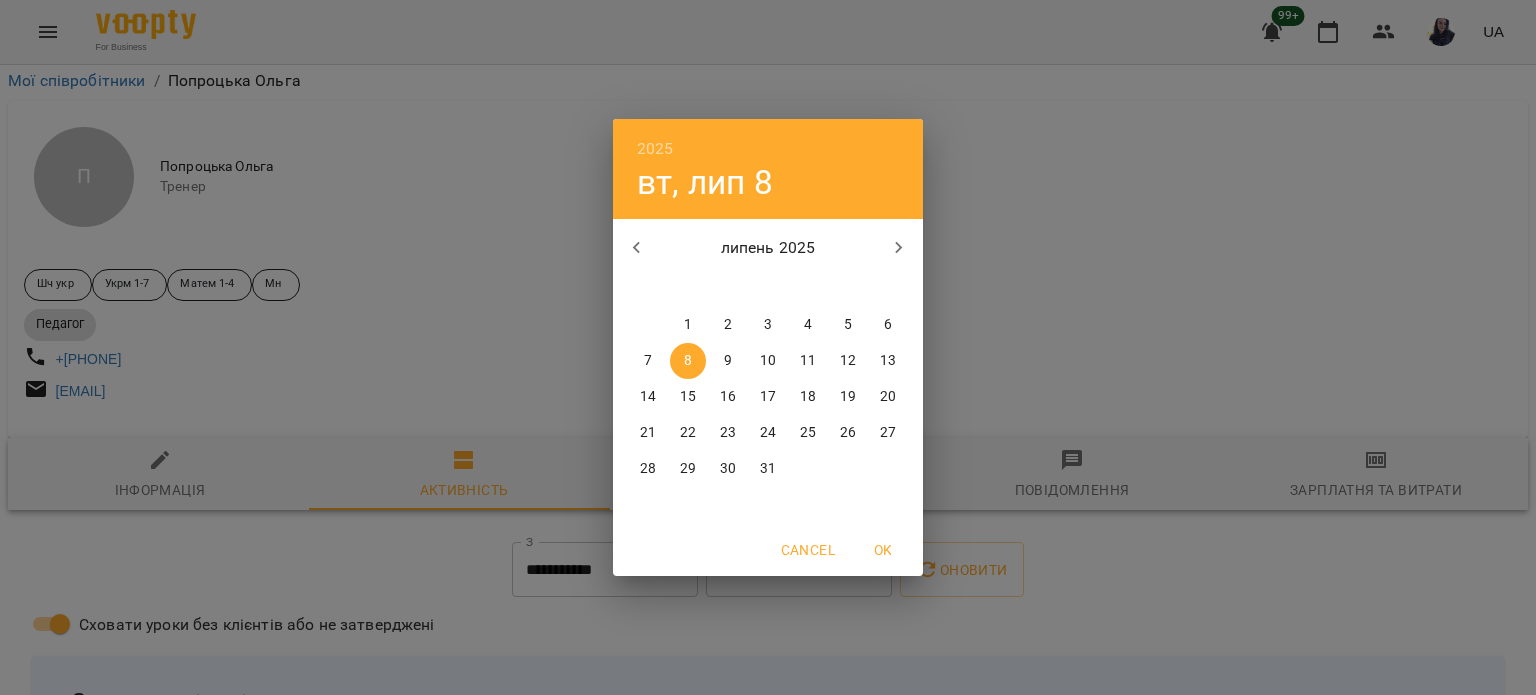 click on "9" at bounding box center [728, 361] 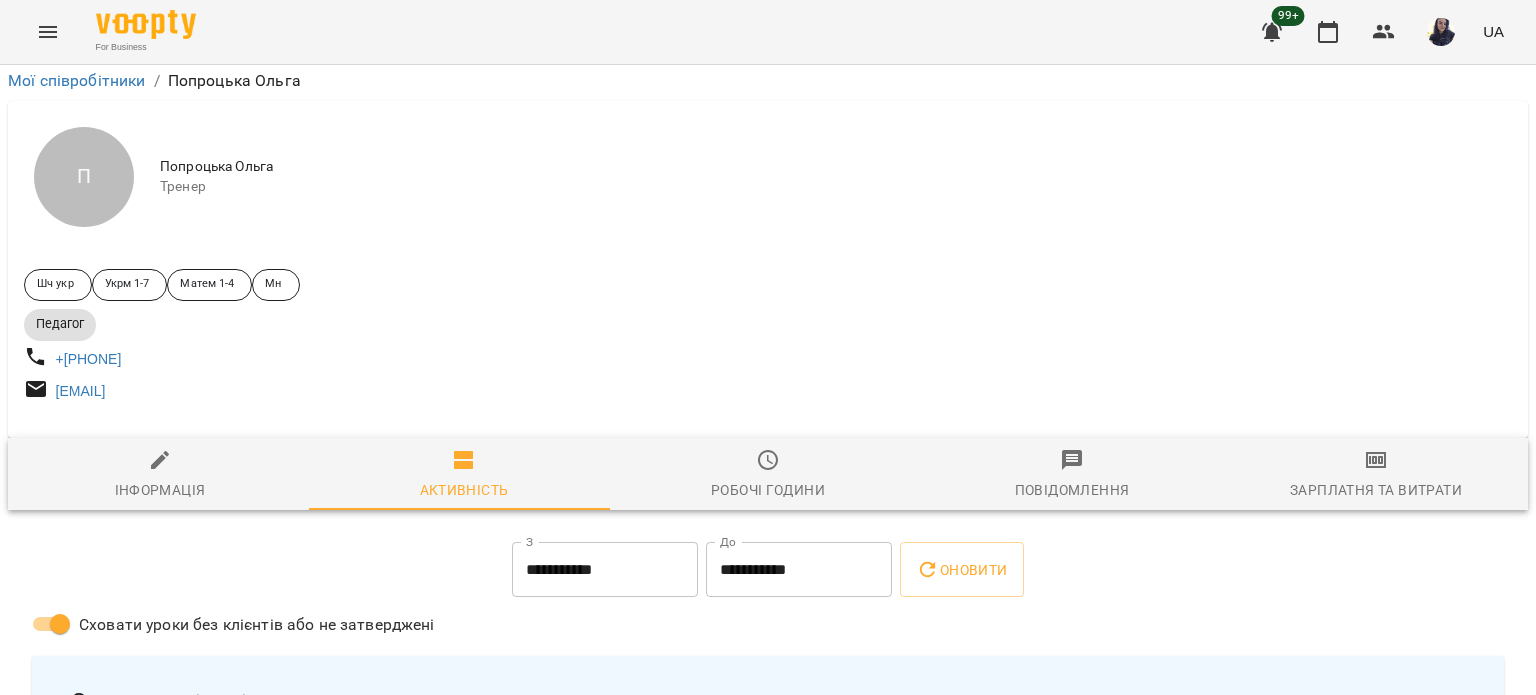 click on "**********" at bounding box center [799, 570] 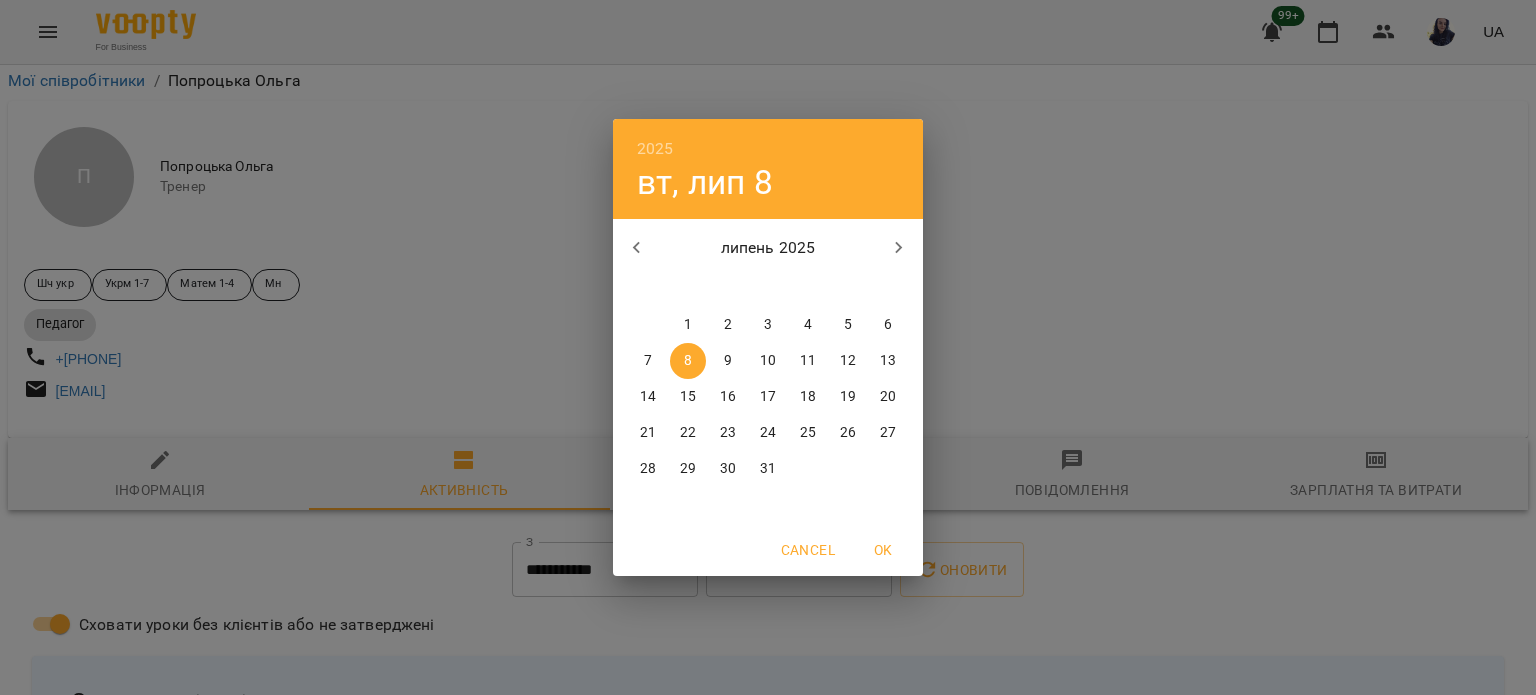 click on "9" at bounding box center (728, 361) 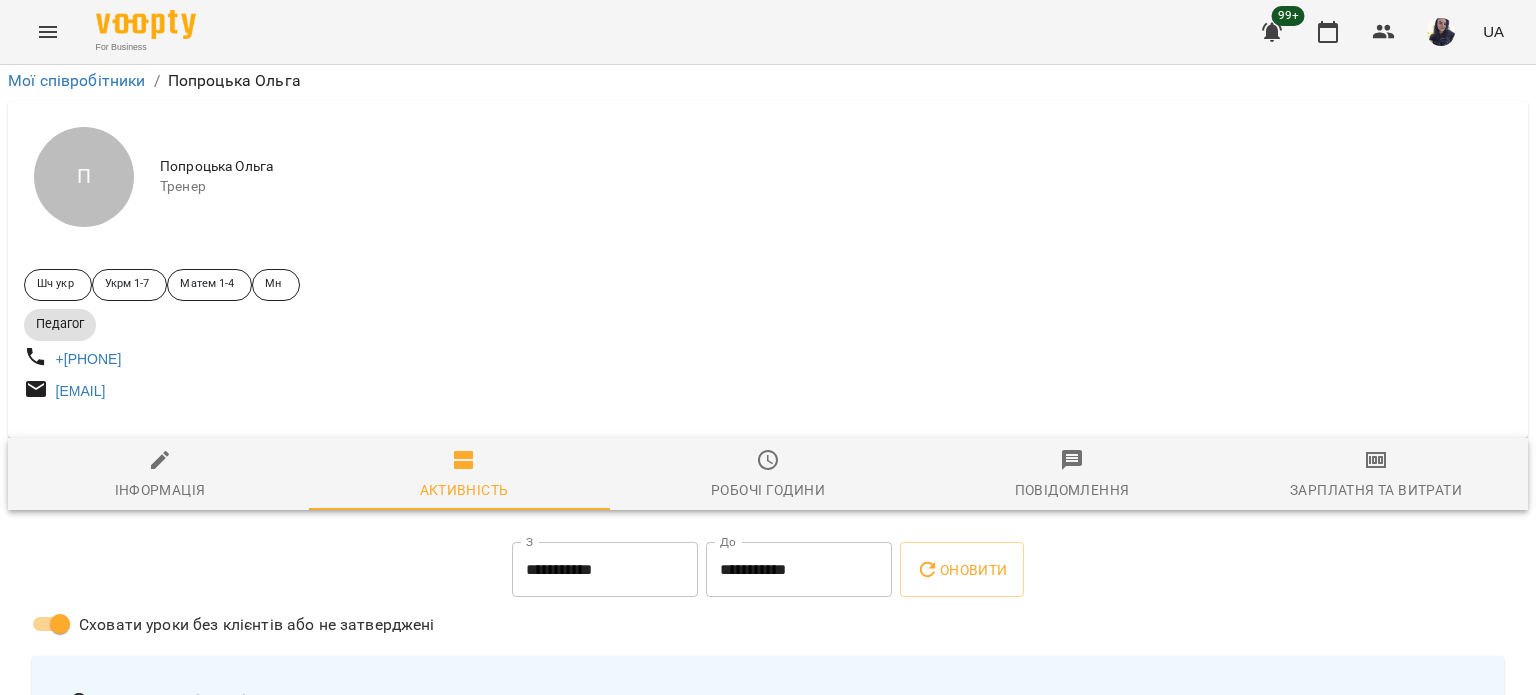 click on "**********" at bounding box center (768, 1146) 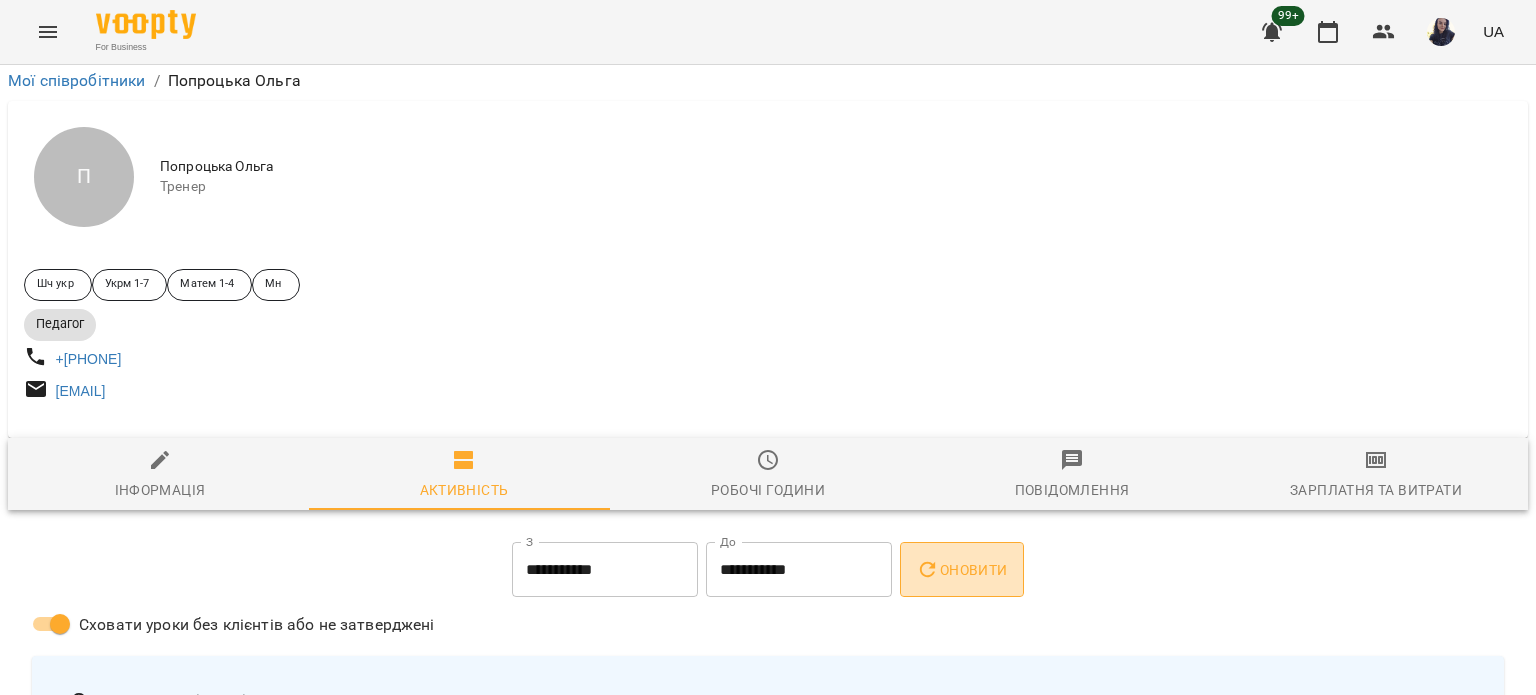 click on "Оновити" at bounding box center [961, 570] 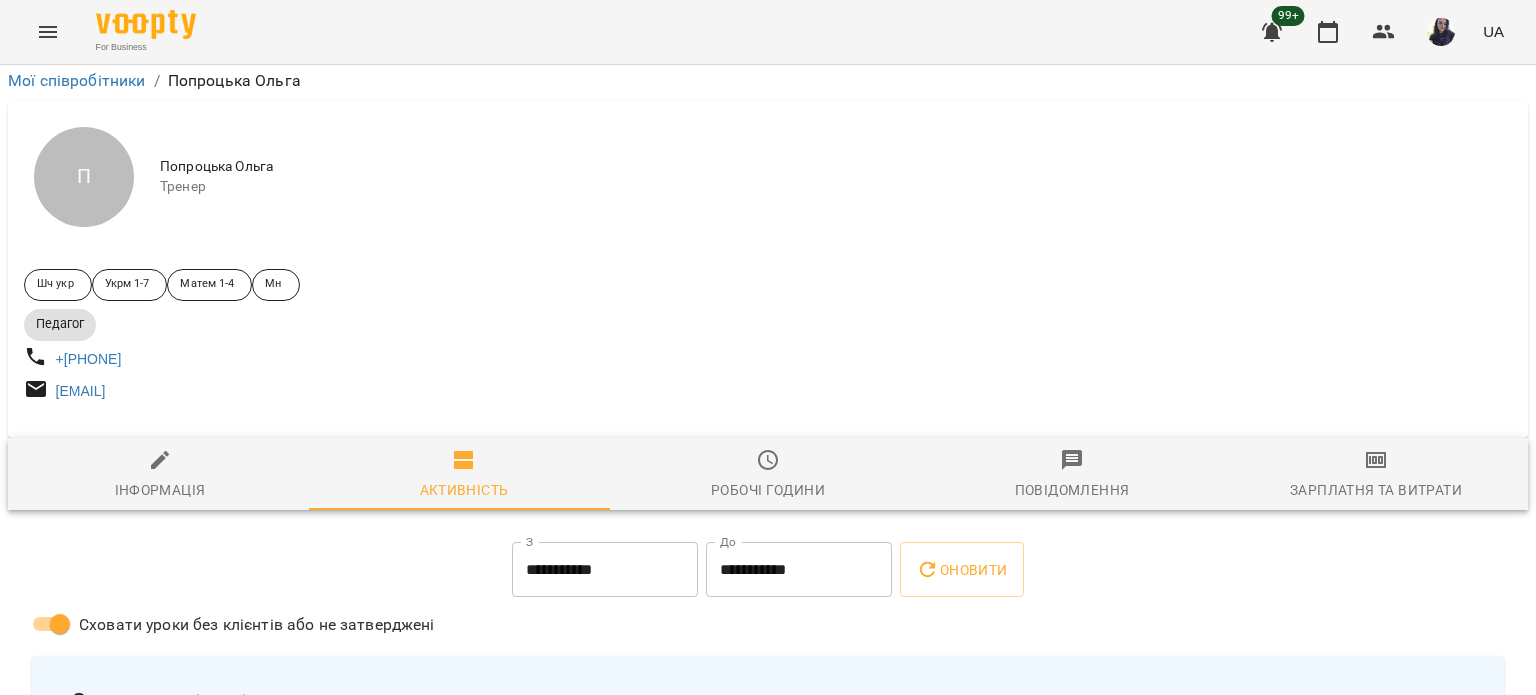 scroll, scrollTop: 40, scrollLeft: 0, axis: vertical 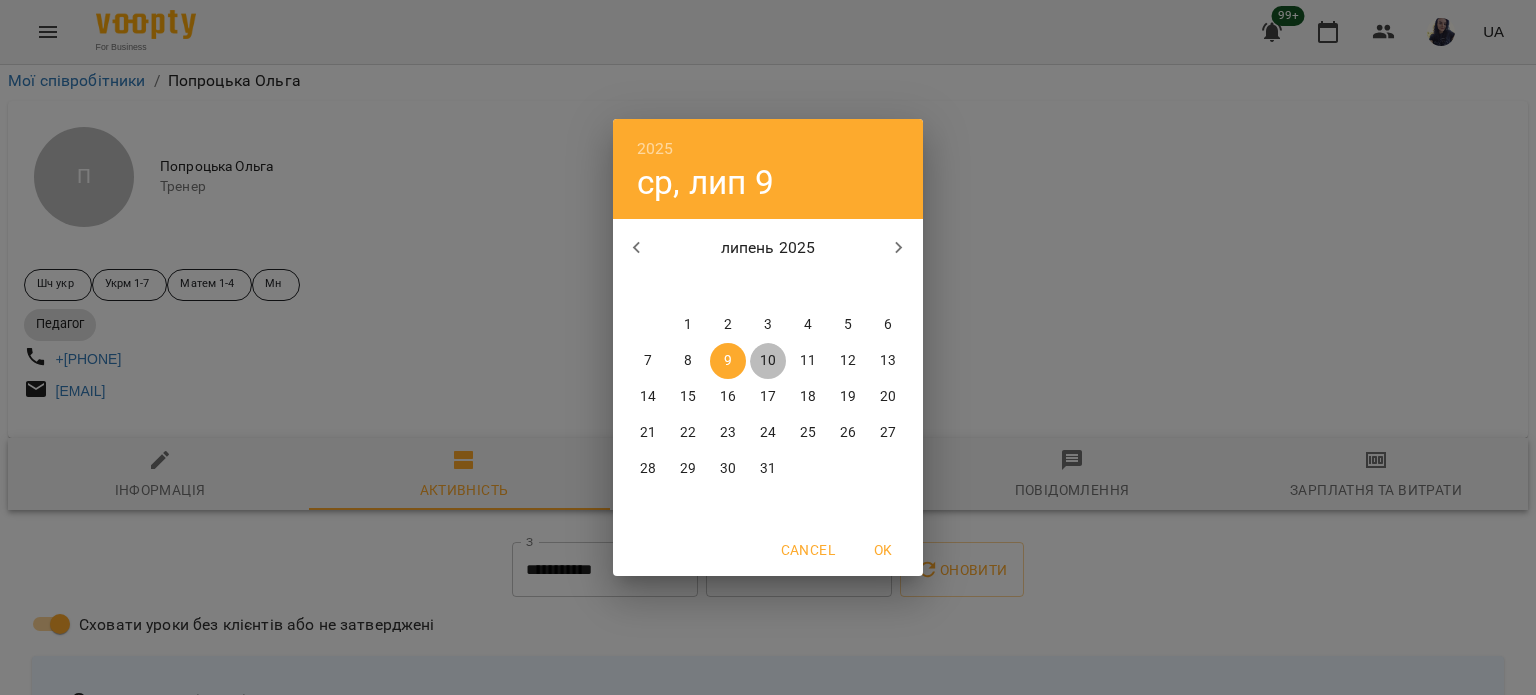 click on "10" at bounding box center [768, 361] 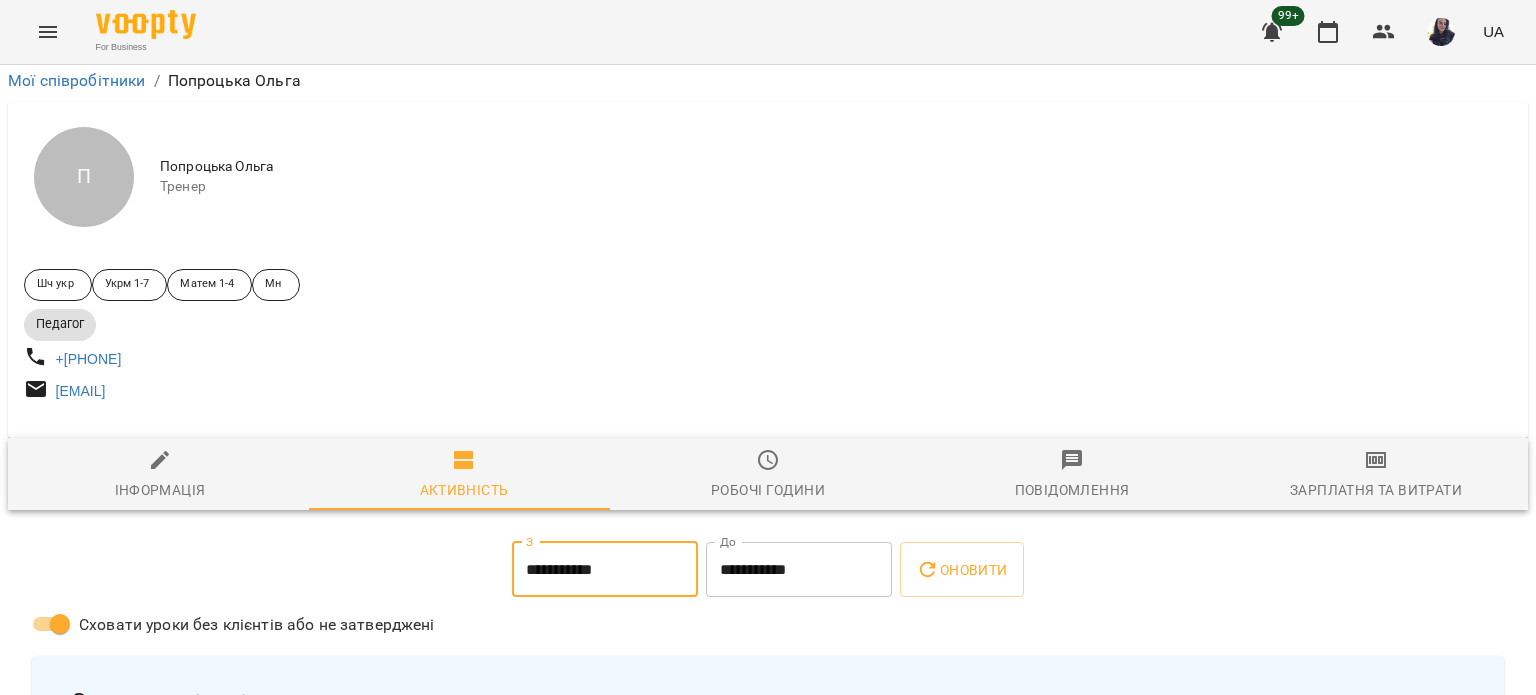 click on "**********" at bounding box center [799, 570] 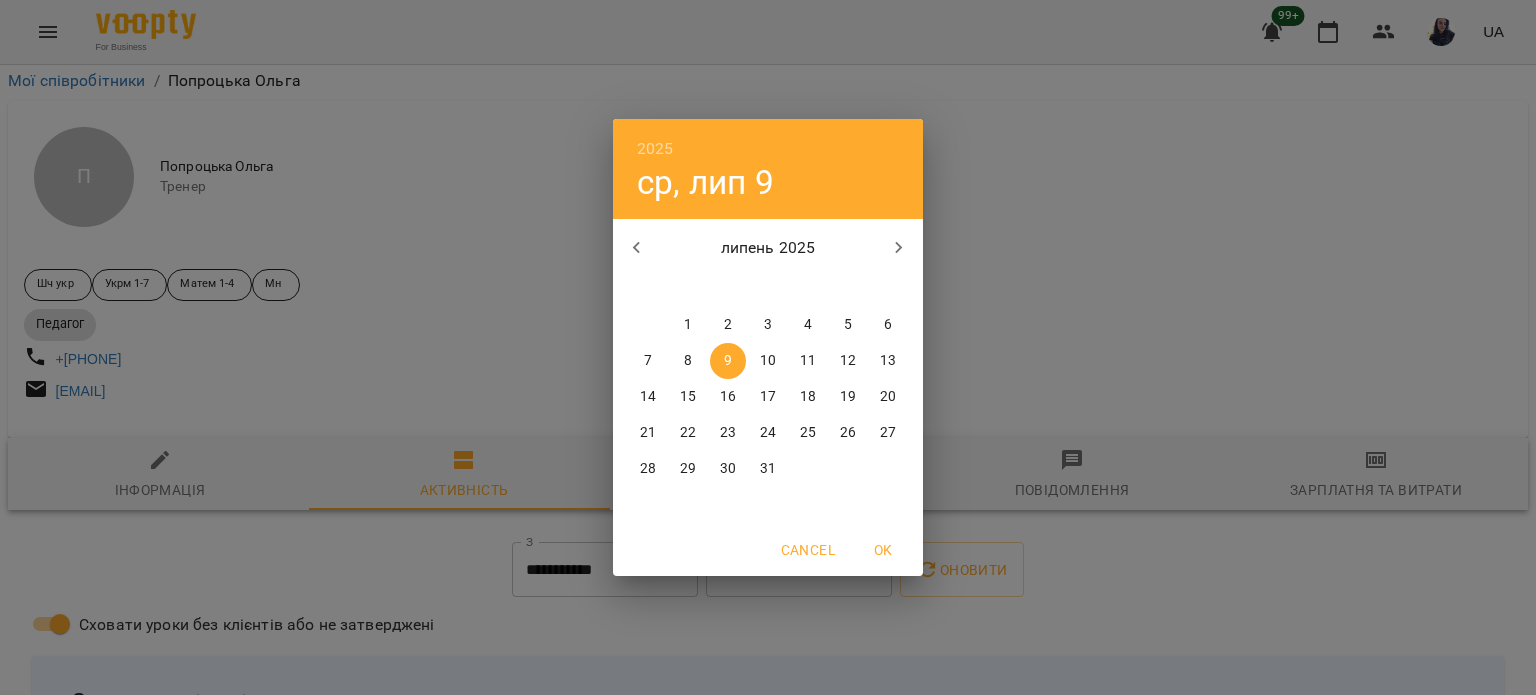 click on "Cancel" at bounding box center [808, 550] 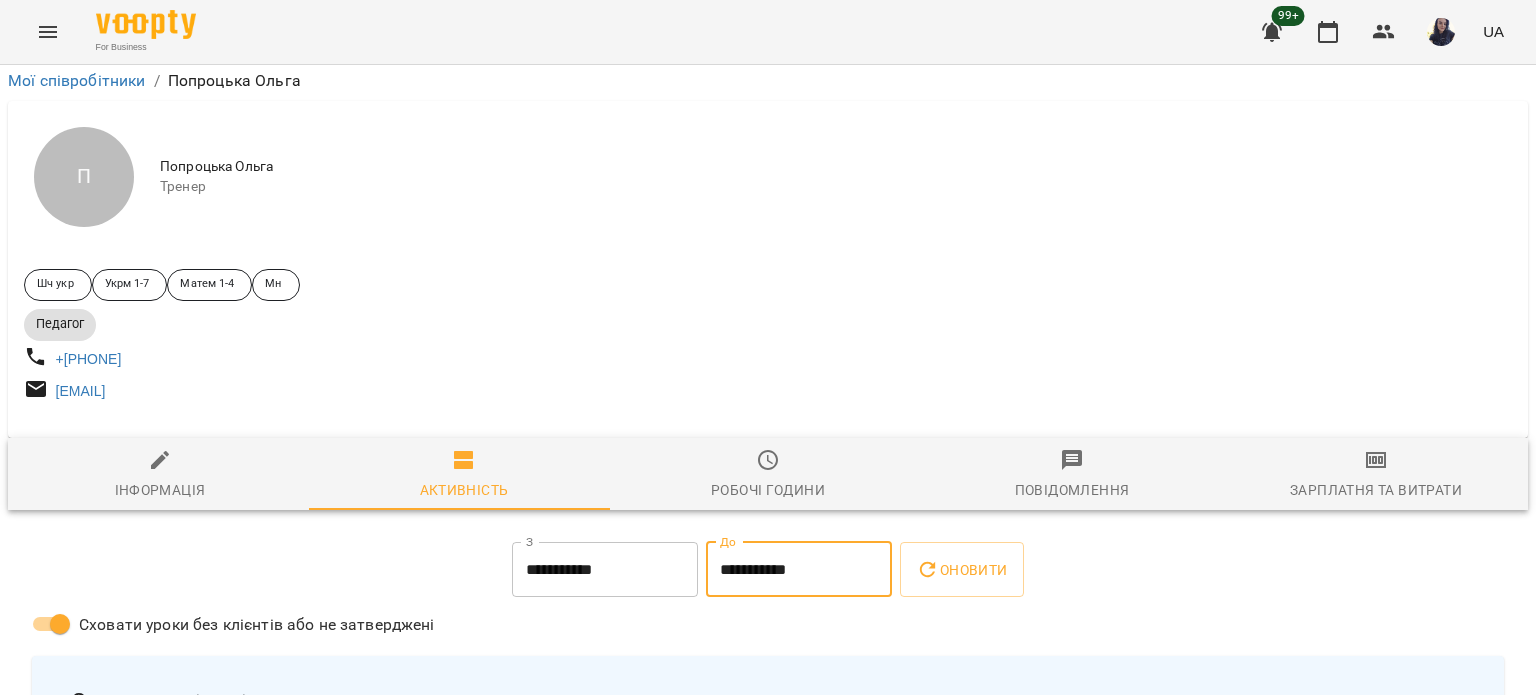 click on "**********" at bounding box center (799, 570) 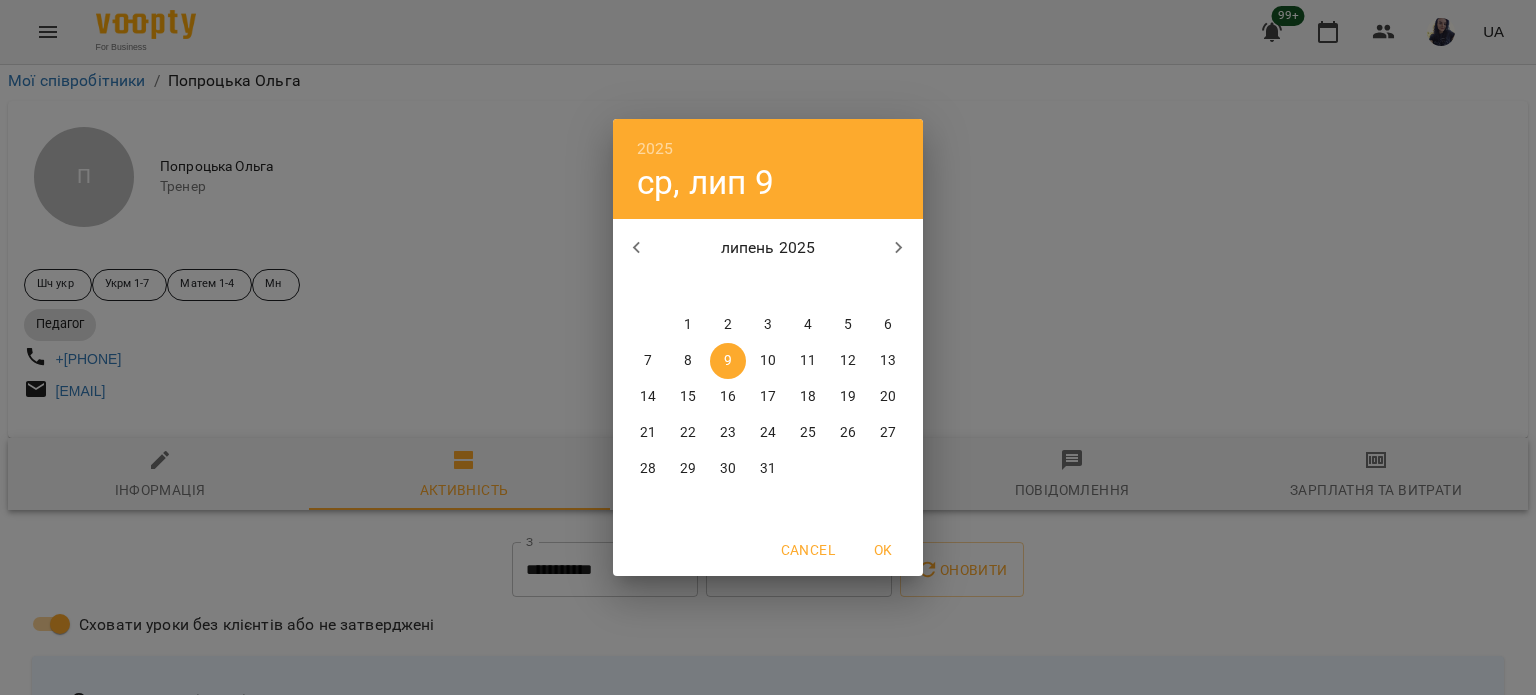 click on "10" at bounding box center [768, 361] 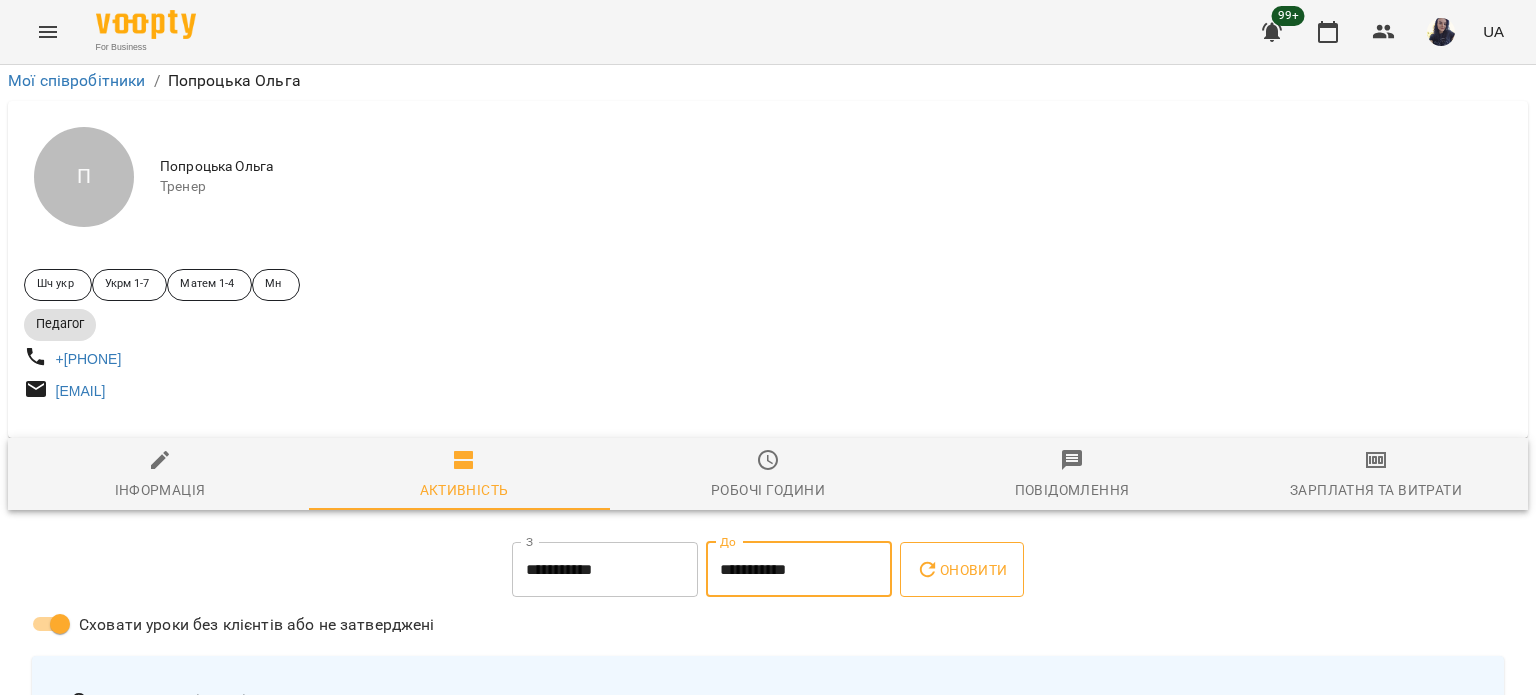 click on "Оновити" at bounding box center (961, 570) 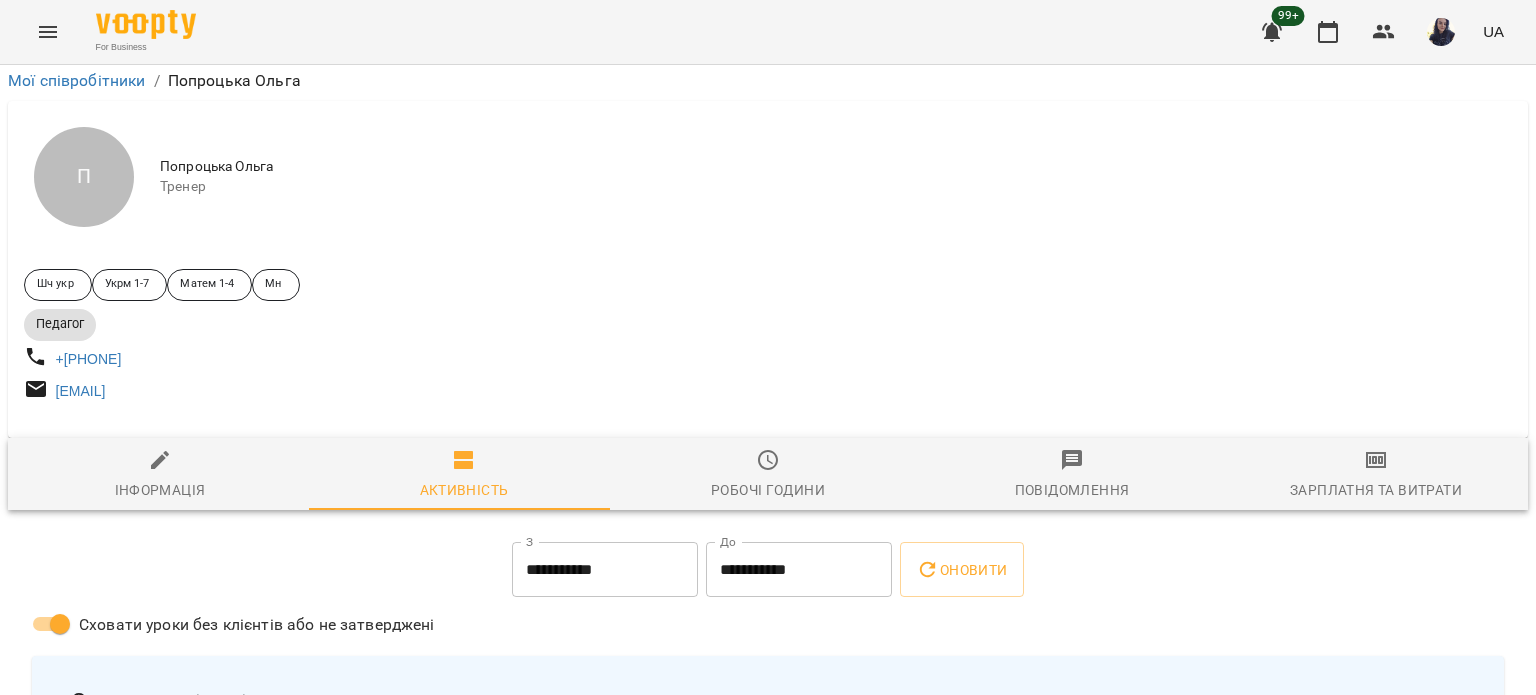 scroll, scrollTop: 209, scrollLeft: 0, axis: vertical 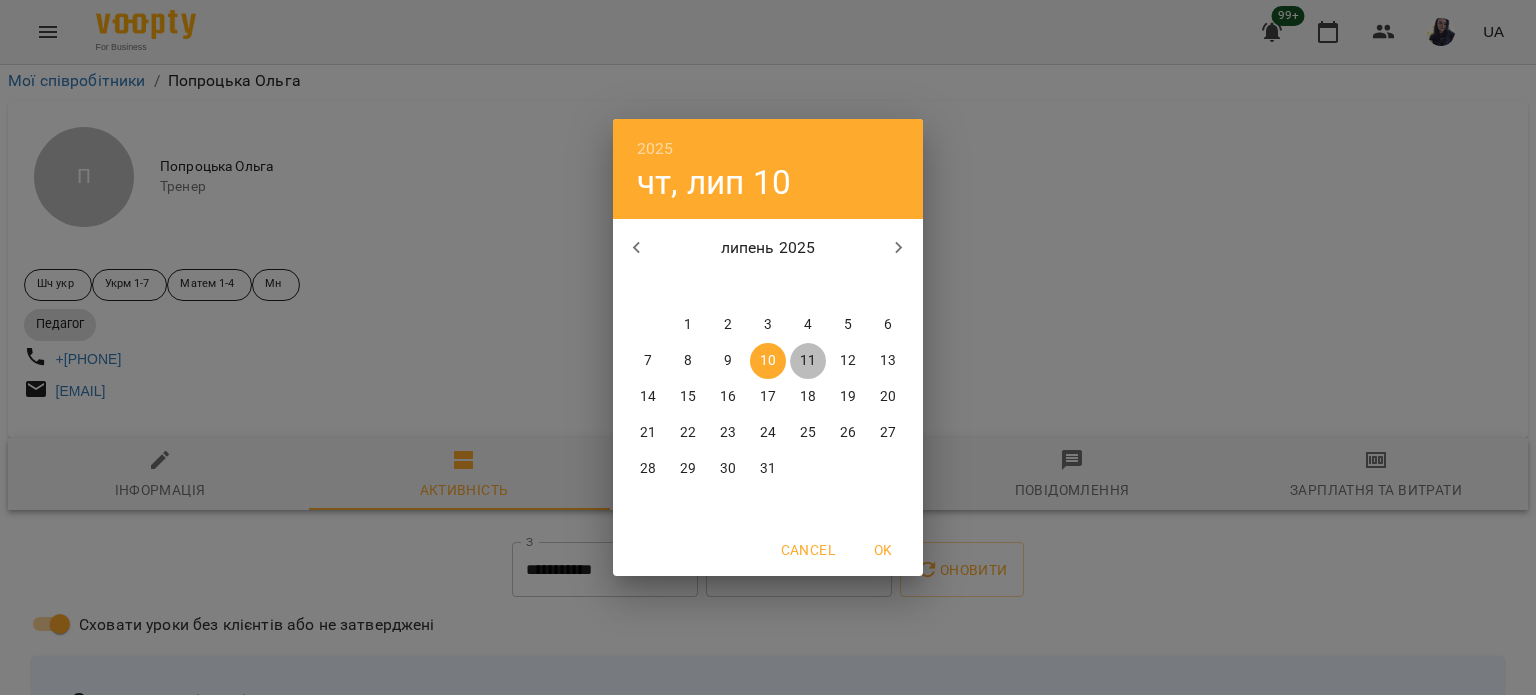 click on "11" at bounding box center (808, 361) 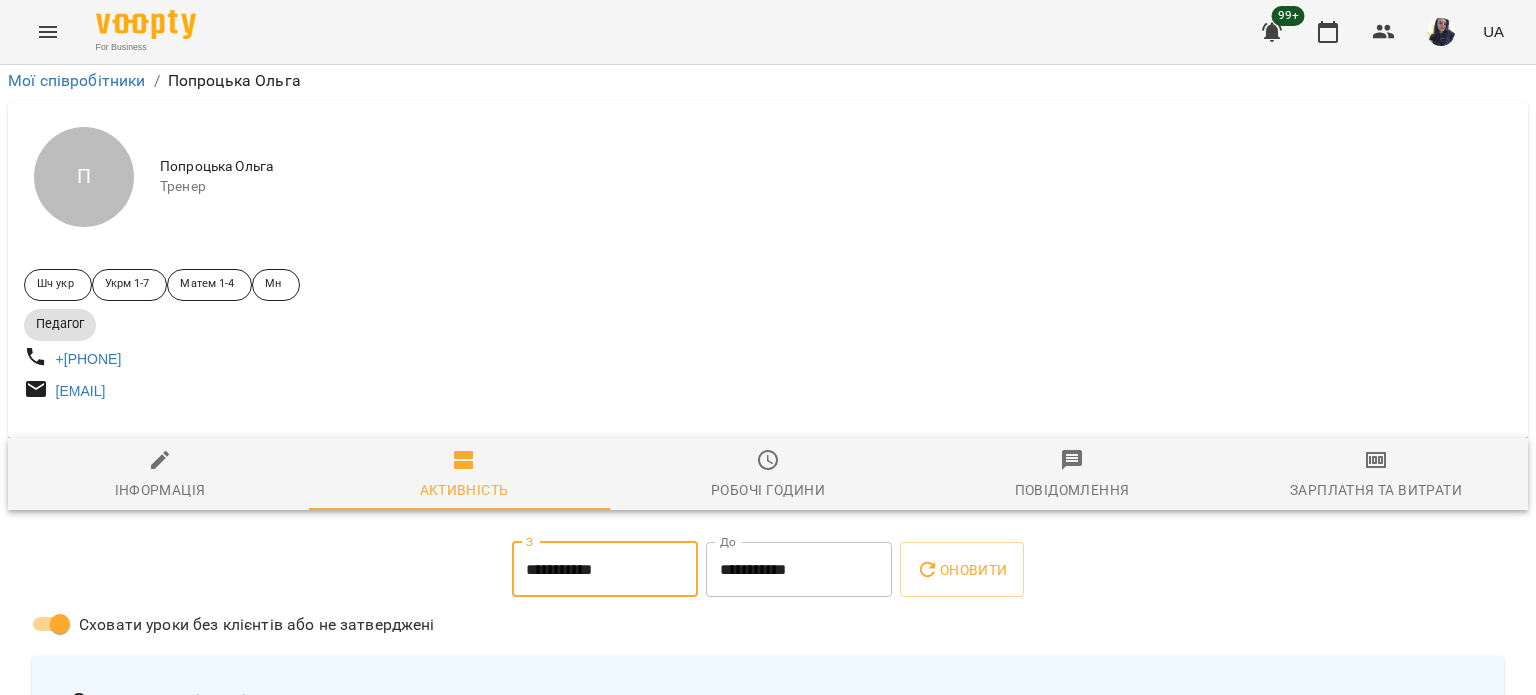 click on "**********" at bounding box center [799, 570] 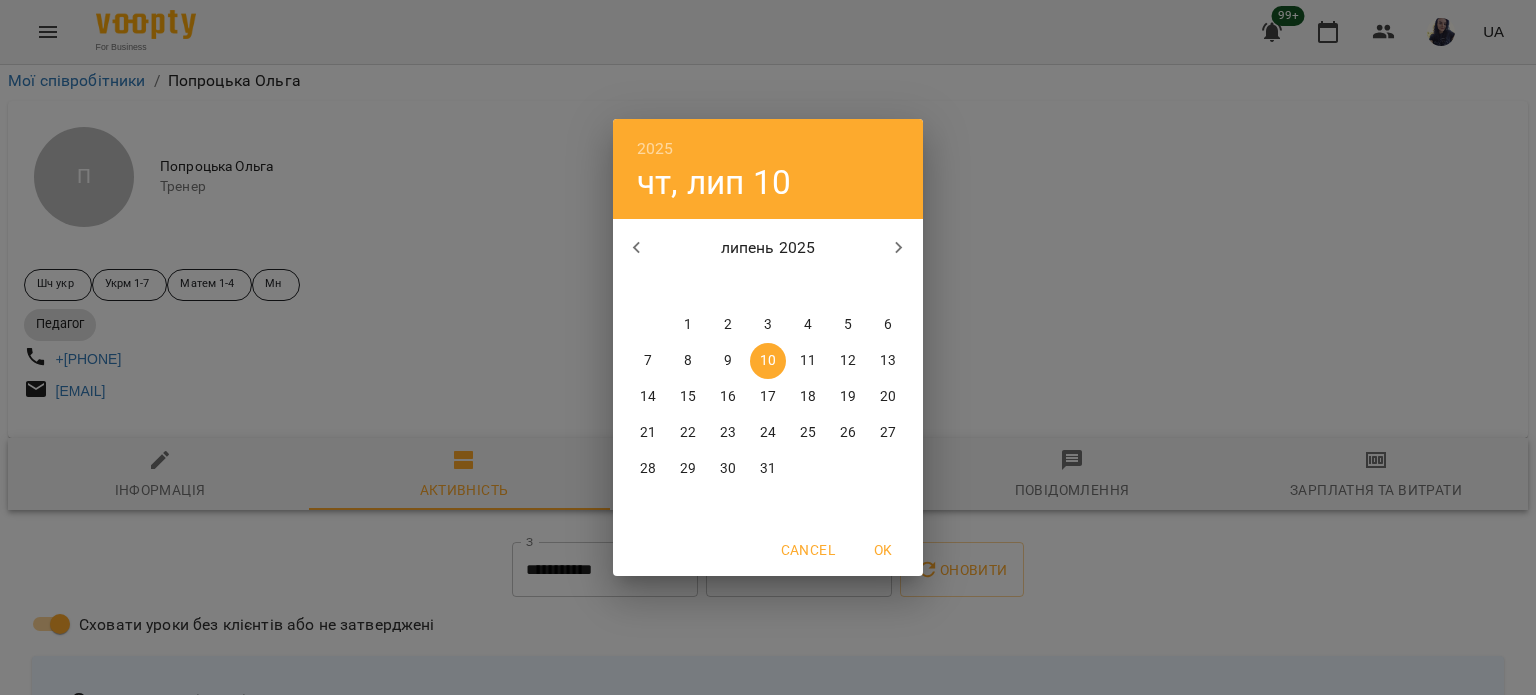 drag, startPoint x: 806, startPoint y: 361, endPoint x: 994, endPoint y: 375, distance: 188.52055 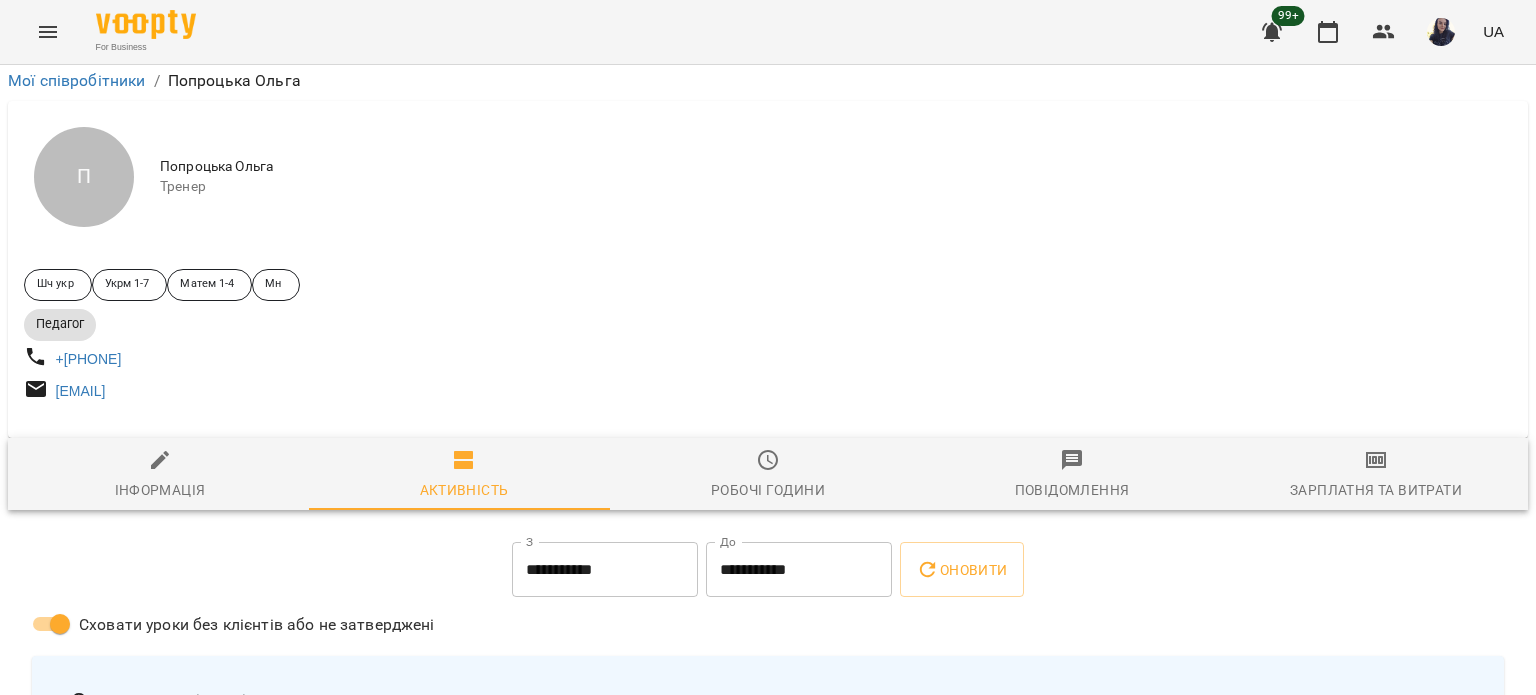 click on "Оновити" at bounding box center (961, 570) 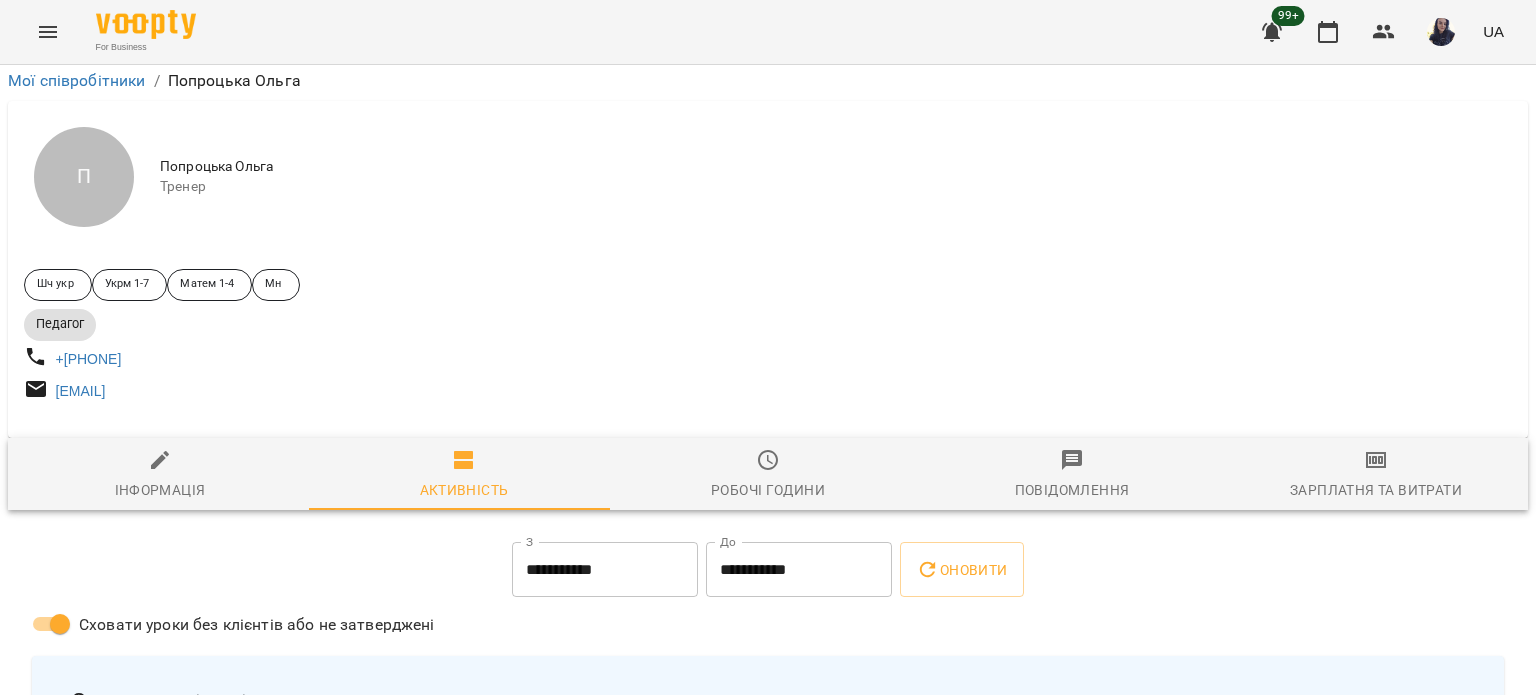 scroll, scrollTop: 417, scrollLeft: 0, axis: vertical 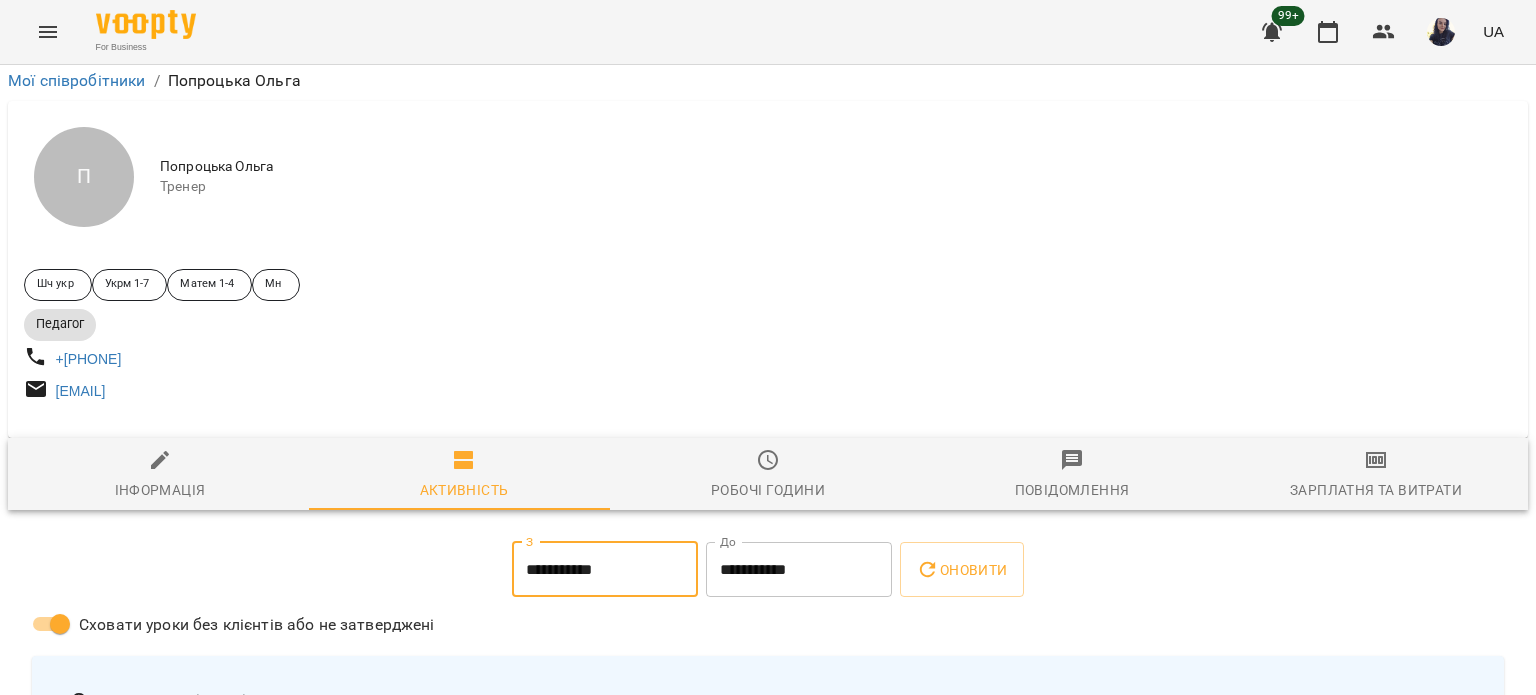 click on "**********" at bounding box center [605, 570] 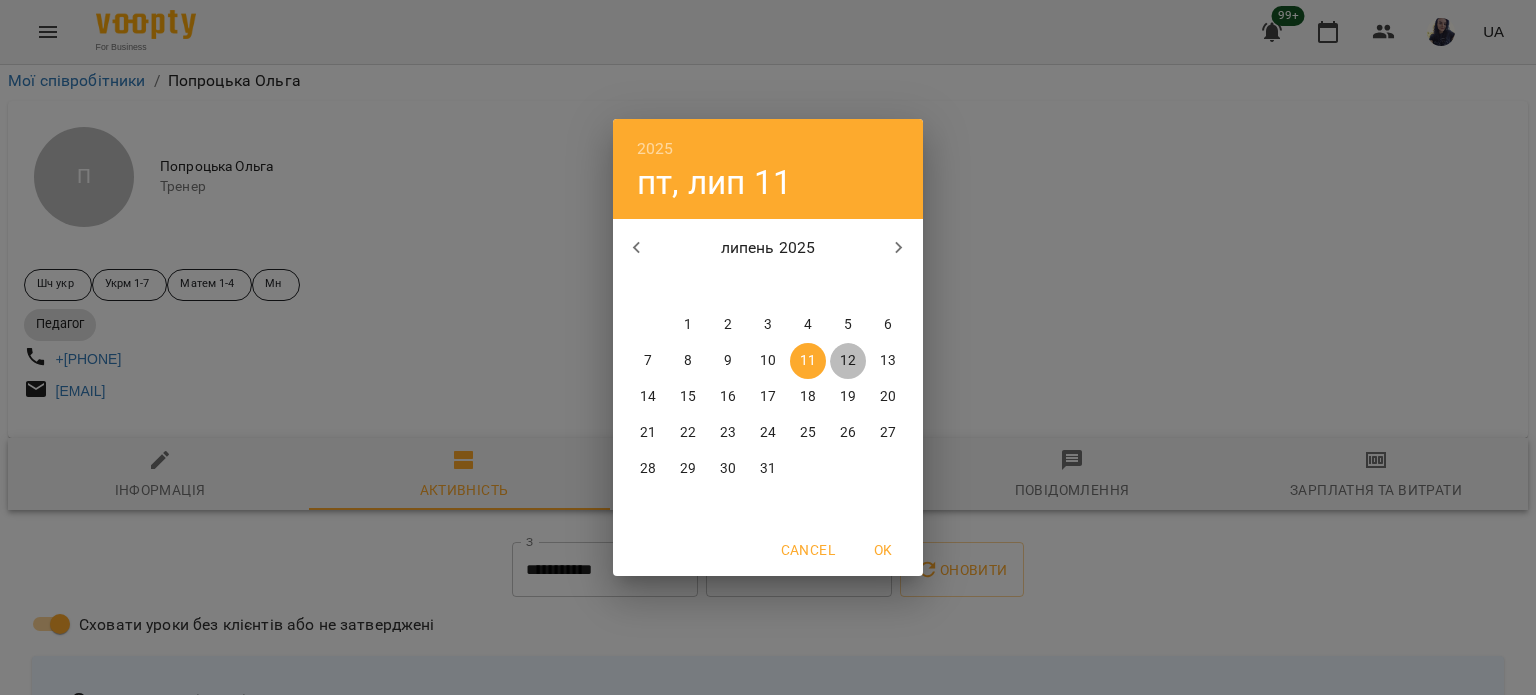click on "12" at bounding box center [848, 361] 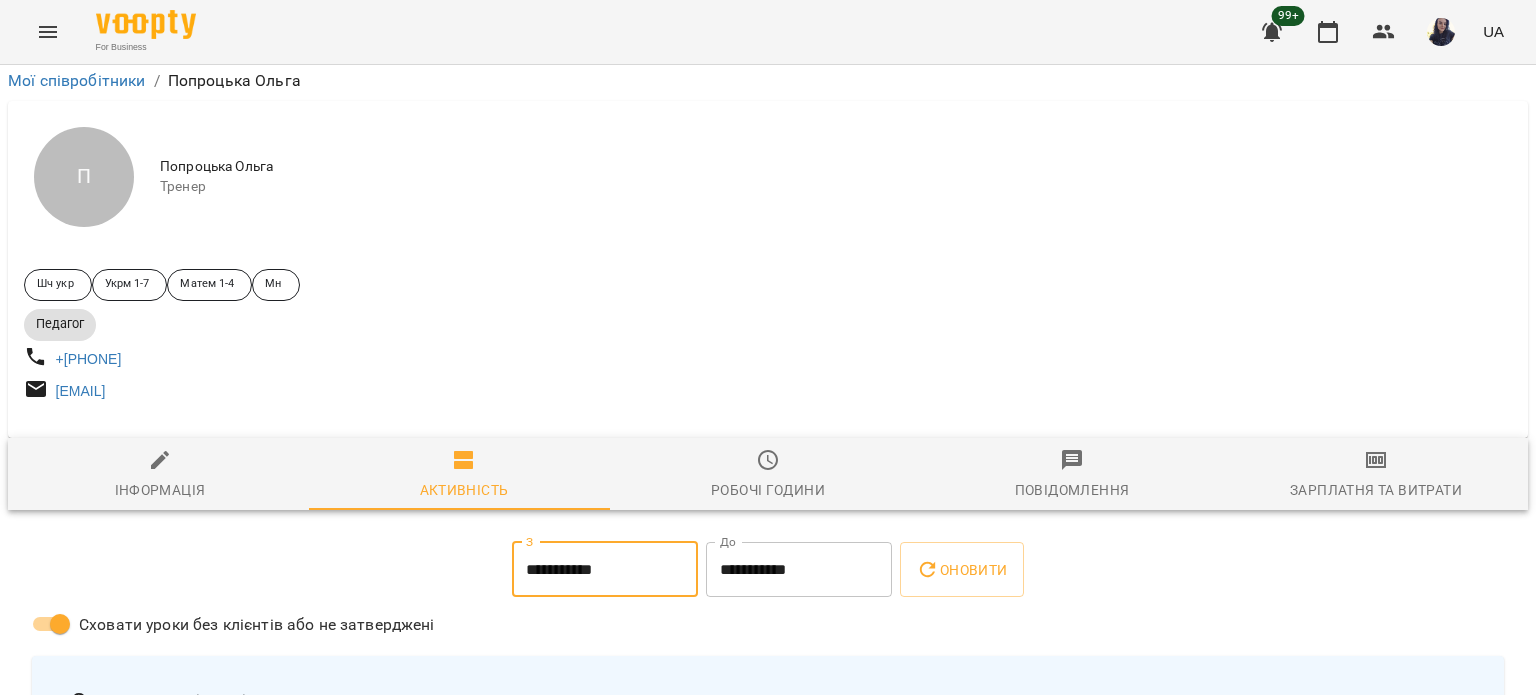 click on "Сховати уроки без клієнтів або не затверджені" at bounding box center [768, 626] 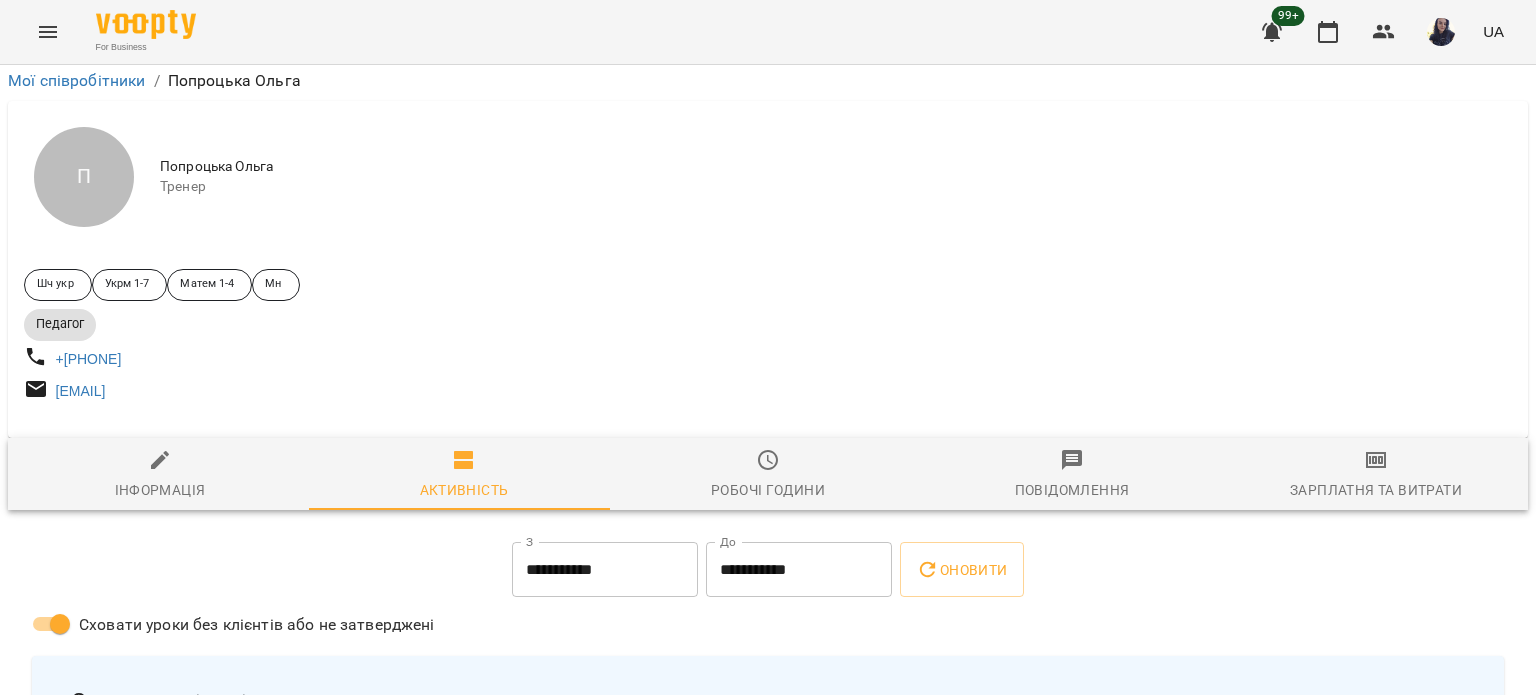 click on "**********" at bounding box center (799, 570) 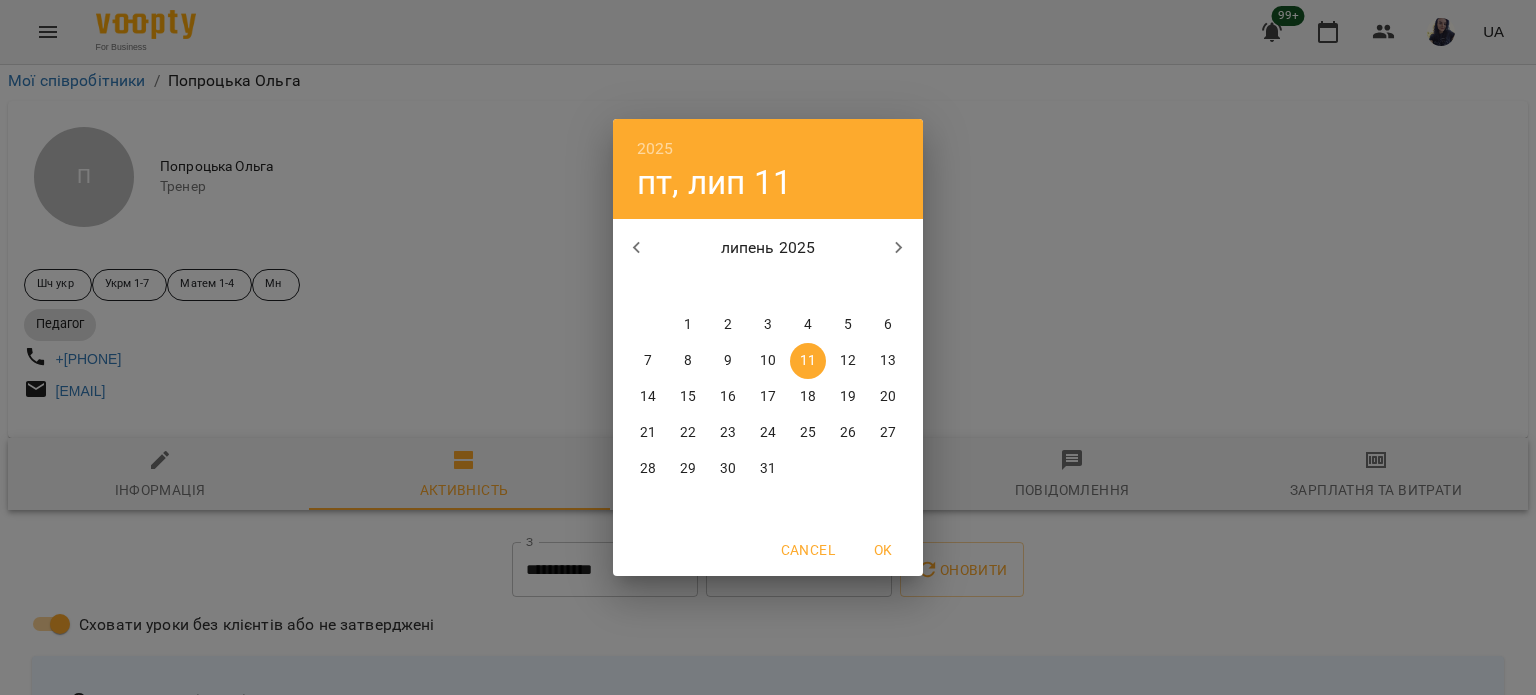 click on "12" at bounding box center [848, 361] 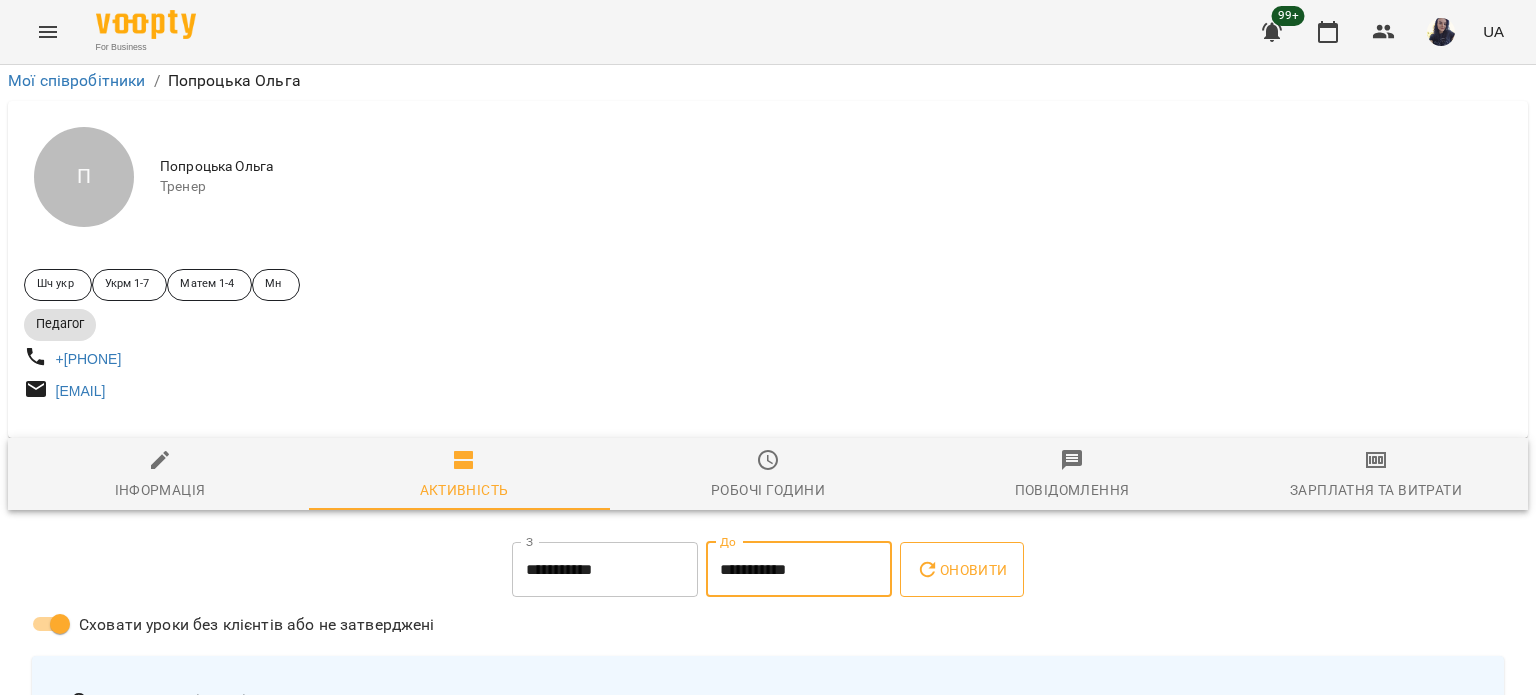click on "Оновити" at bounding box center [961, 570] 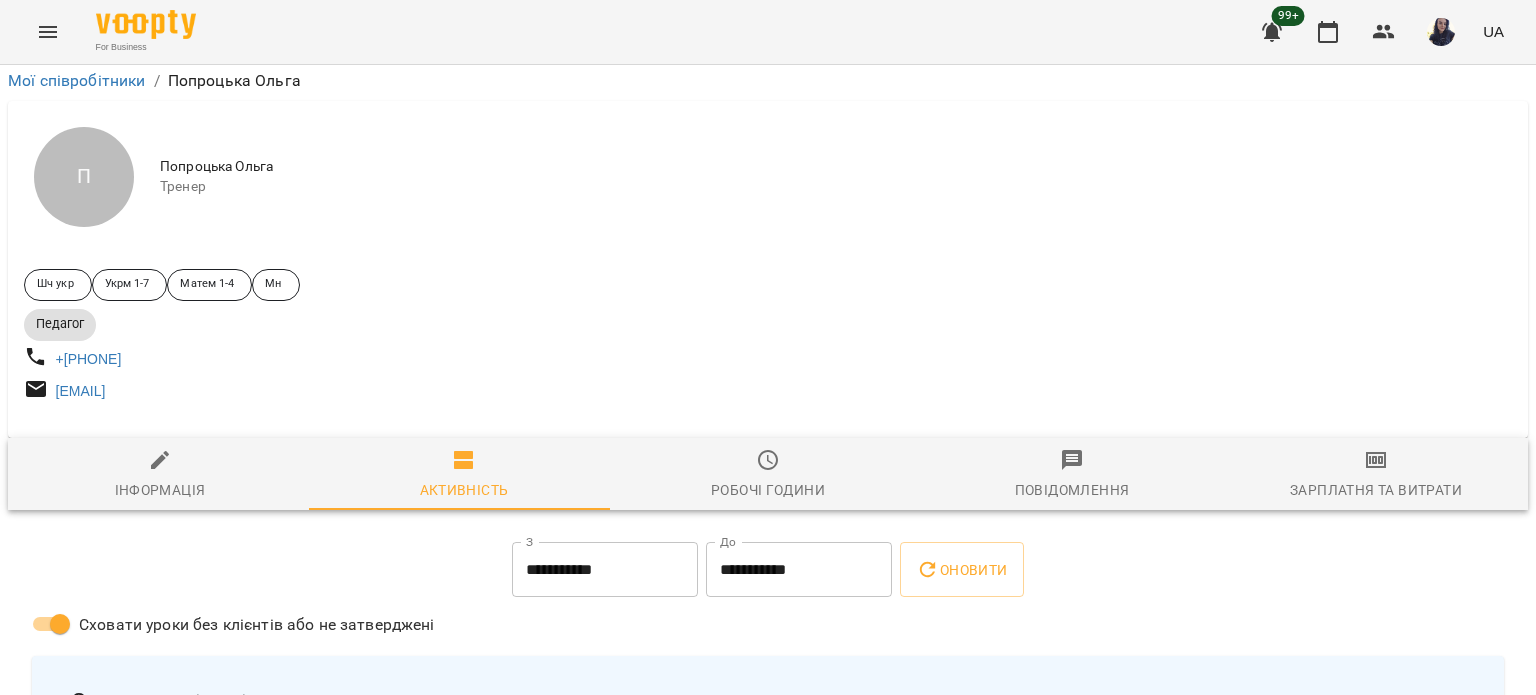 scroll, scrollTop: 300, scrollLeft: 0, axis: vertical 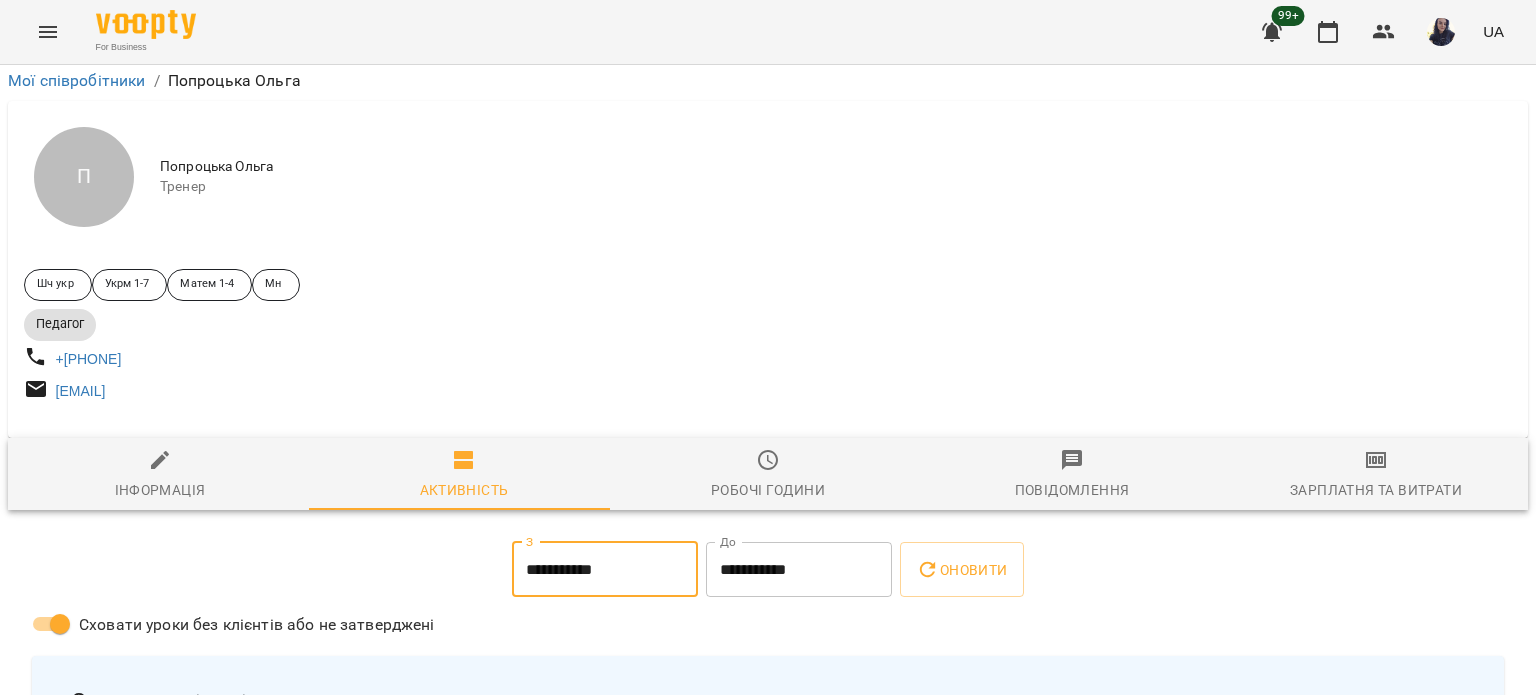 click on "**********" at bounding box center [605, 570] 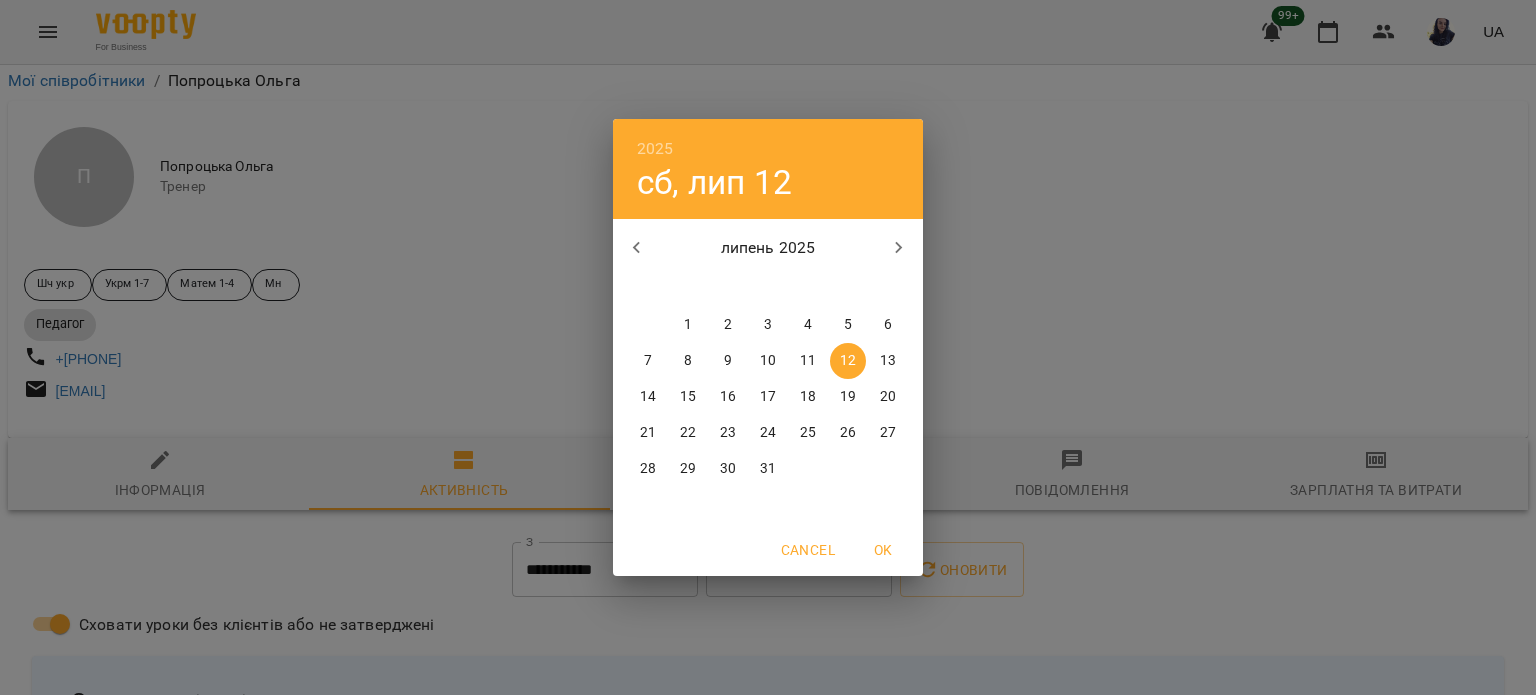click on "13" at bounding box center [888, 361] 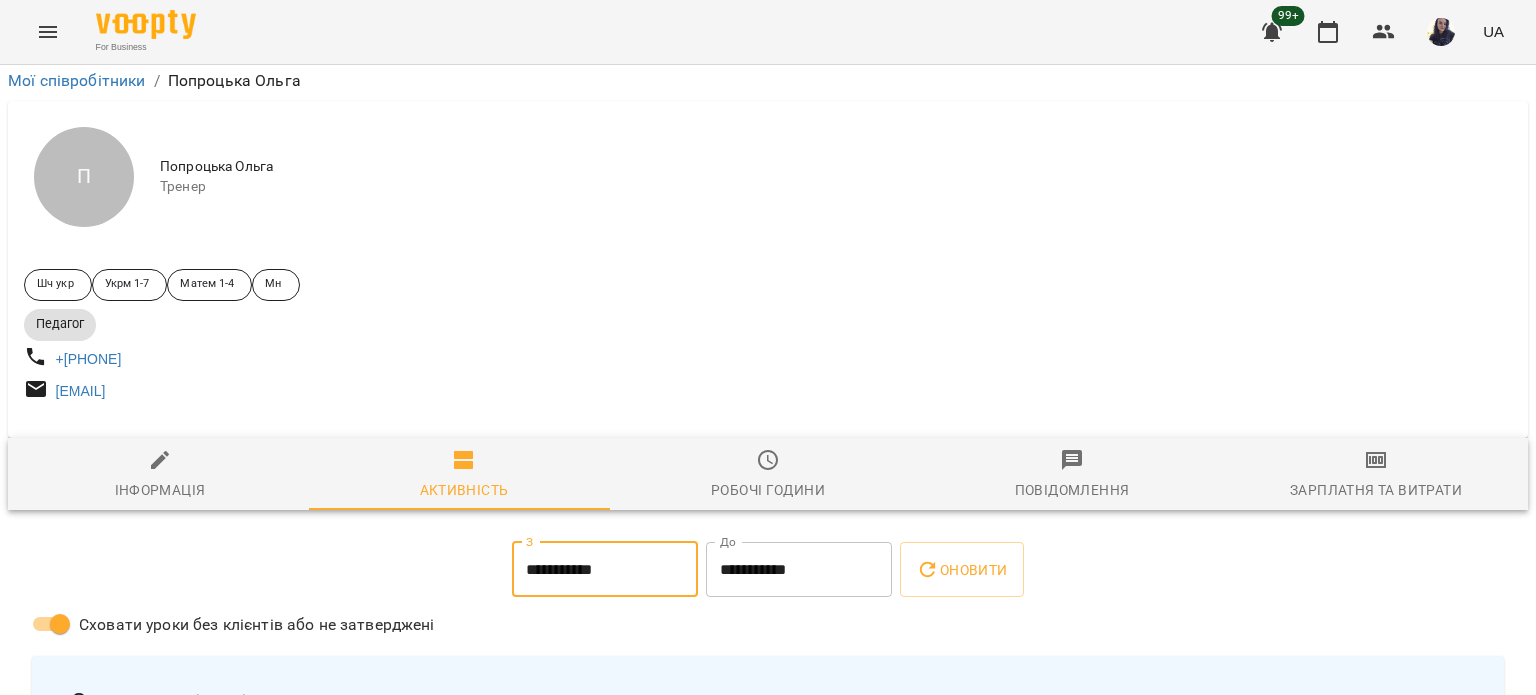 click on "**********" at bounding box center (799, 570) 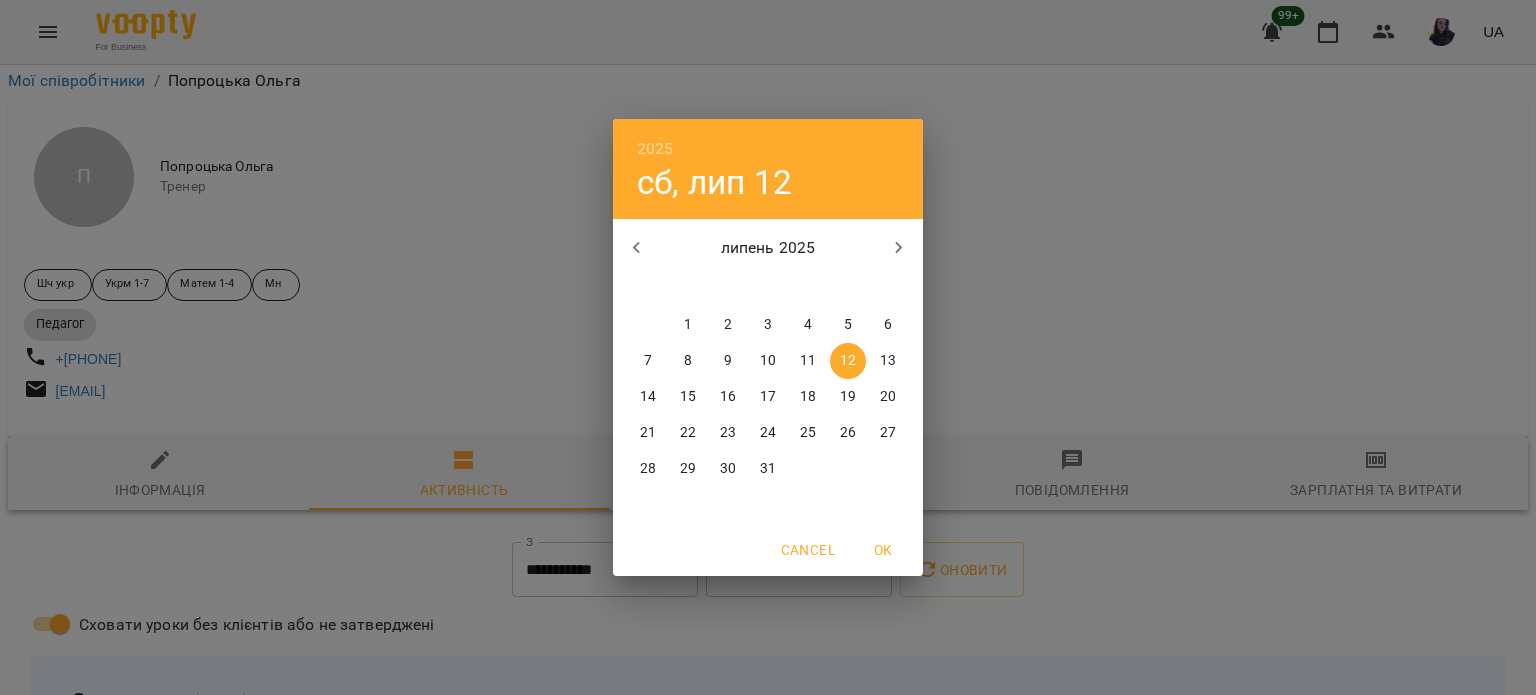 click on "13" at bounding box center (888, 361) 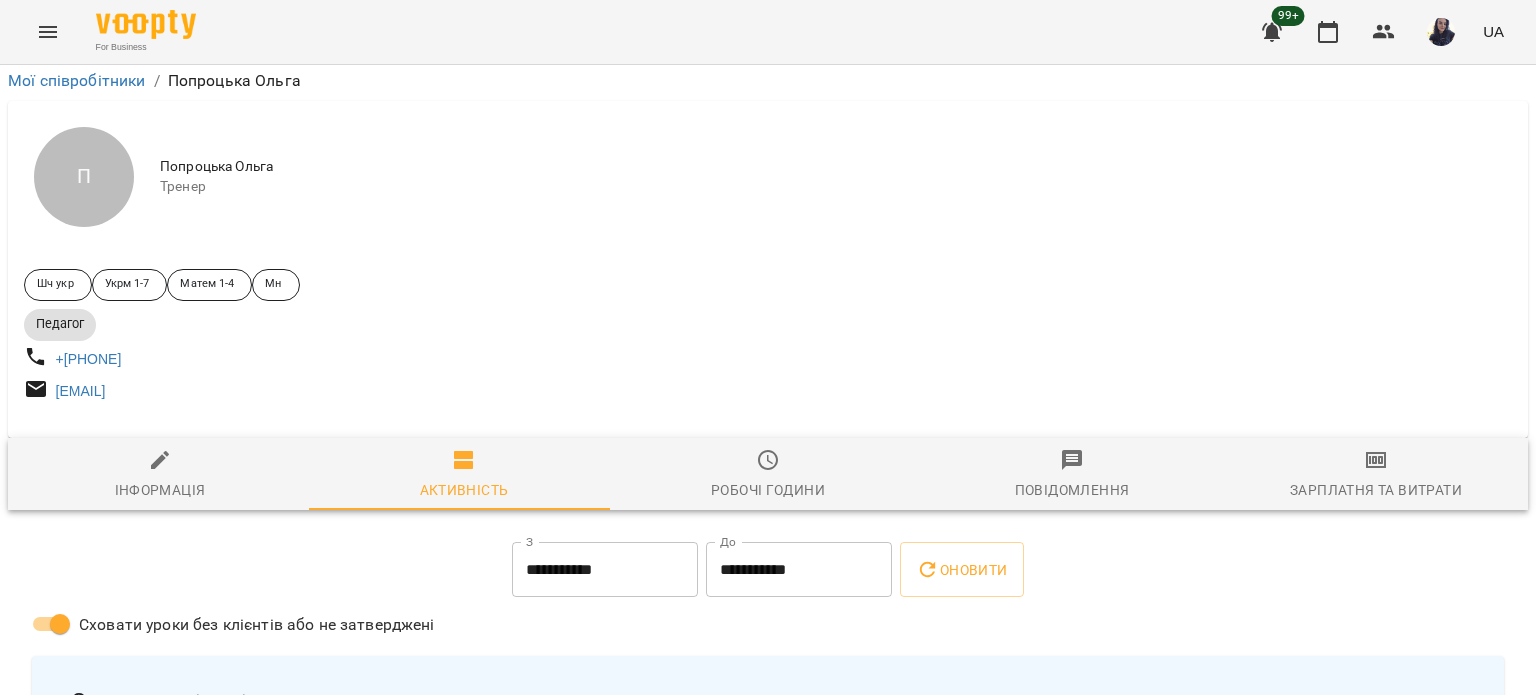 click on "Оновити" at bounding box center [961, 570] 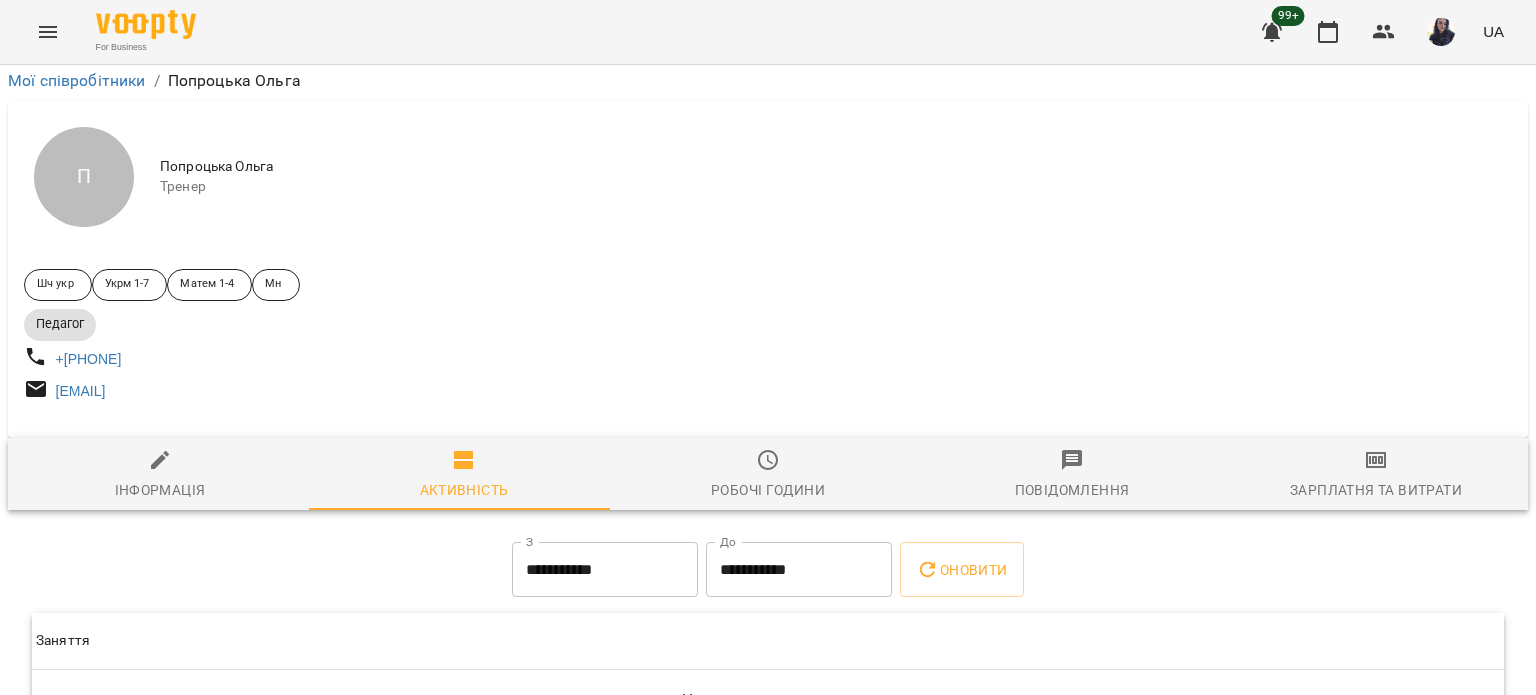 scroll, scrollTop: 143, scrollLeft: 0, axis: vertical 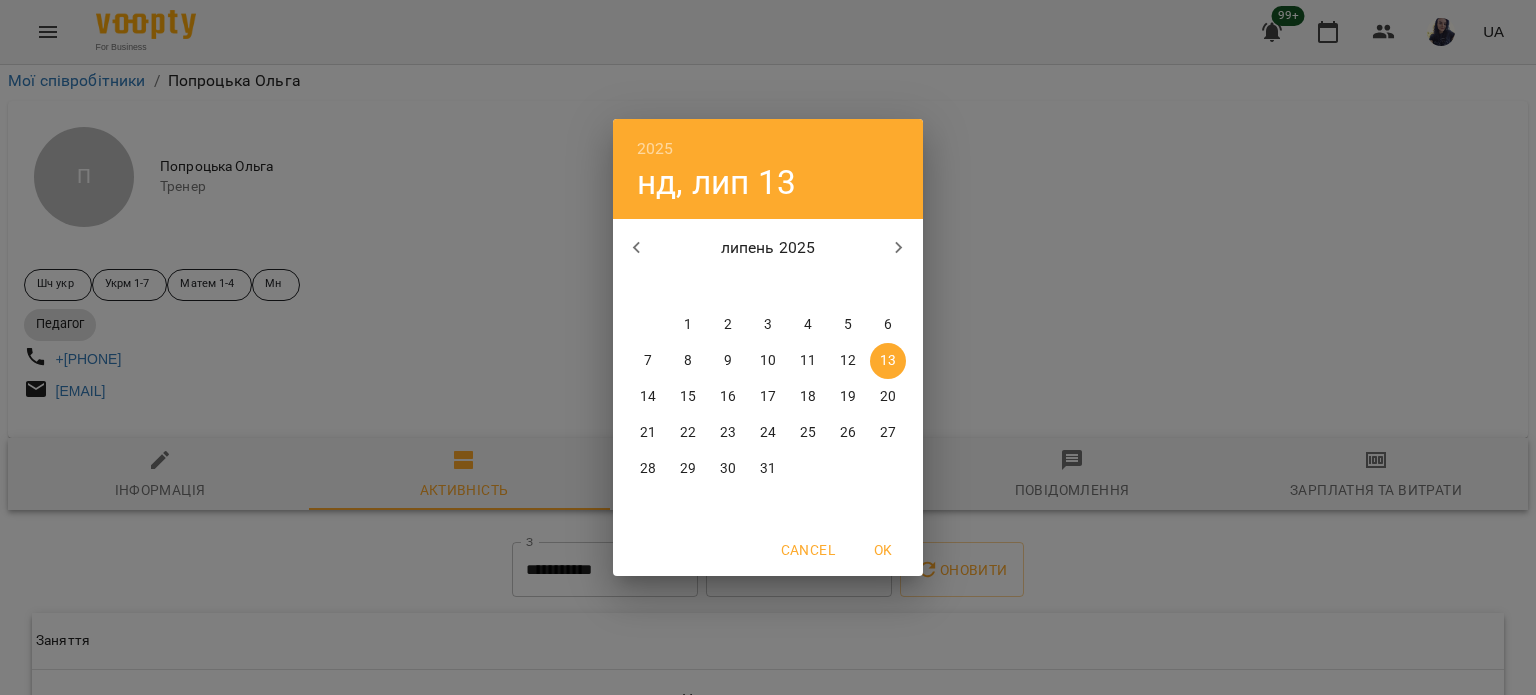 drag, startPoint x: 650, startPoint y: 391, endPoint x: 744, endPoint y: 484, distance: 132.23087 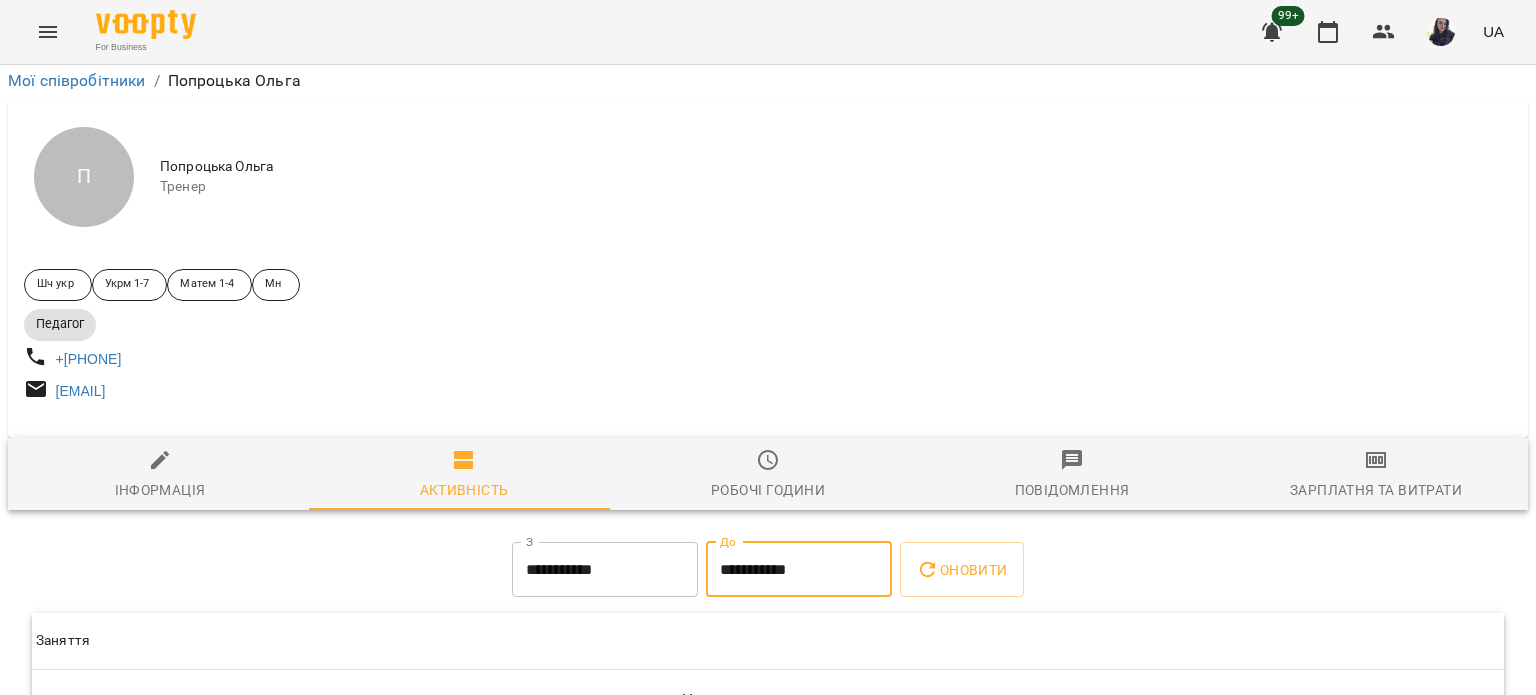click on "**********" at bounding box center [799, 570] 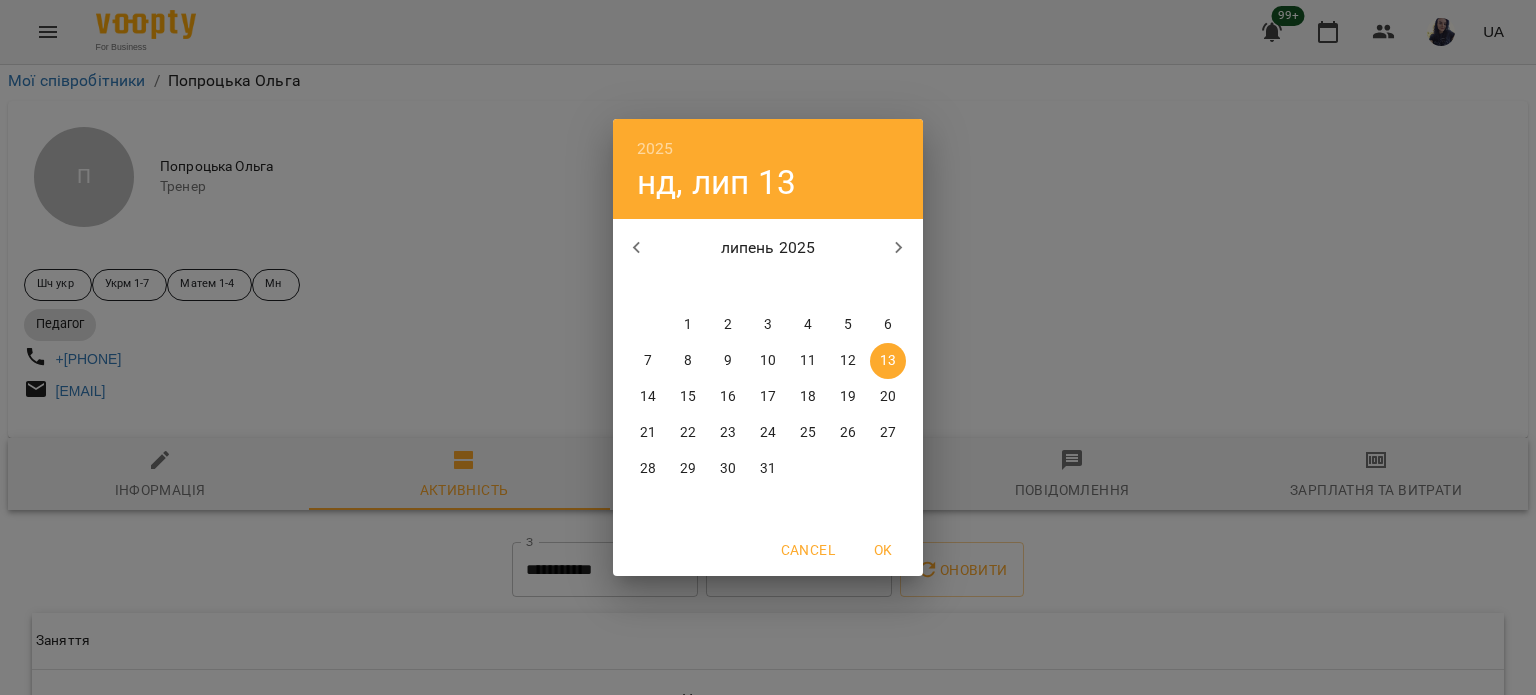 click on "14" at bounding box center [648, 397] 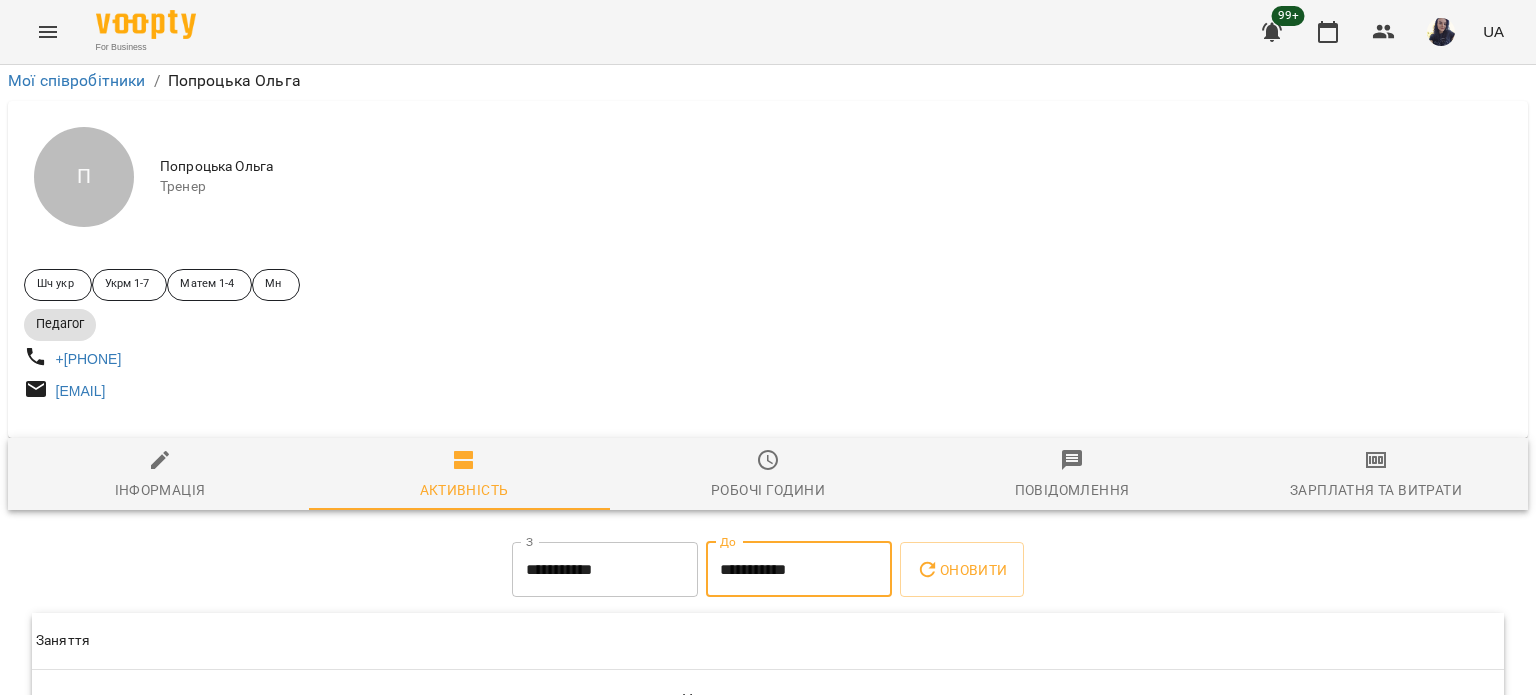 click on "Оновити" at bounding box center (961, 570) 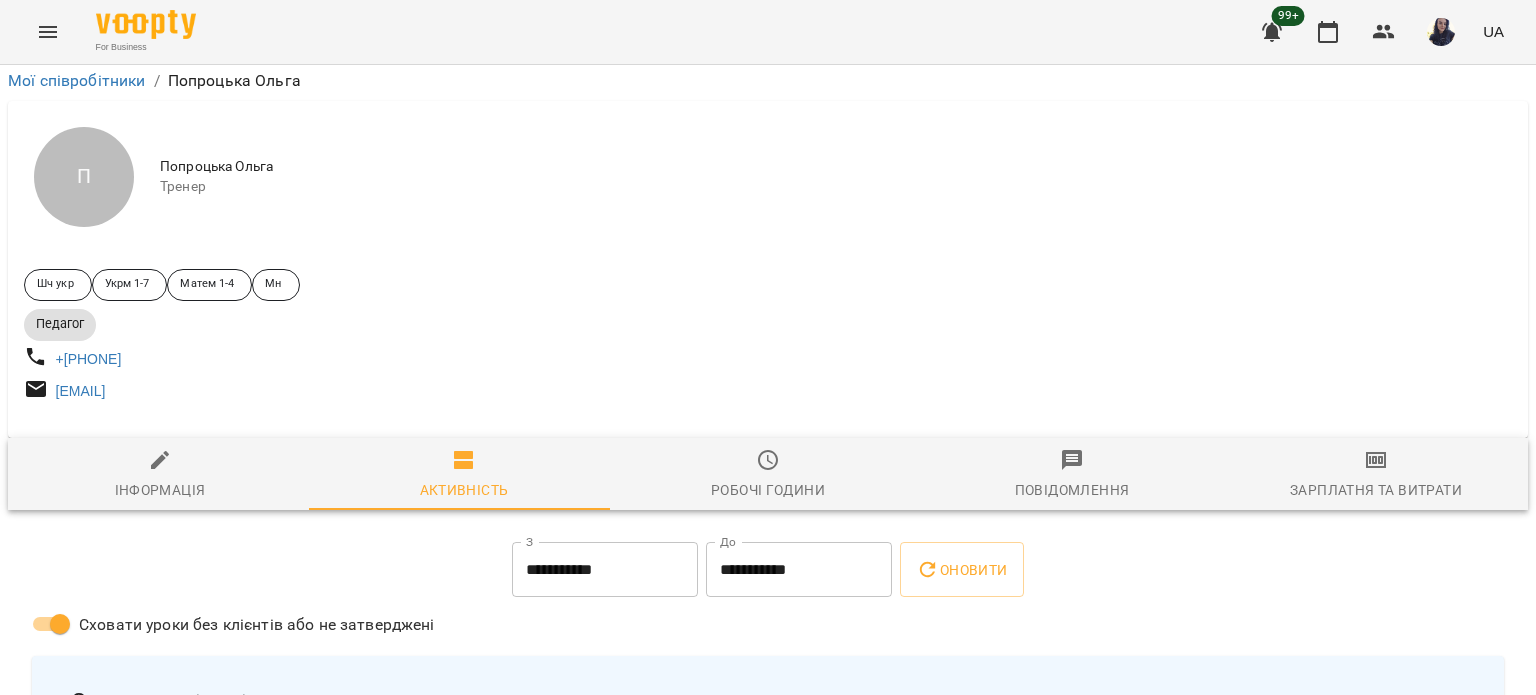 scroll, scrollTop: 300, scrollLeft: 0, axis: vertical 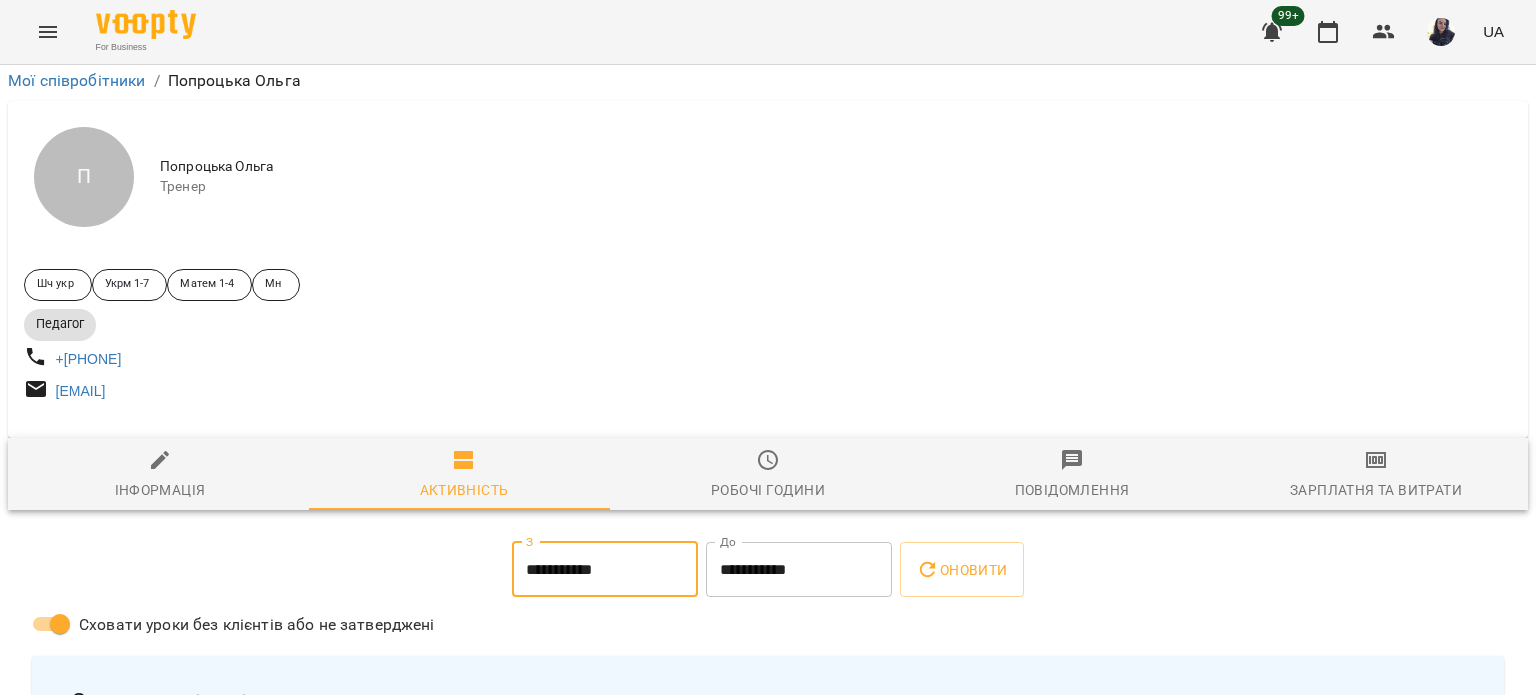click on "**********" at bounding box center (605, 570) 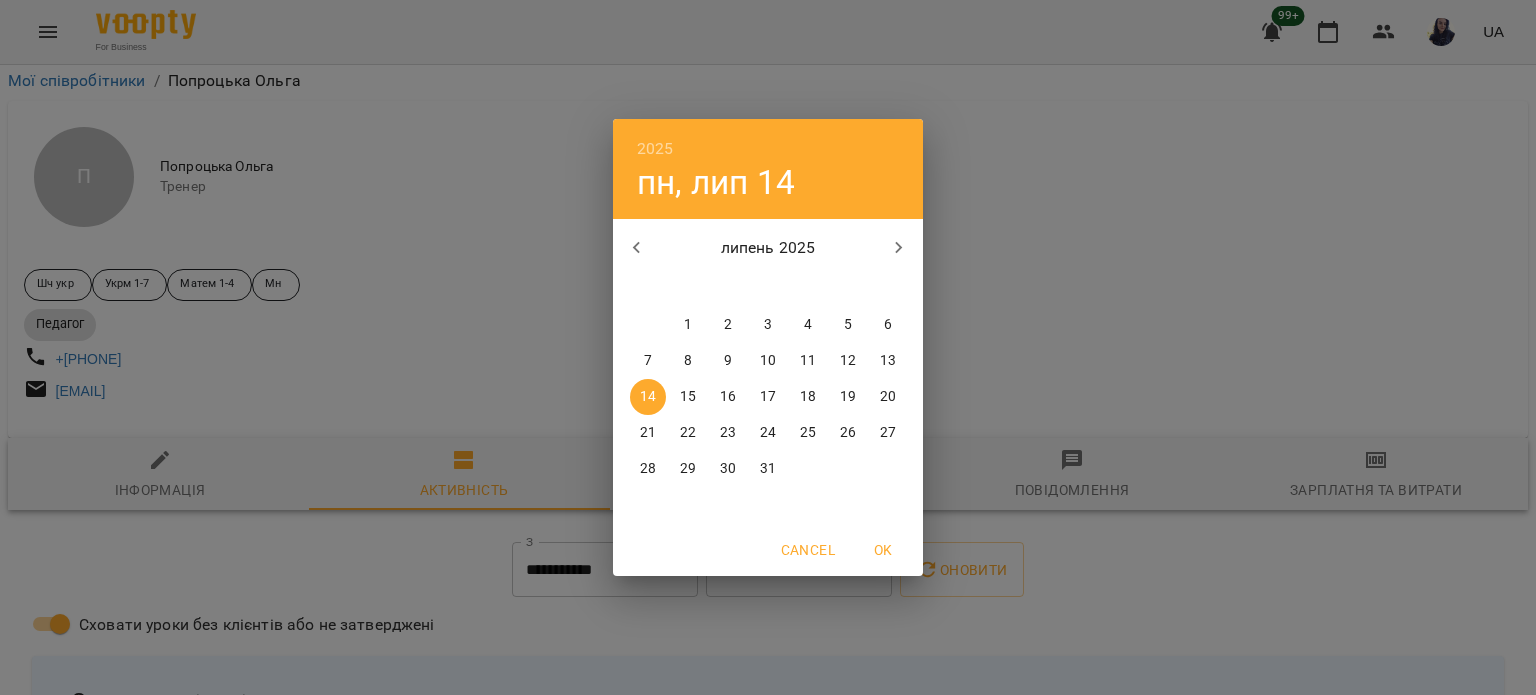 click on "15" at bounding box center (688, 397) 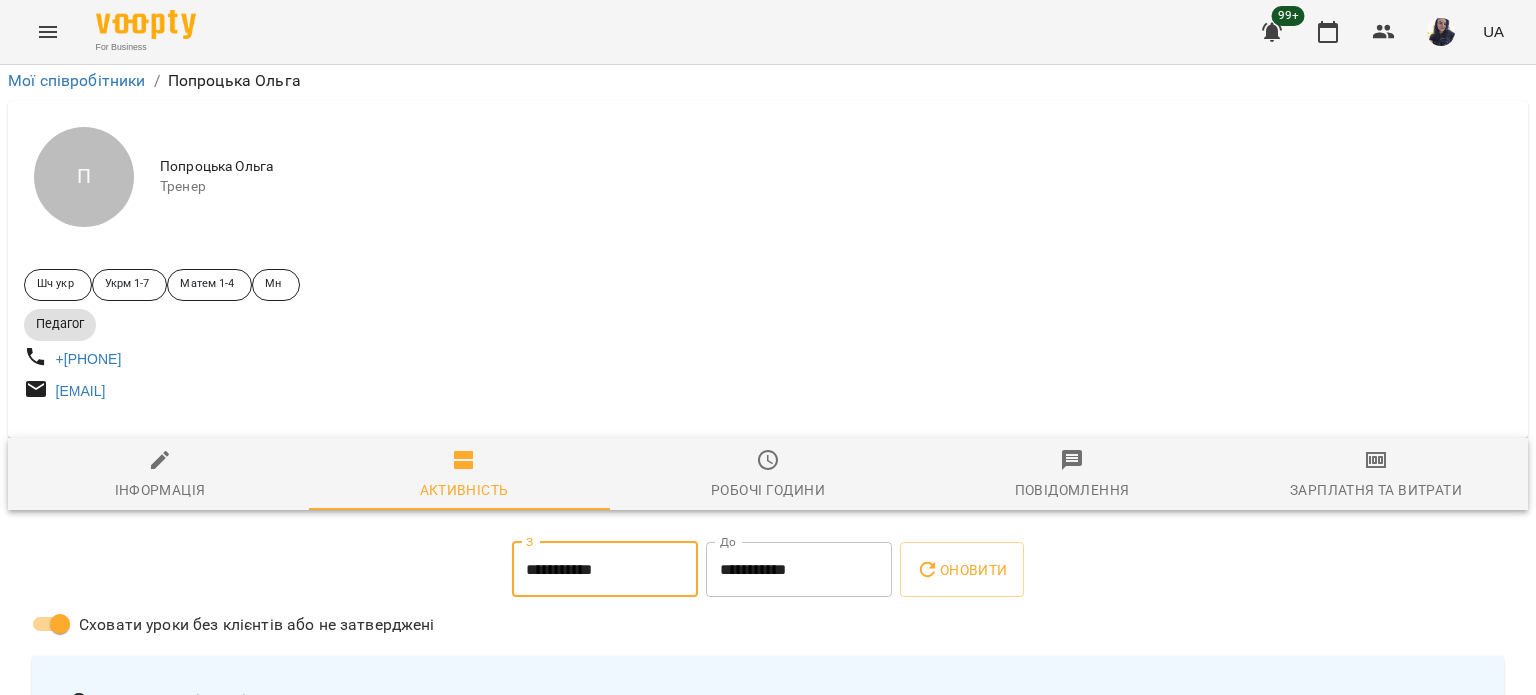 click on "**********" at bounding box center (799, 570) 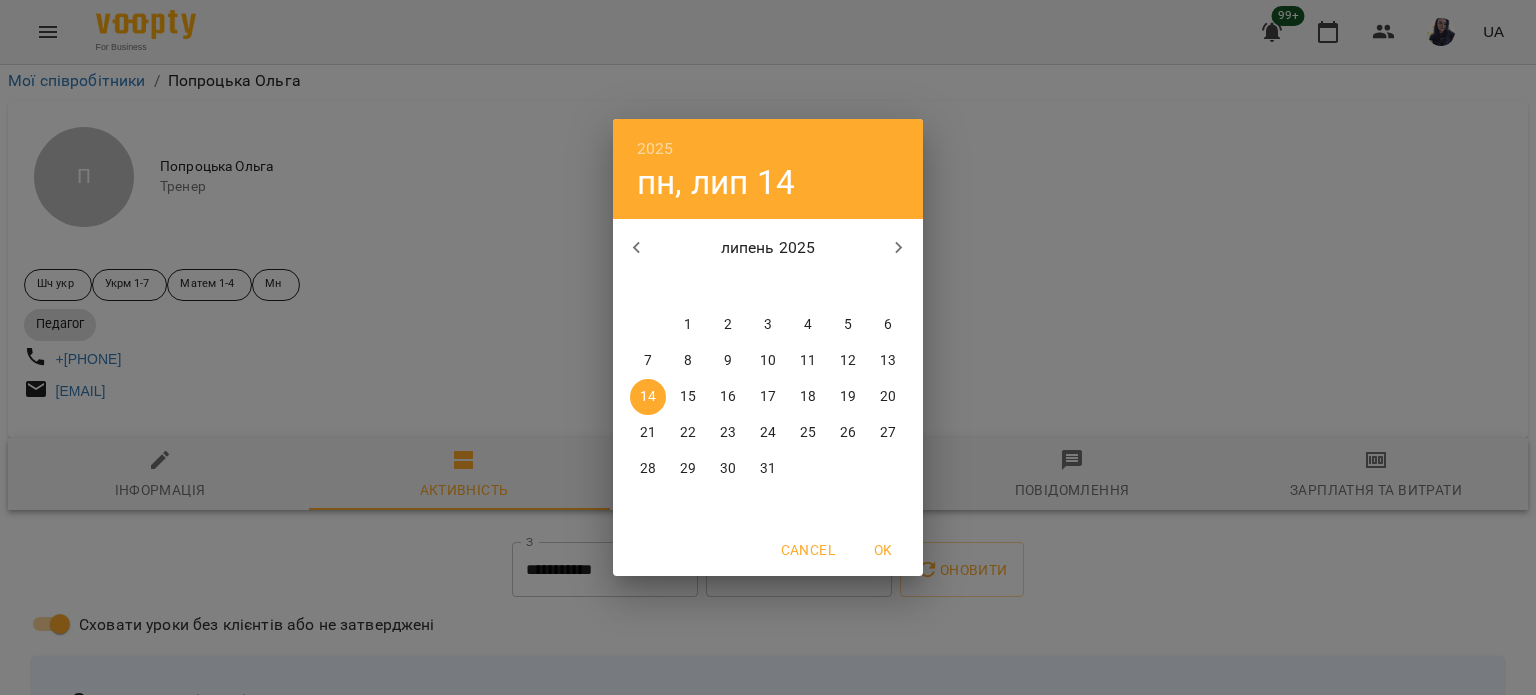 click on "15" at bounding box center (688, 397) 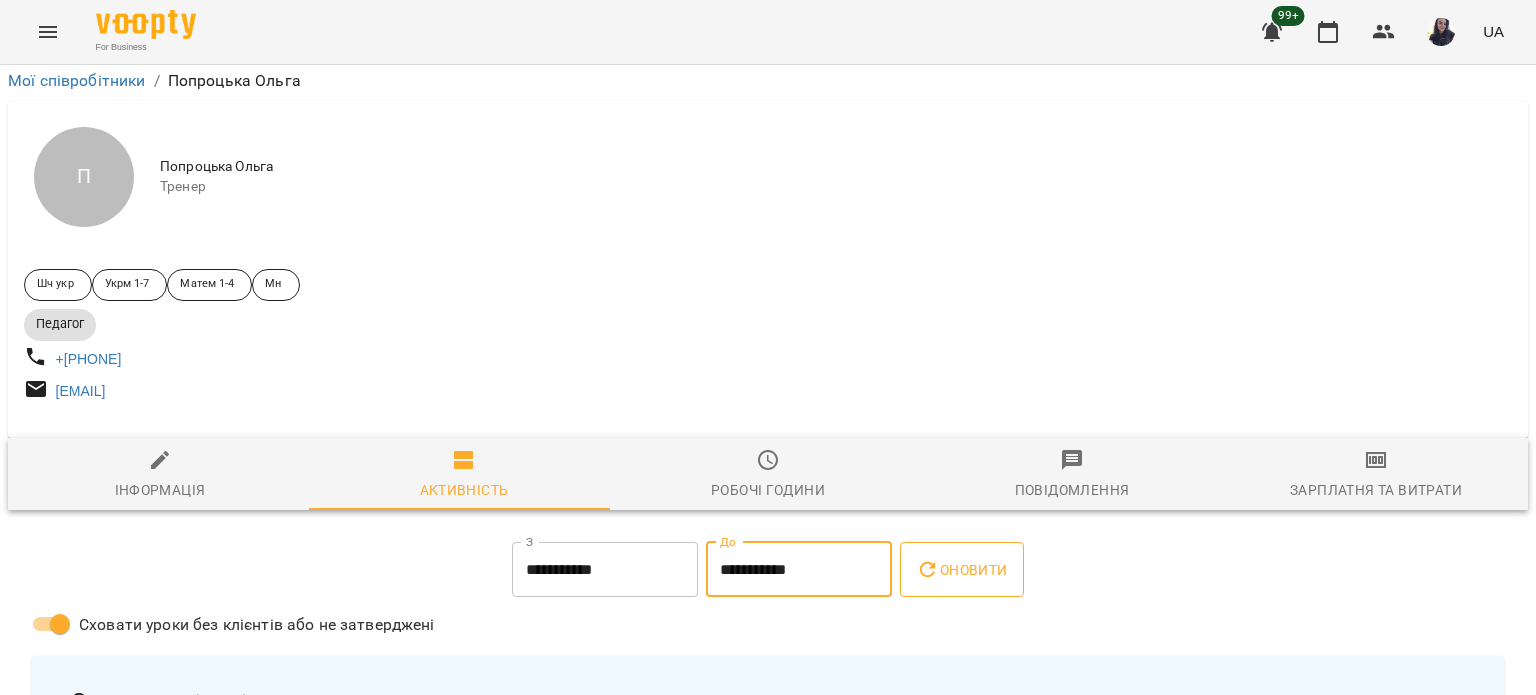 click on "Оновити" at bounding box center [961, 570] 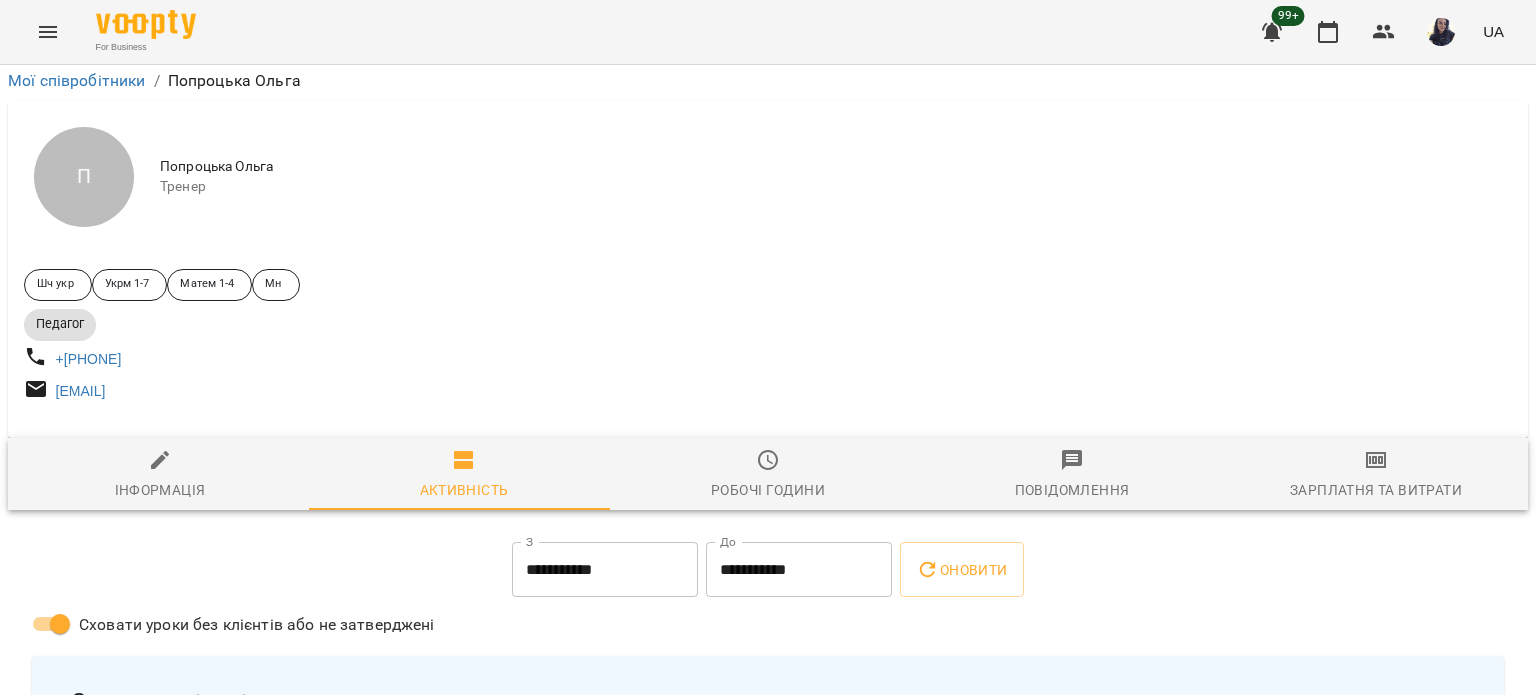 scroll, scrollTop: 317, scrollLeft: 0, axis: vertical 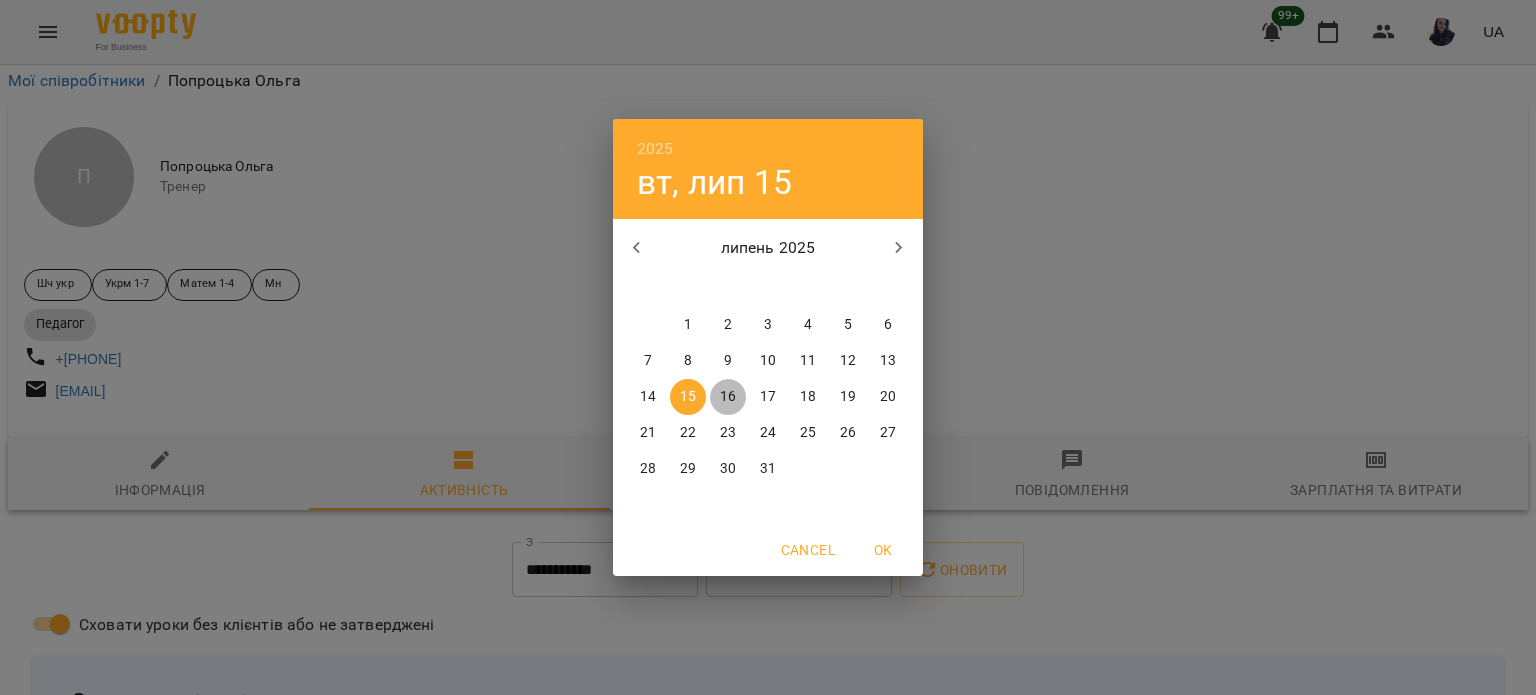 click on "16" at bounding box center [728, 397] 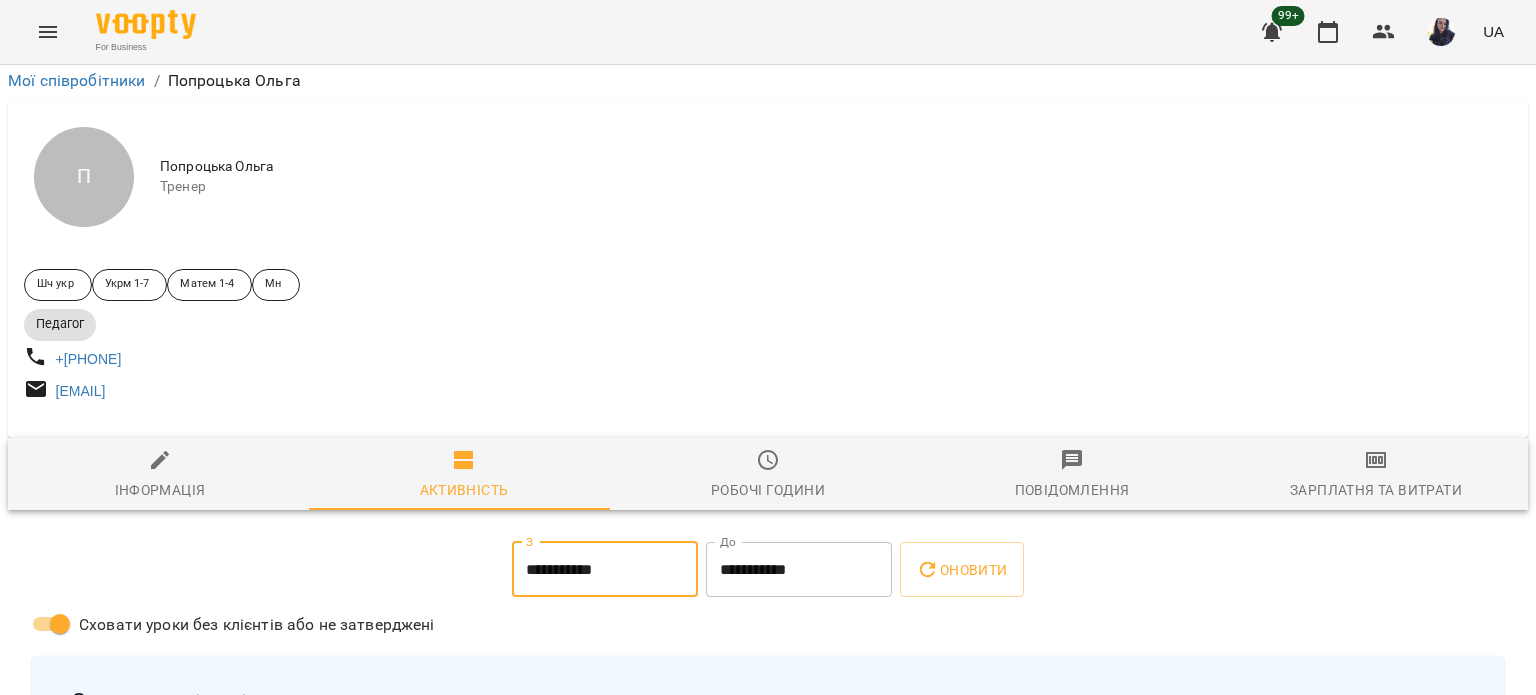 click on "**********" at bounding box center (799, 570) 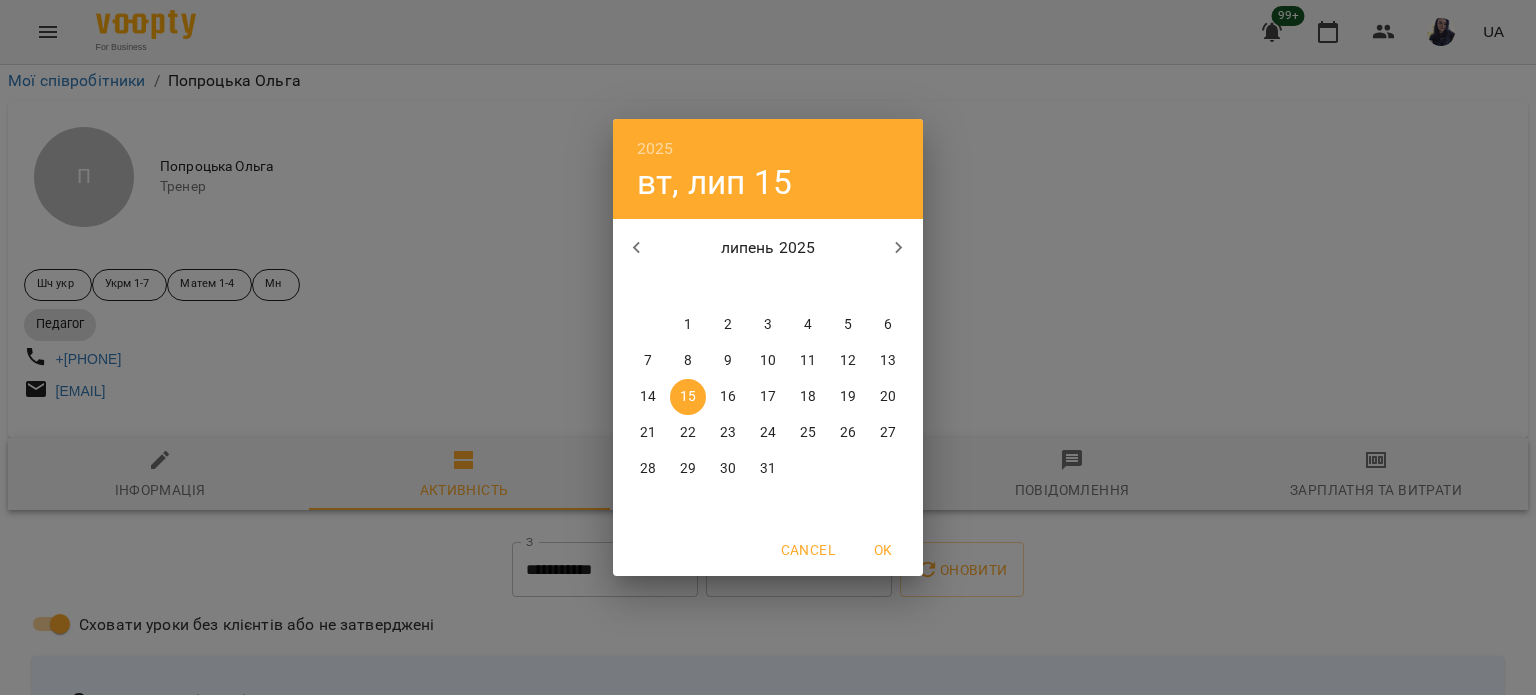 click on "16" at bounding box center [728, 397] 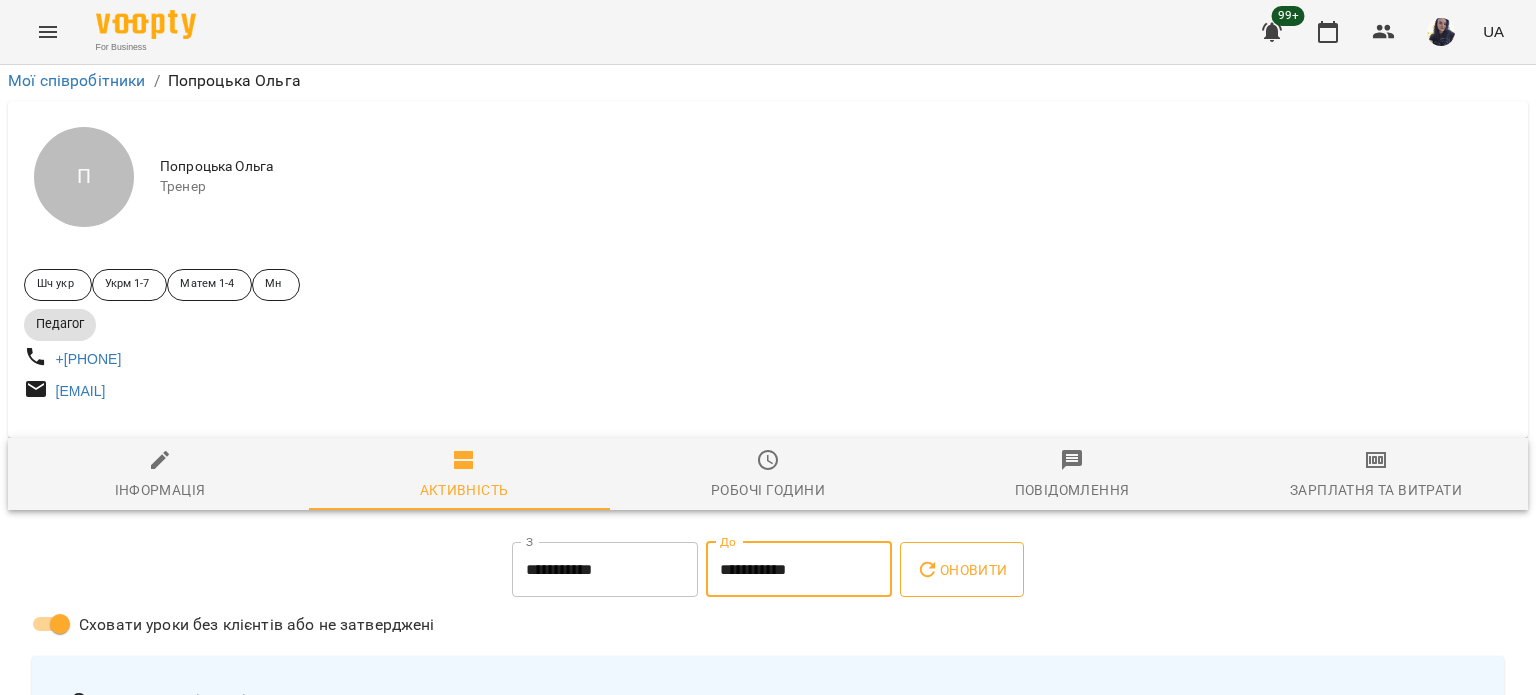 click on "Оновити" at bounding box center [961, 570] 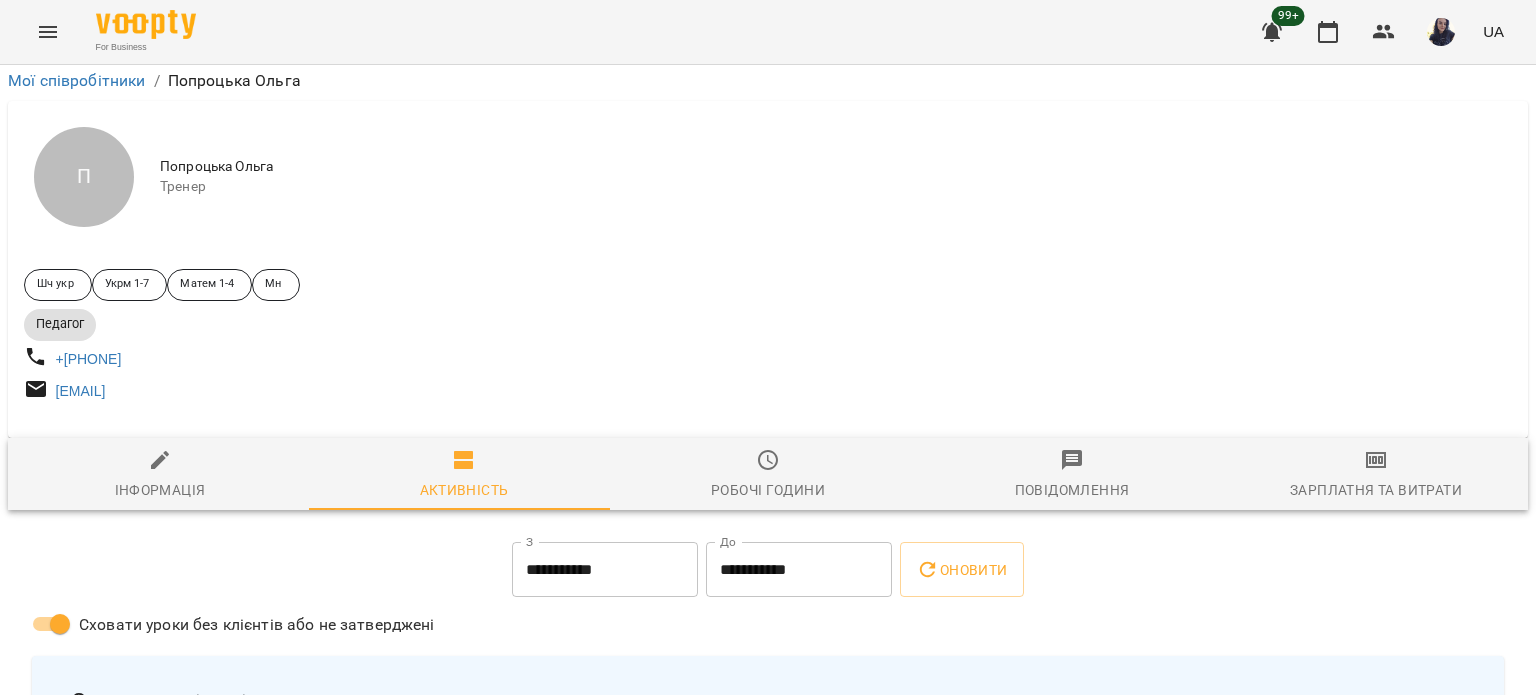 scroll, scrollTop: 0, scrollLeft: 0, axis: both 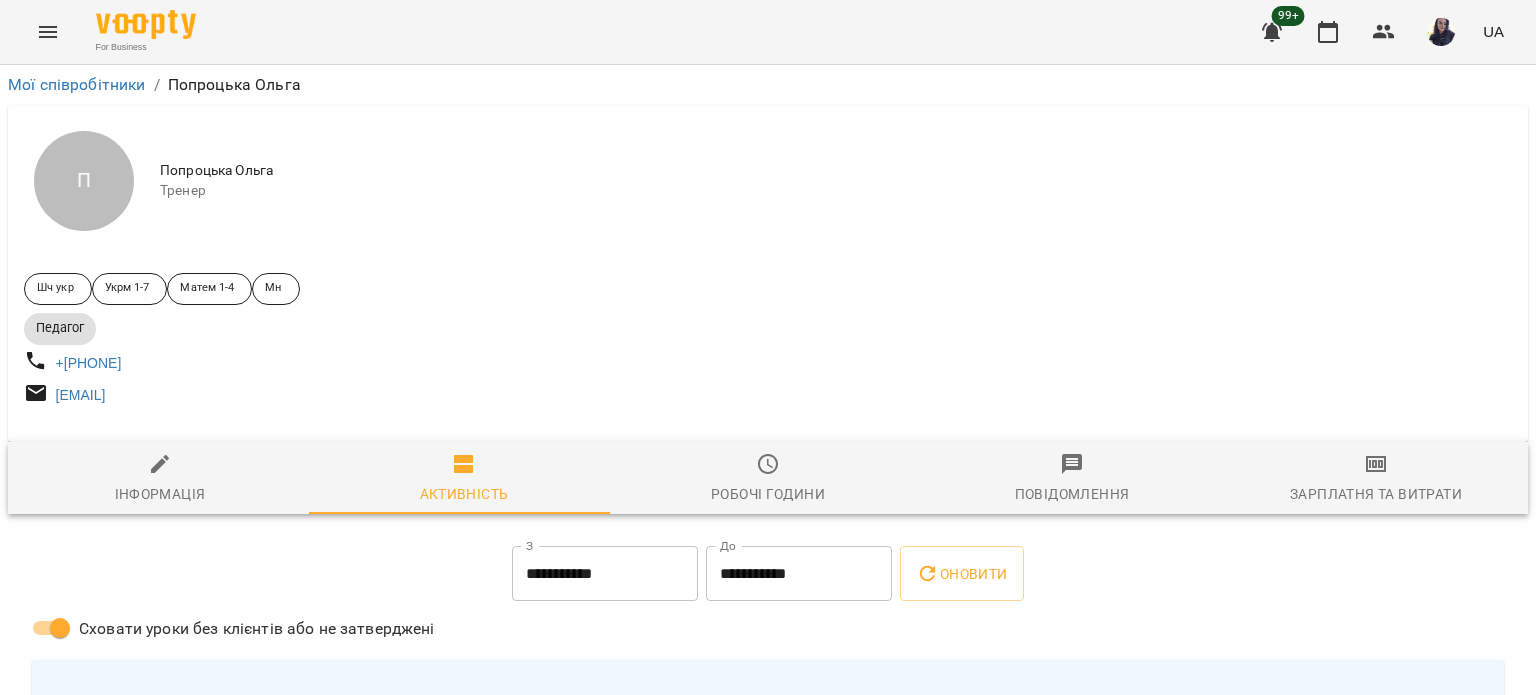 click on "**********" at bounding box center [605, 574] 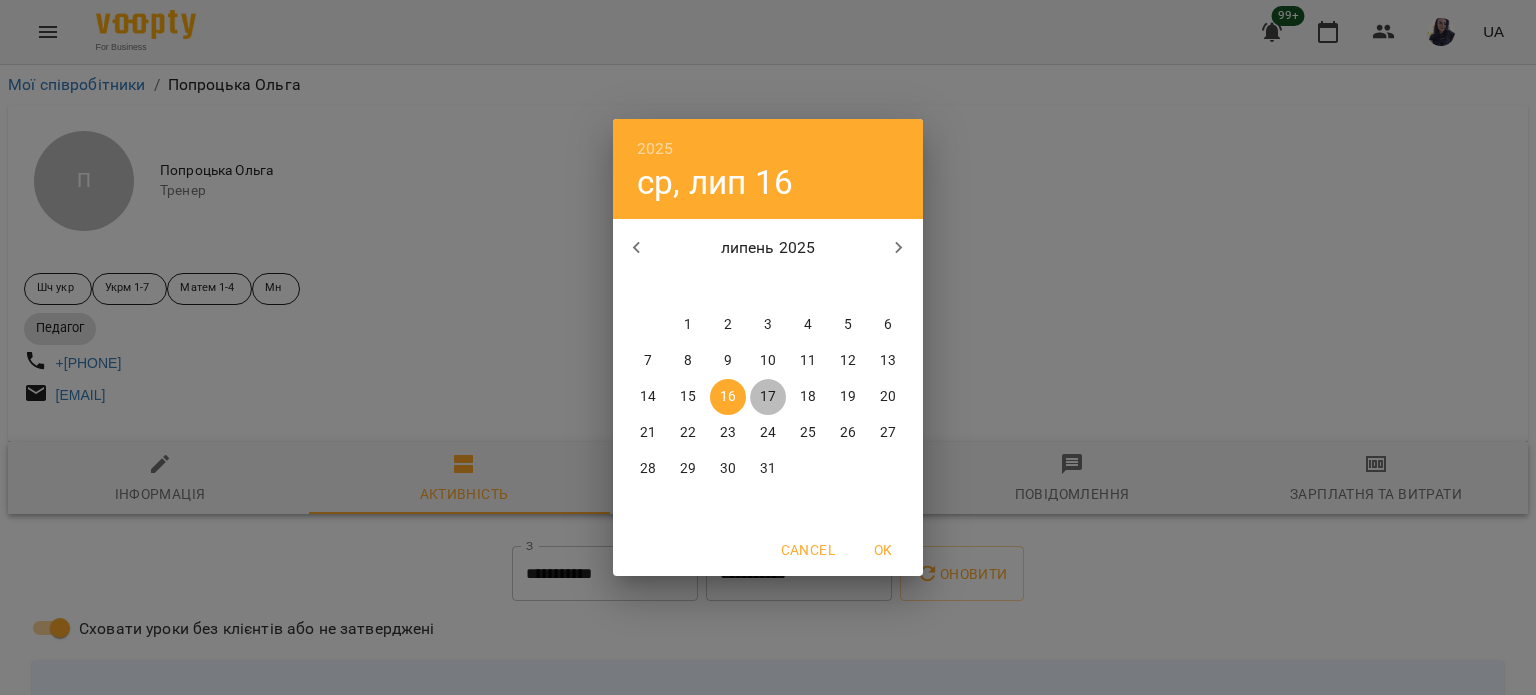 drag, startPoint x: 762, startPoint y: 393, endPoint x: 778, endPoint y: 564, distance: 171.7469 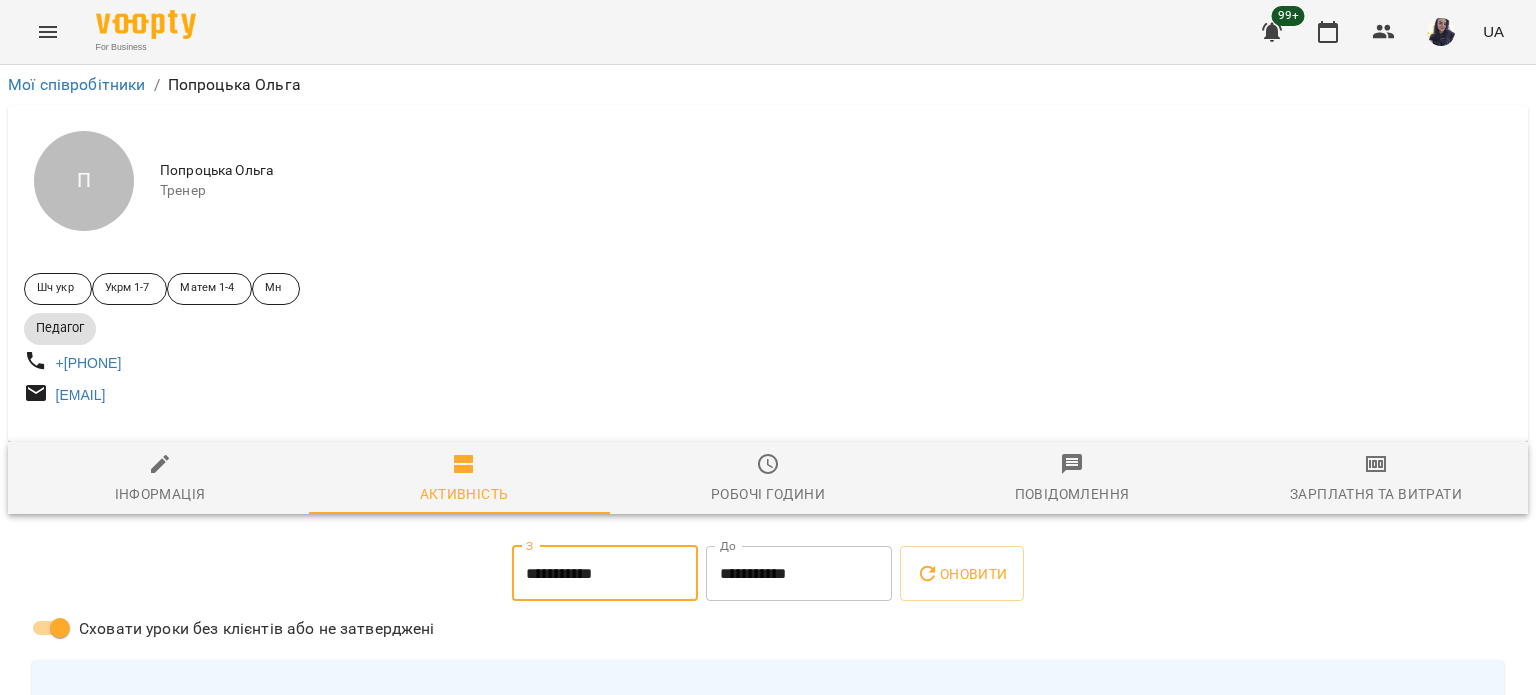 click on "**********" at bounding box center [799, 574] 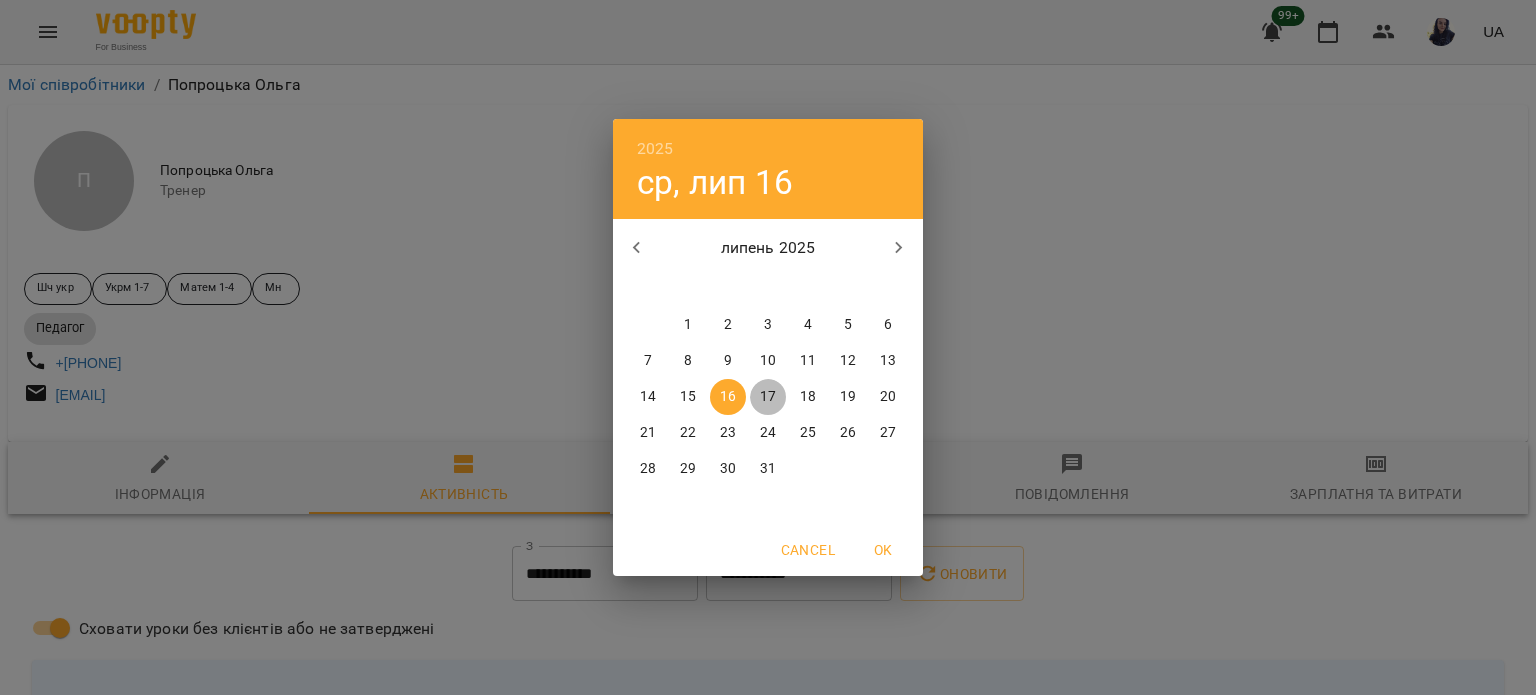 click on "17" at bounding box center [768, 397] 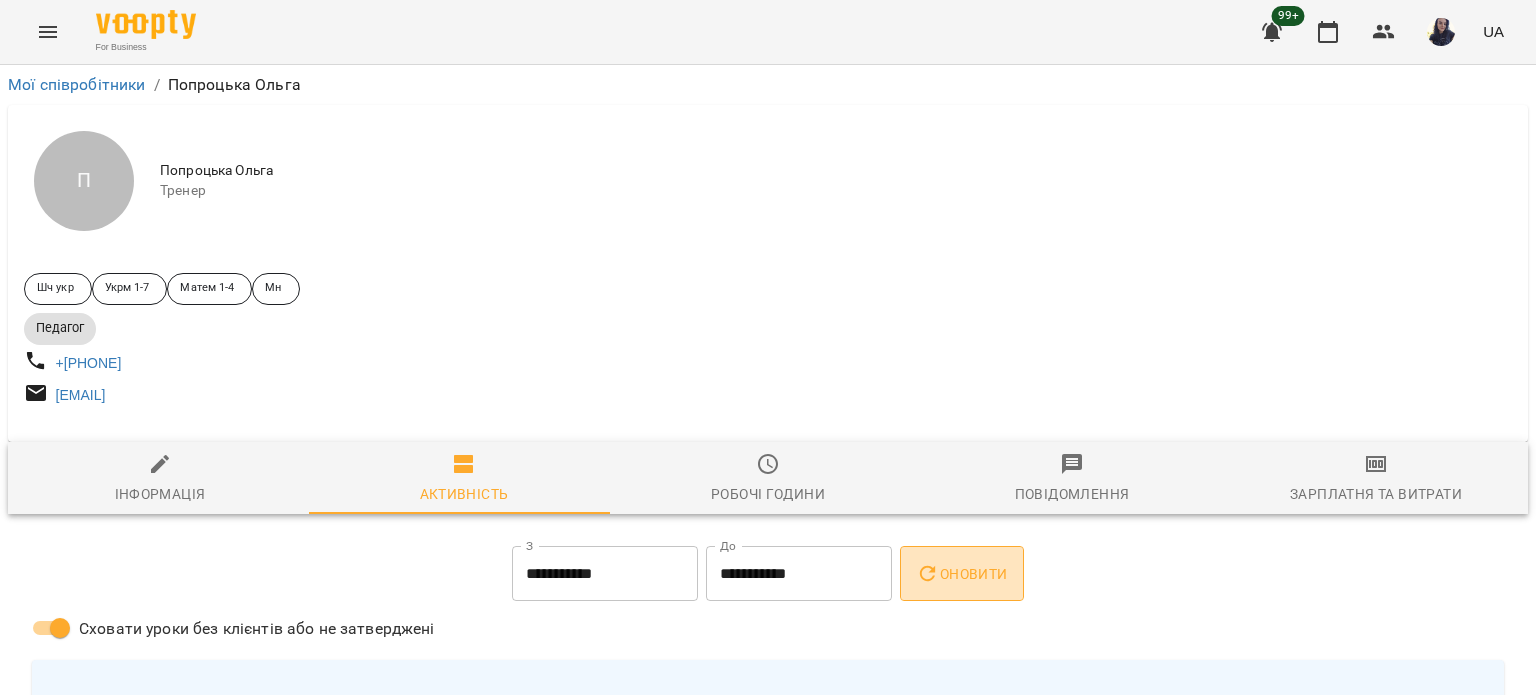 click on "Оновити" at bounding box center (961, 574) 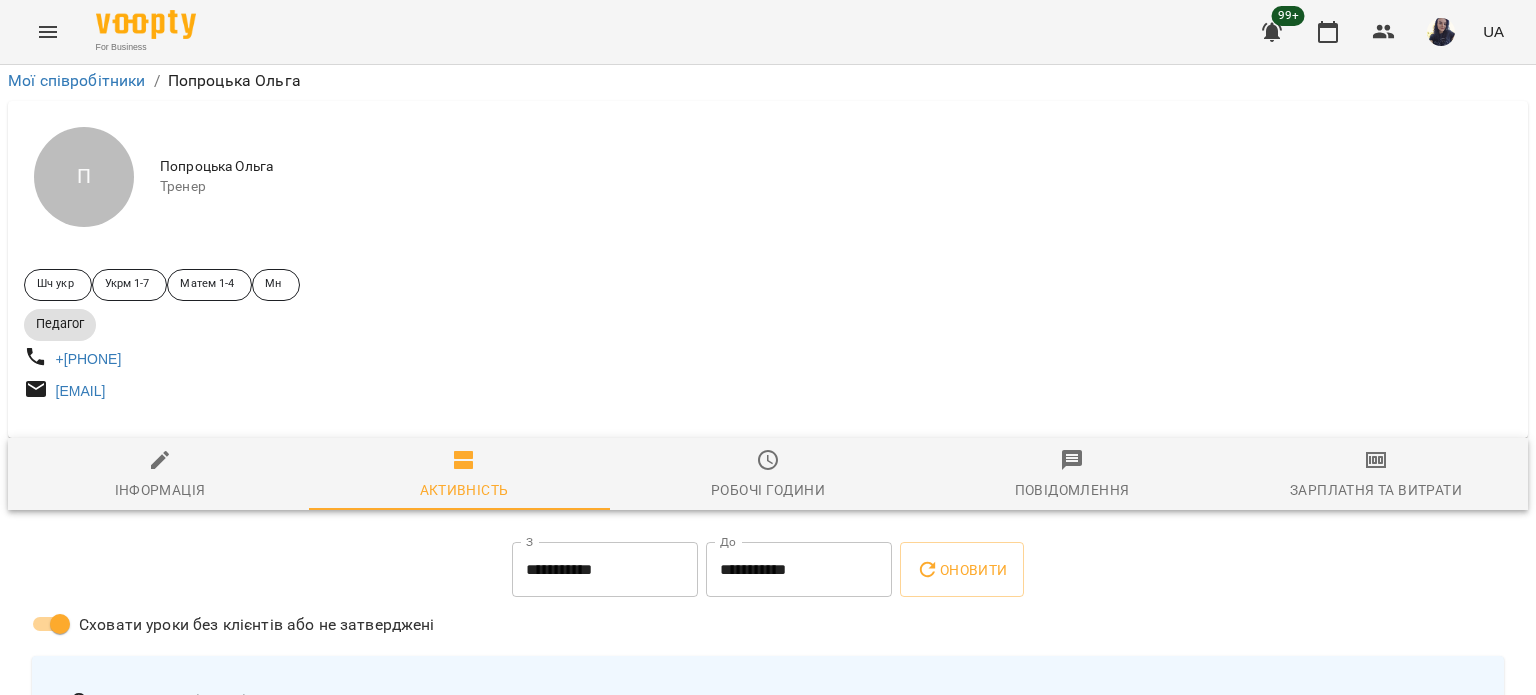 scroll, scrollTop: 410, scrollLeft: 0, axis: vertical 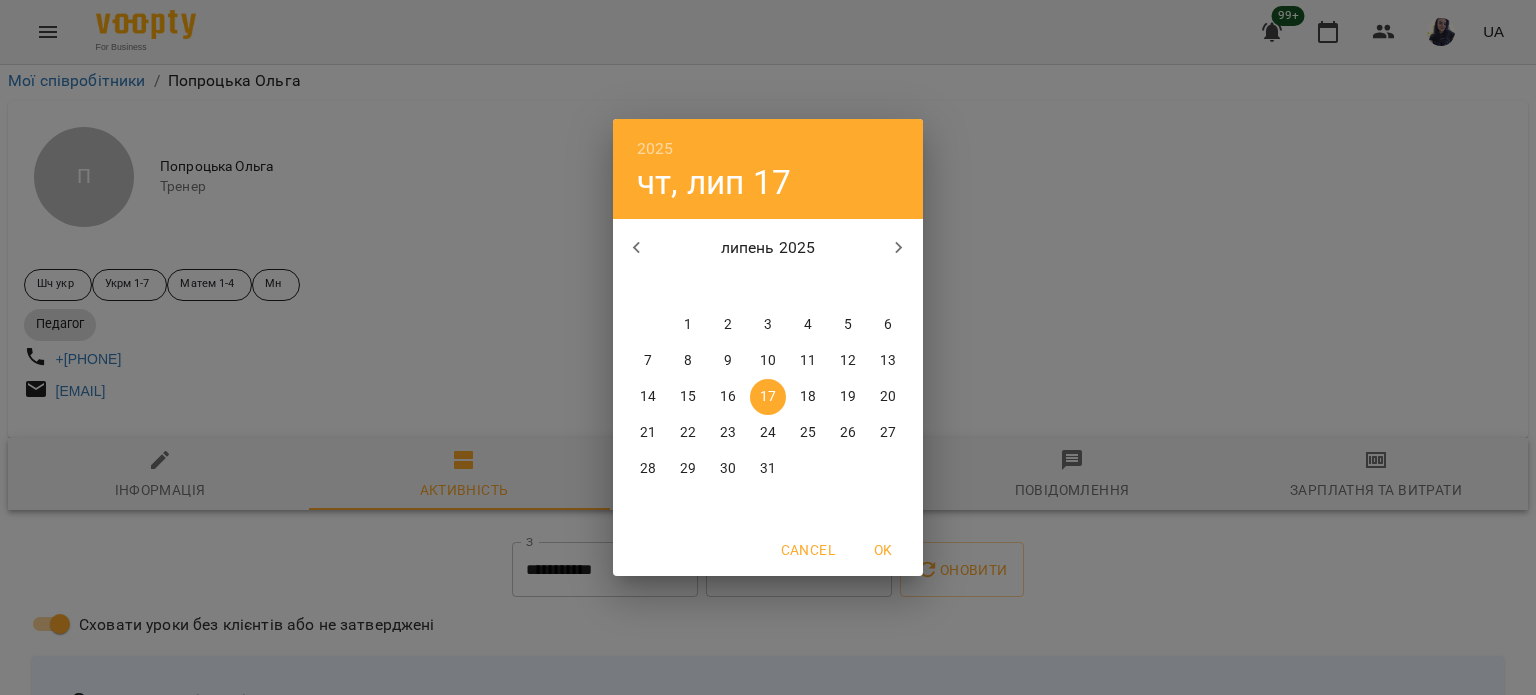 click on "18" at bounding box center (808, 397) 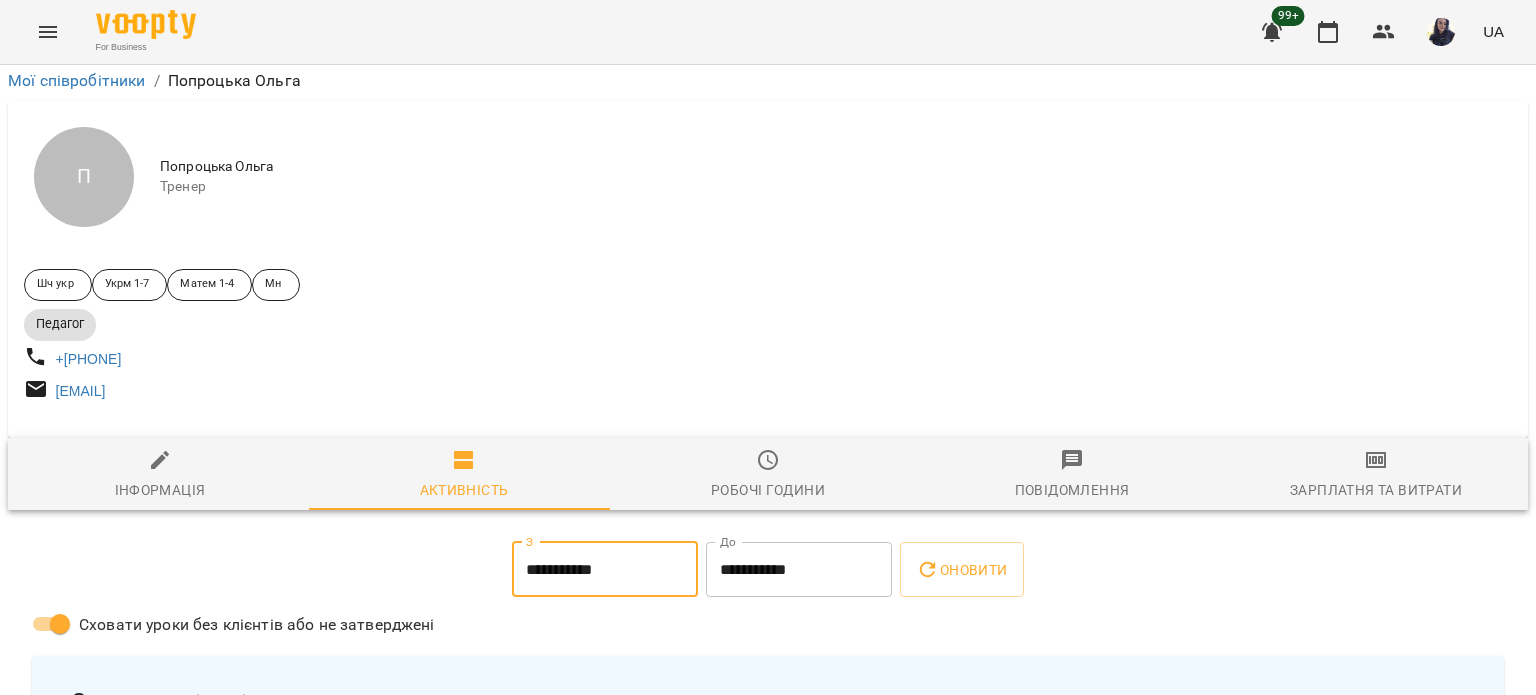 click on "**********" at bounding box center (799, 570) 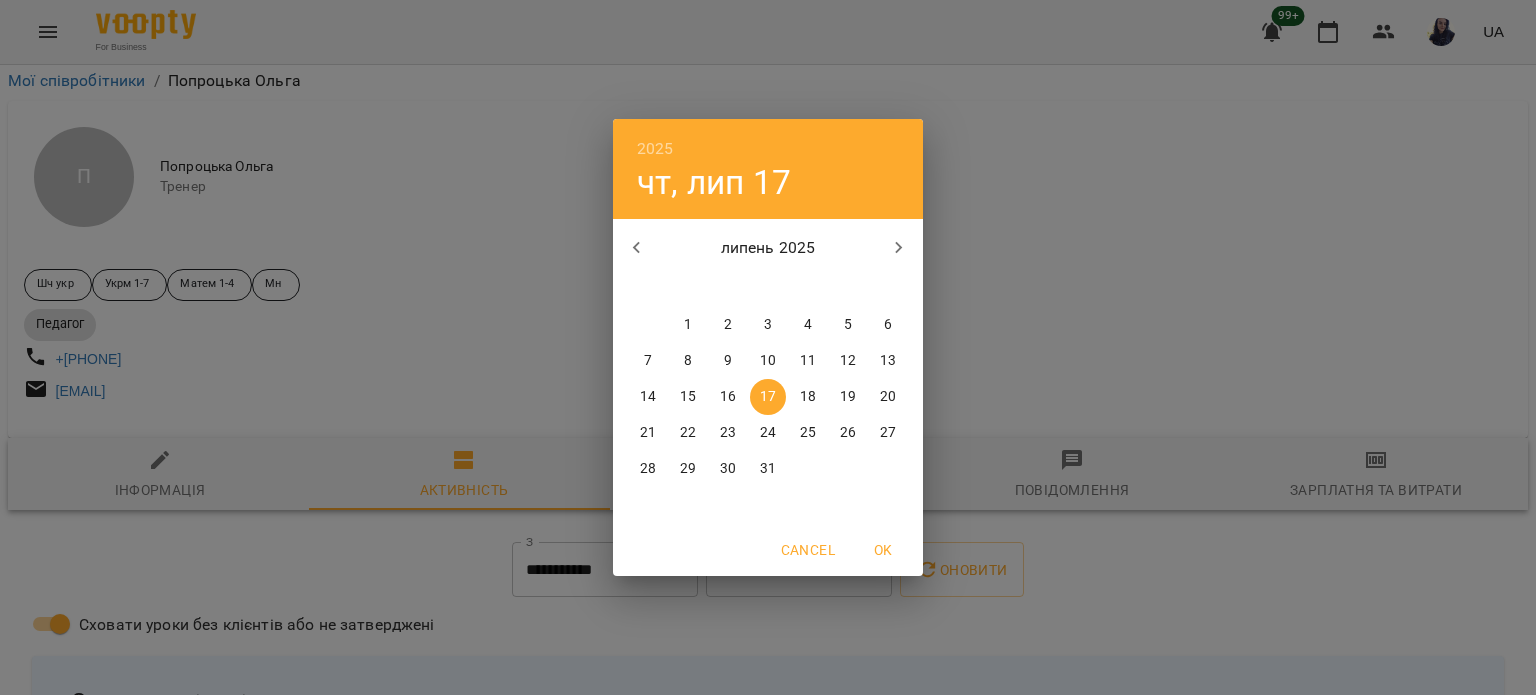 click on "18" at bounding box center [808, 397] 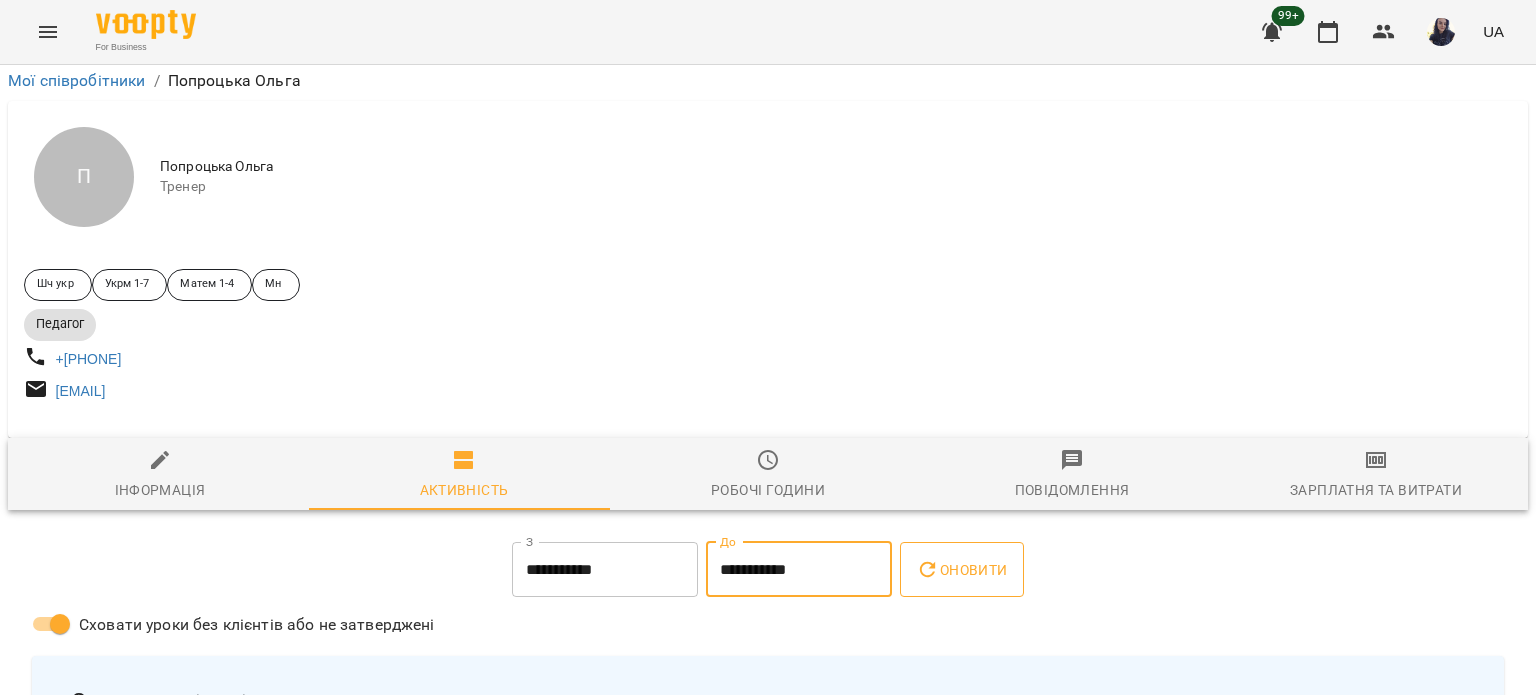 click on "Оновити" at bounding box center [961, 570] 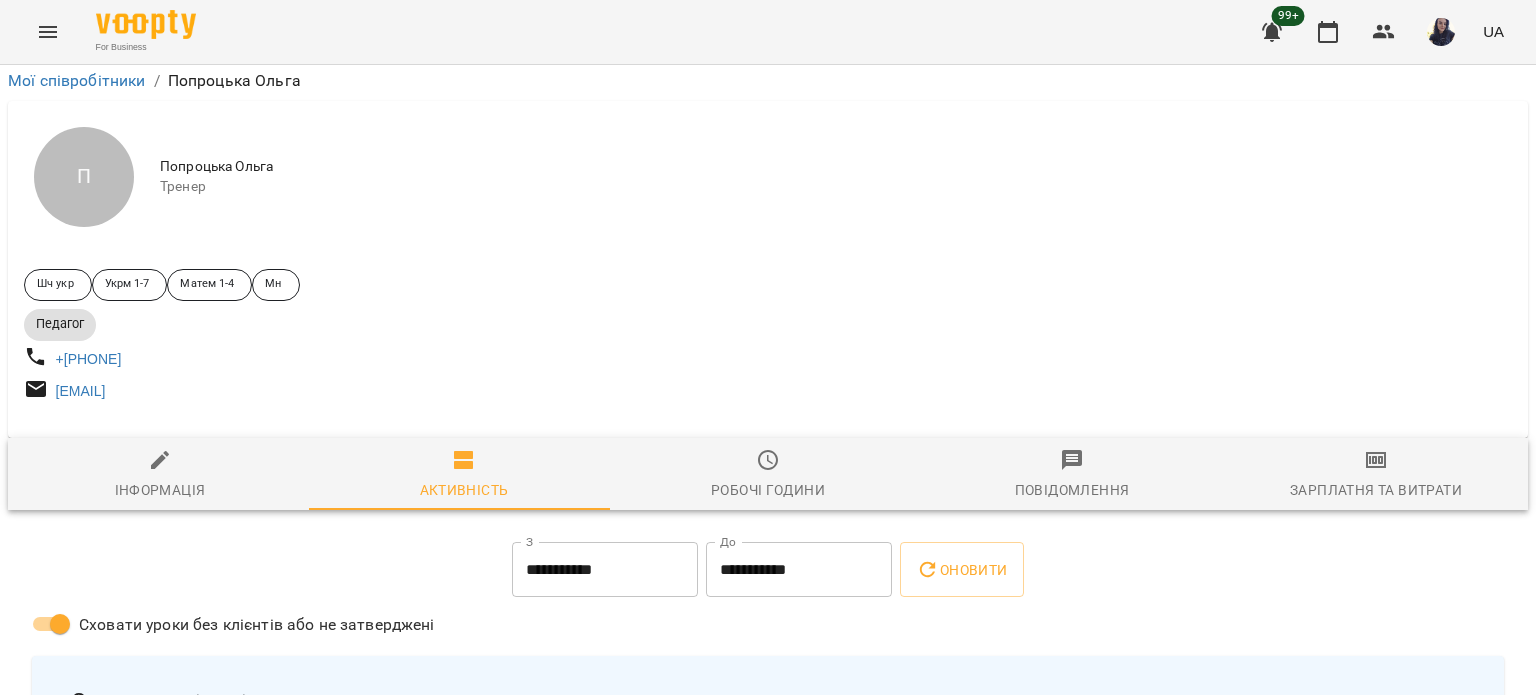 scroll, scrollTop: 500, scrollLeft: 0, axis: vertical 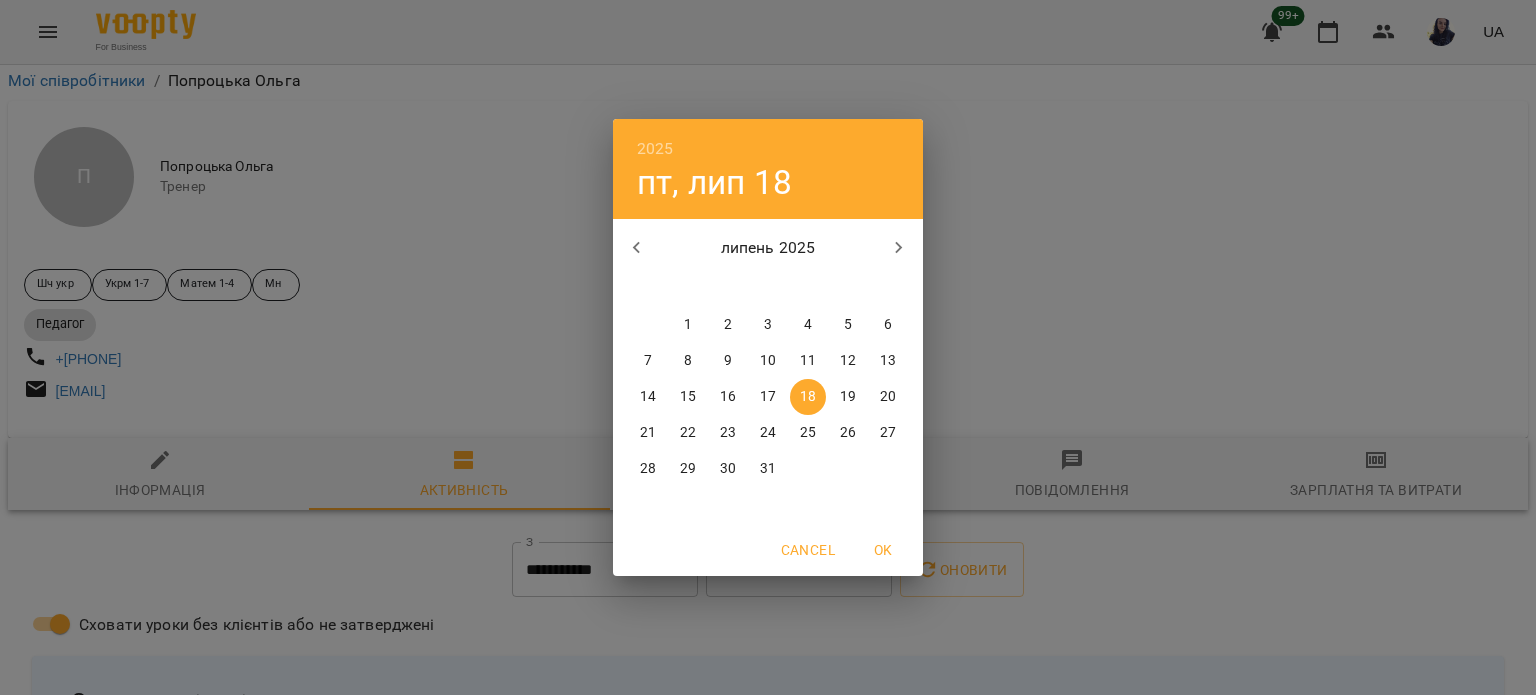 click on "19" at bounding box center (848, 397) 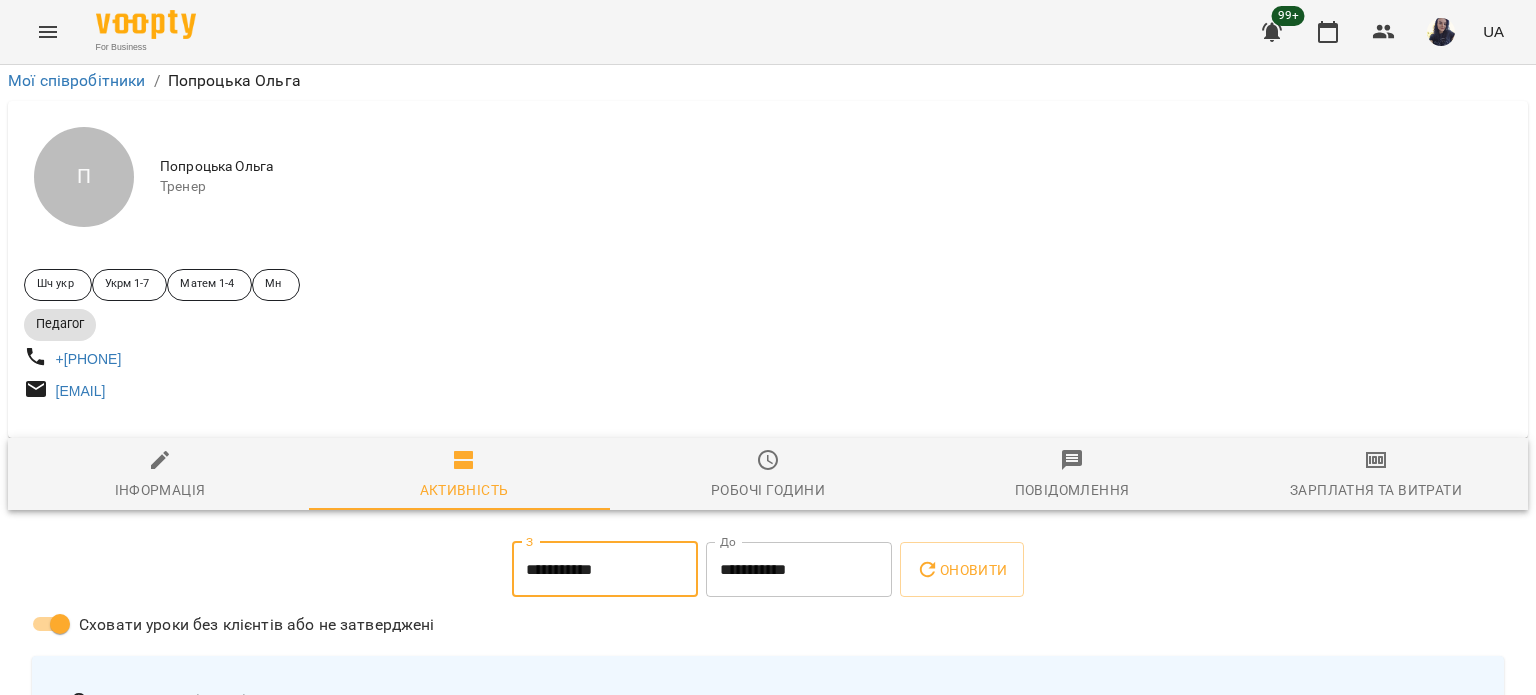 scroll, scrollTop: 489, scrollLeft: 0, axis: vertical 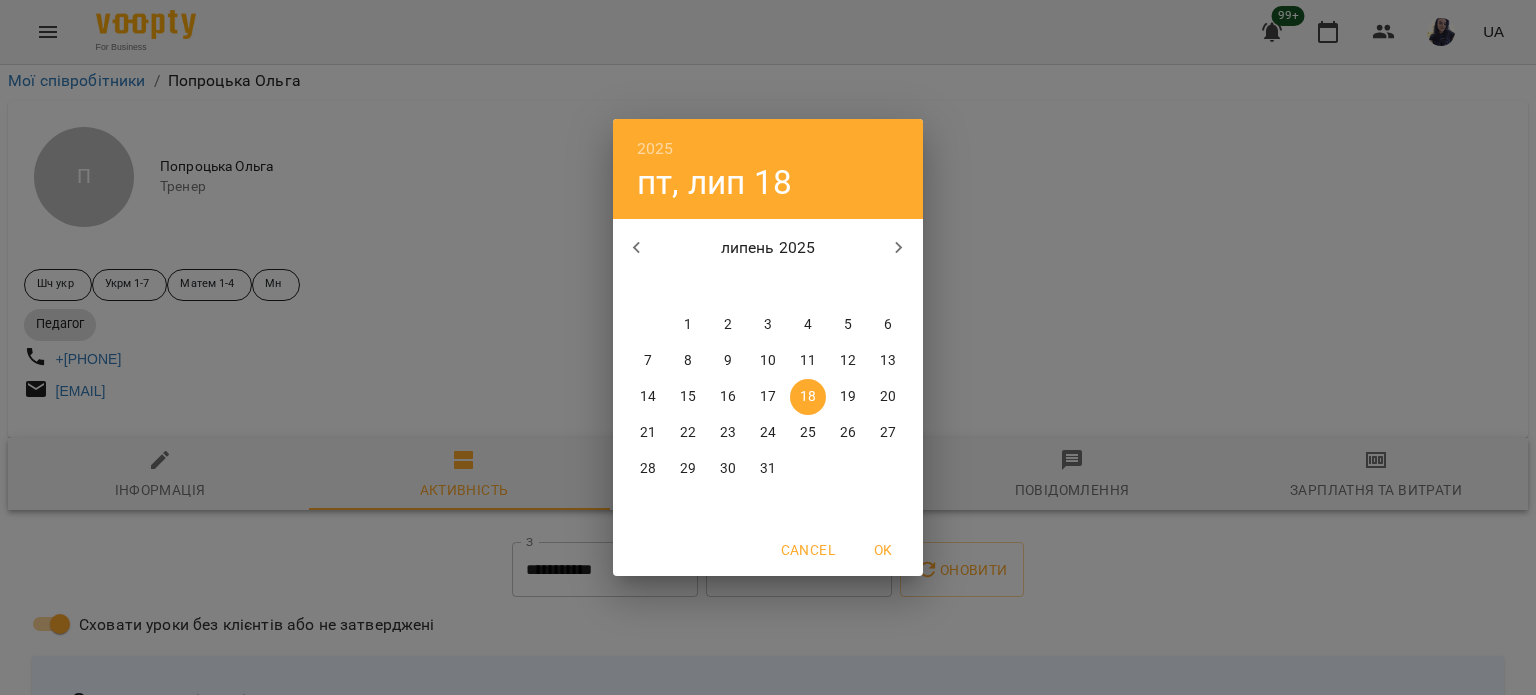 click on "19" at bounding box center [848, 397] 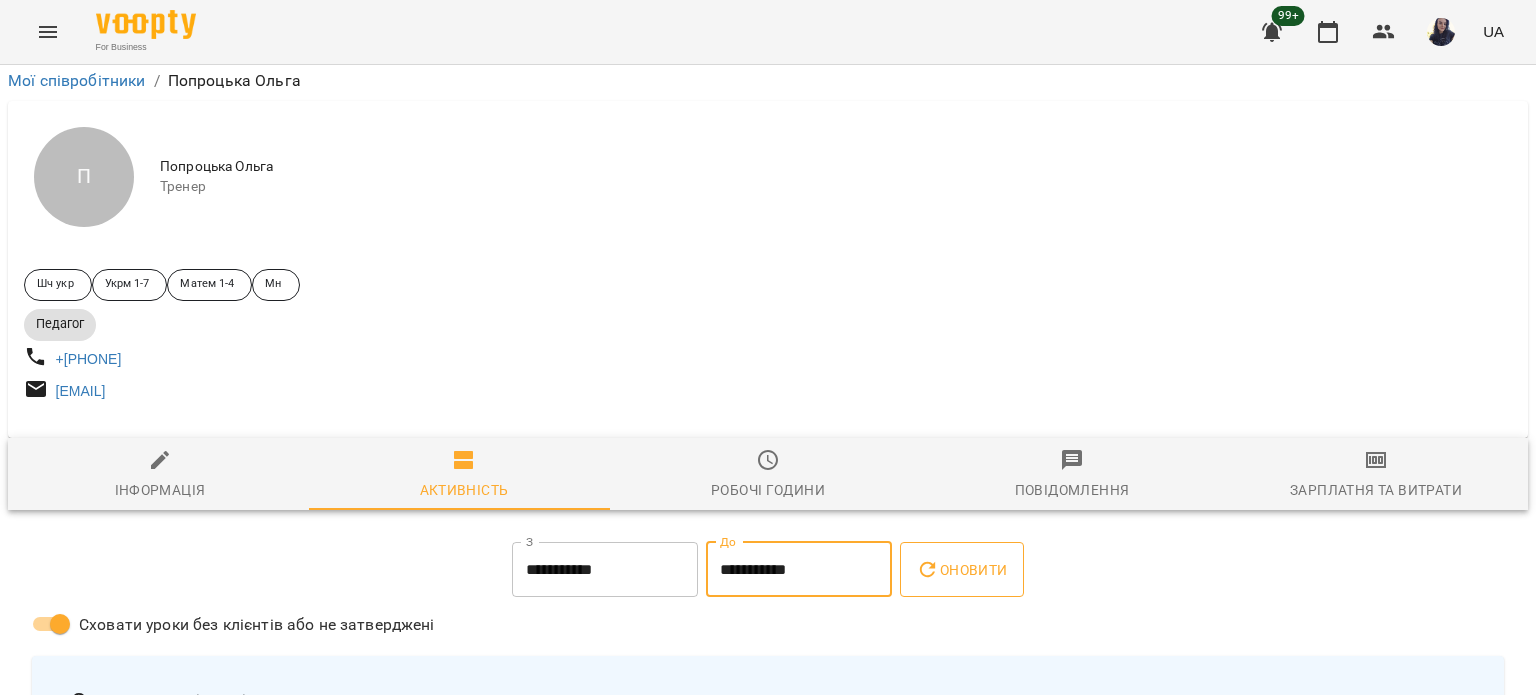 click on "Оновити" at bounding box center (961, 570) 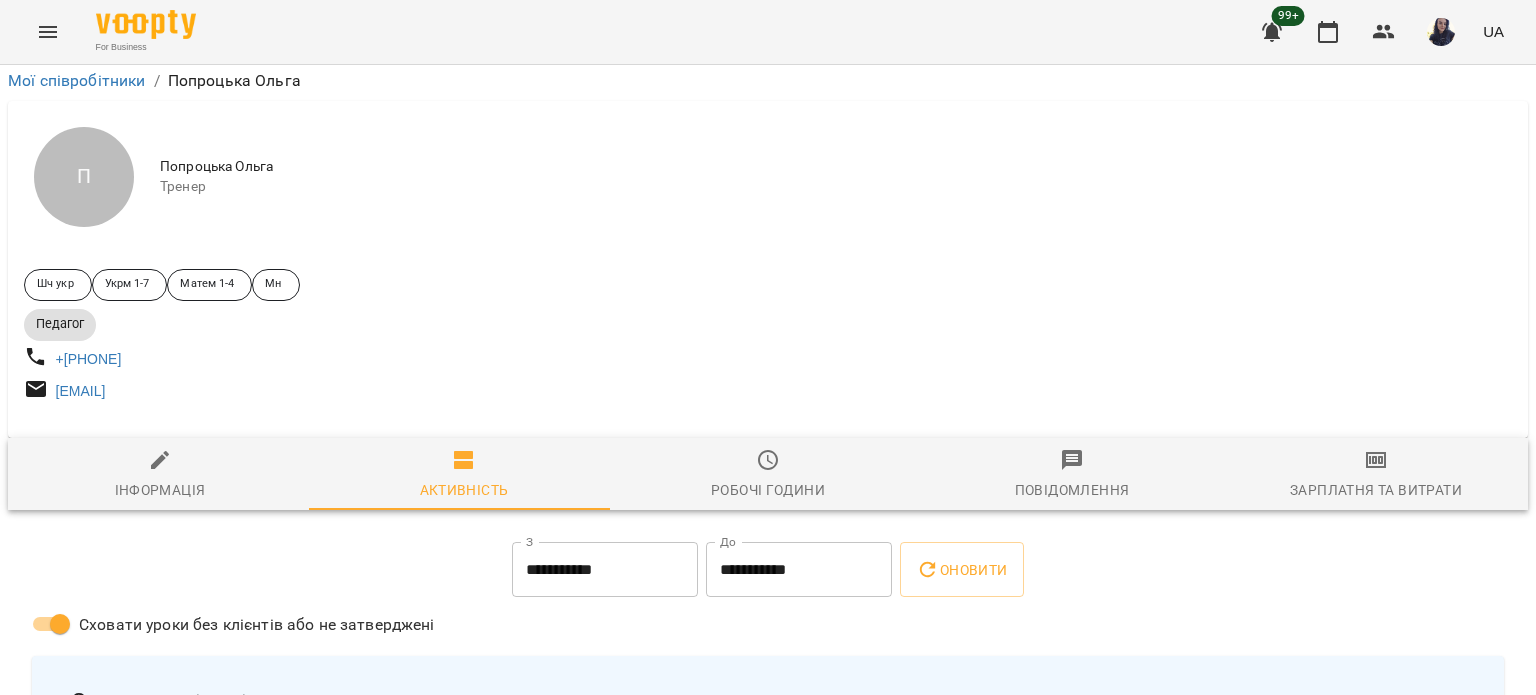 scroll, scrollTop: 217, scrollLeft: 0, axis: vertical 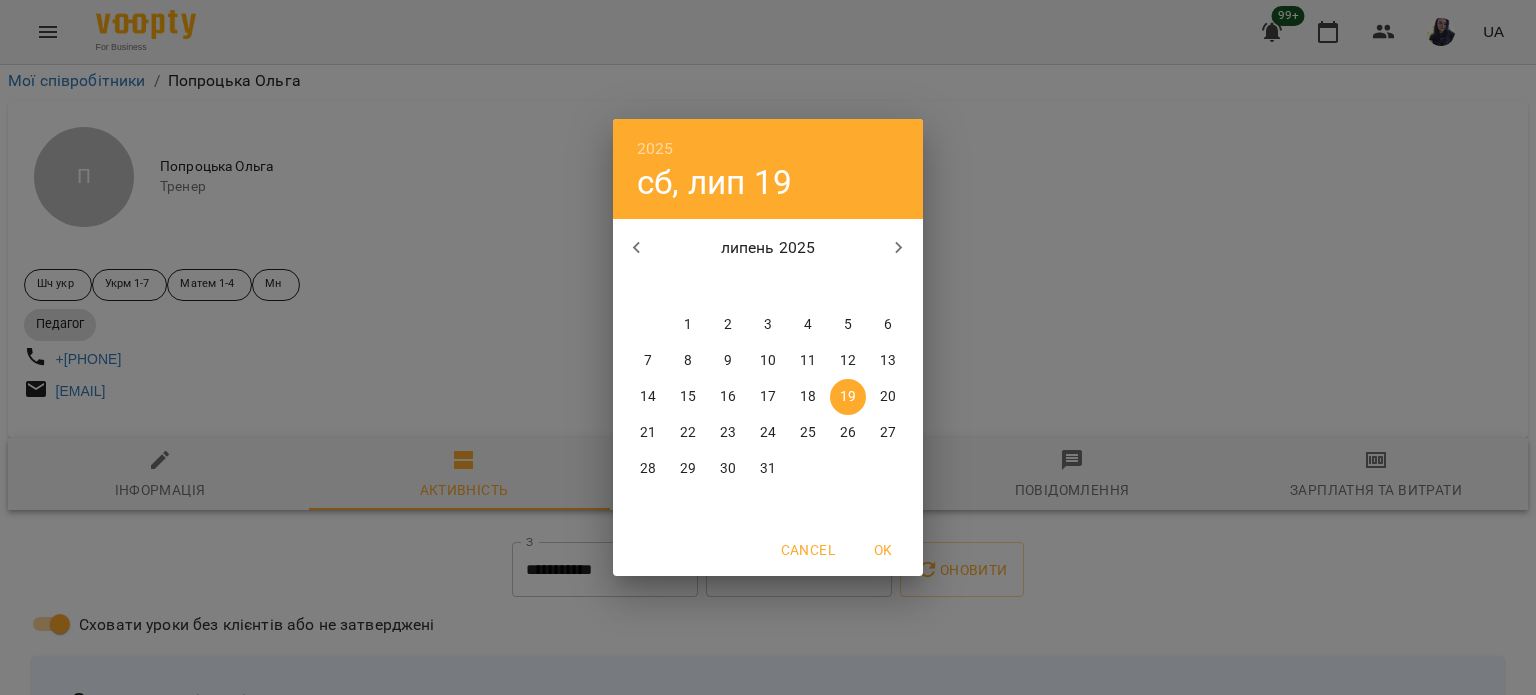 click on "20" at bounding box center [888, 397] 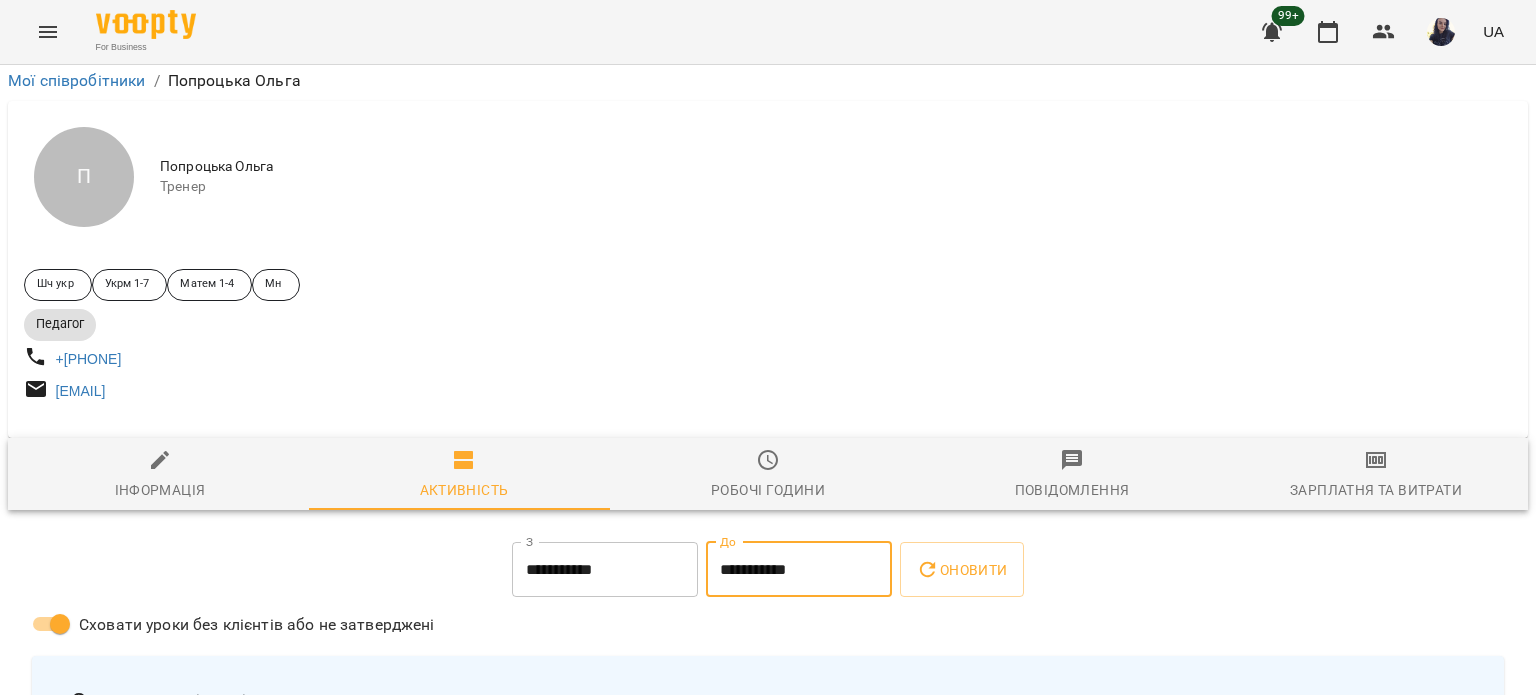click on "**********" at bounding box center [799, 570] 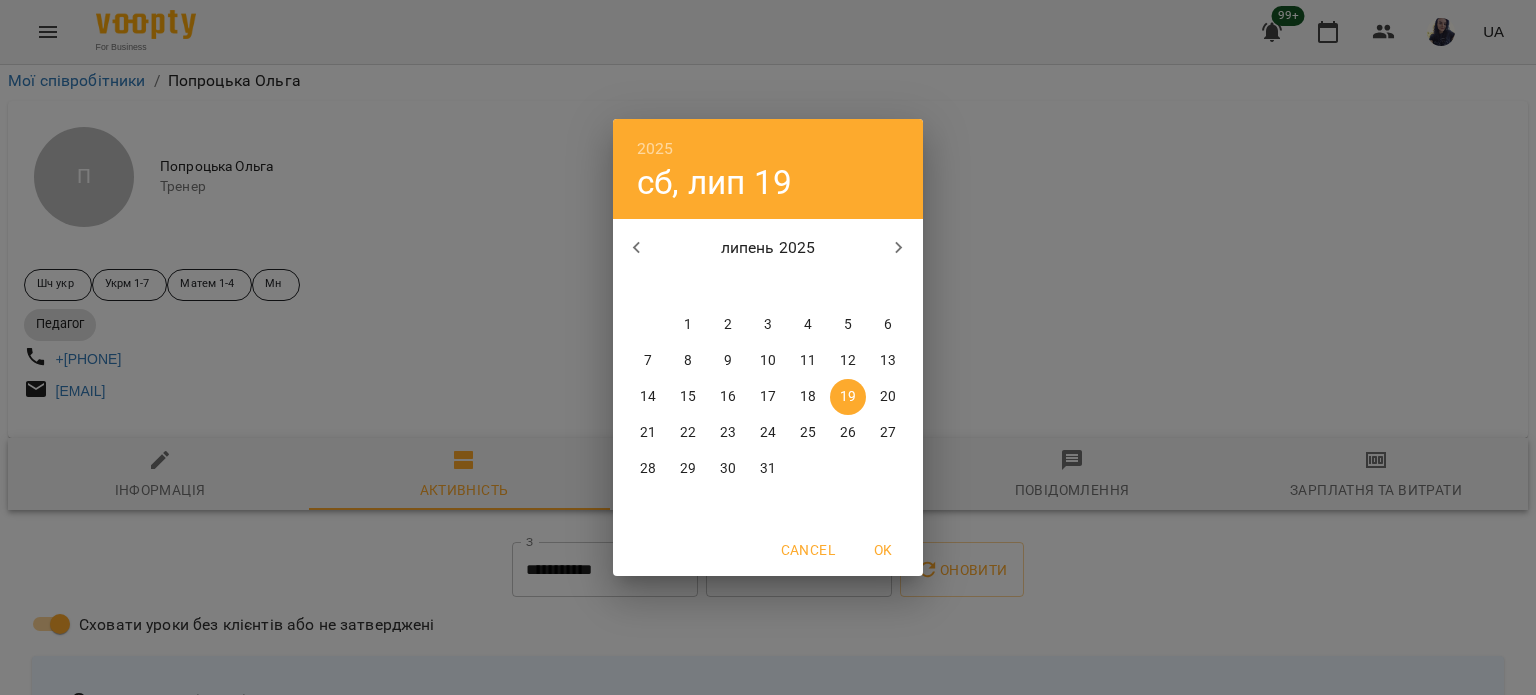 click on "20" at bounding box center (888, 397) 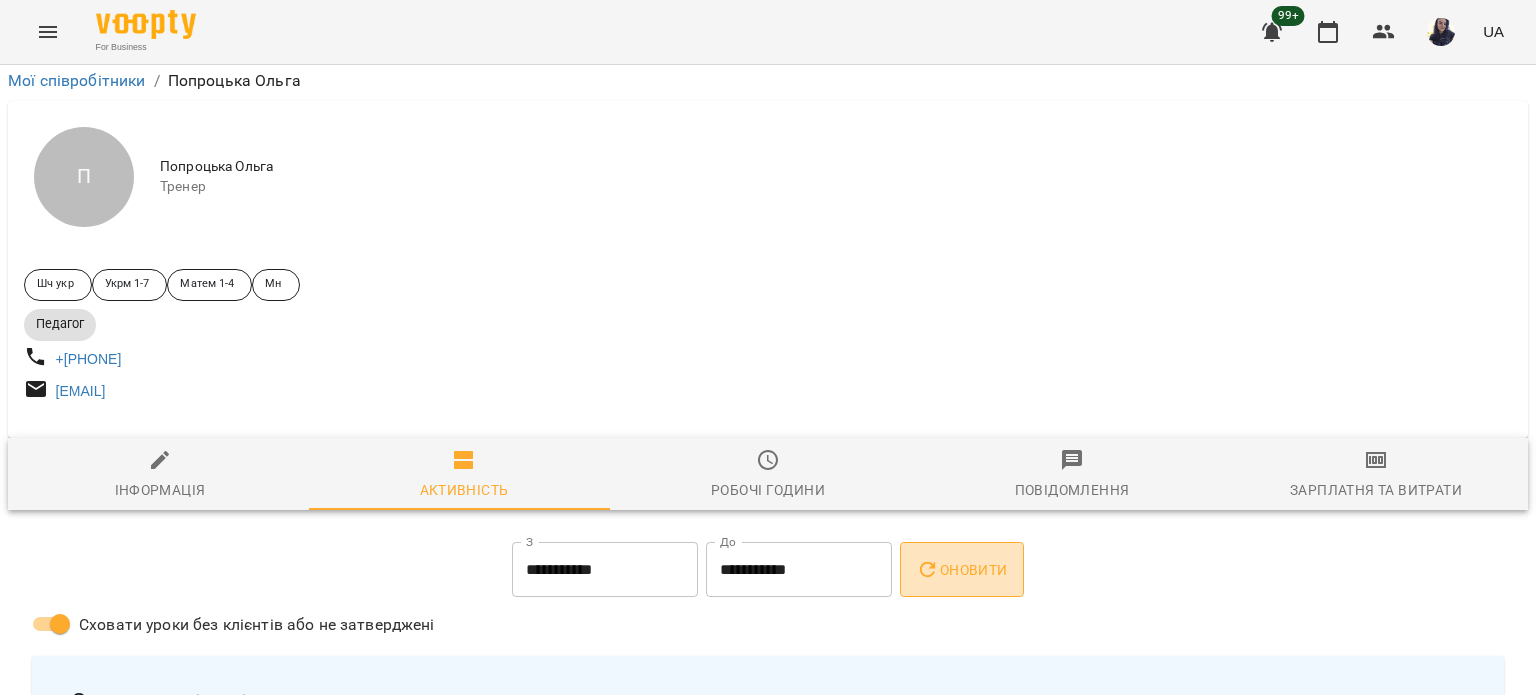 click on "Оновити" at bounding box center (961, 570) 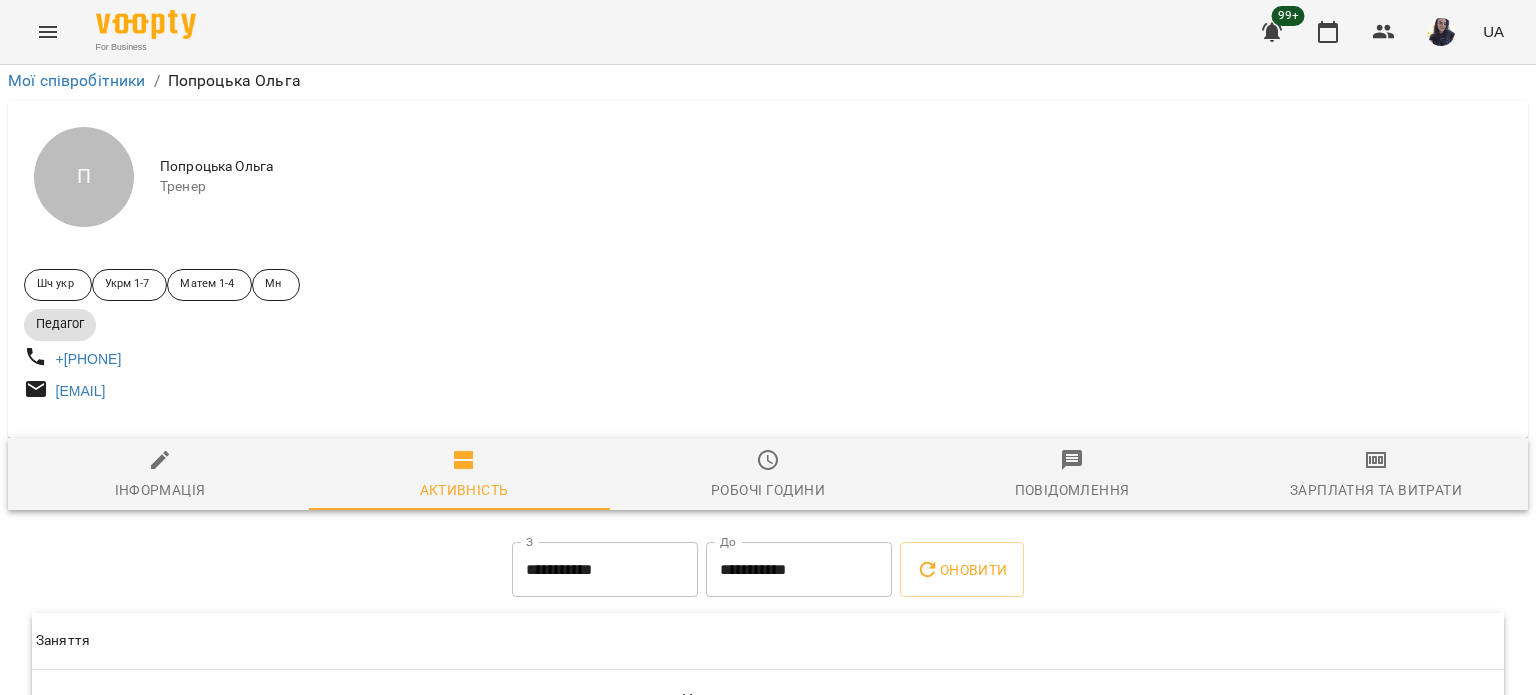 scroll, scrollTop: 143, scrollLeft: 0, axis: vertical 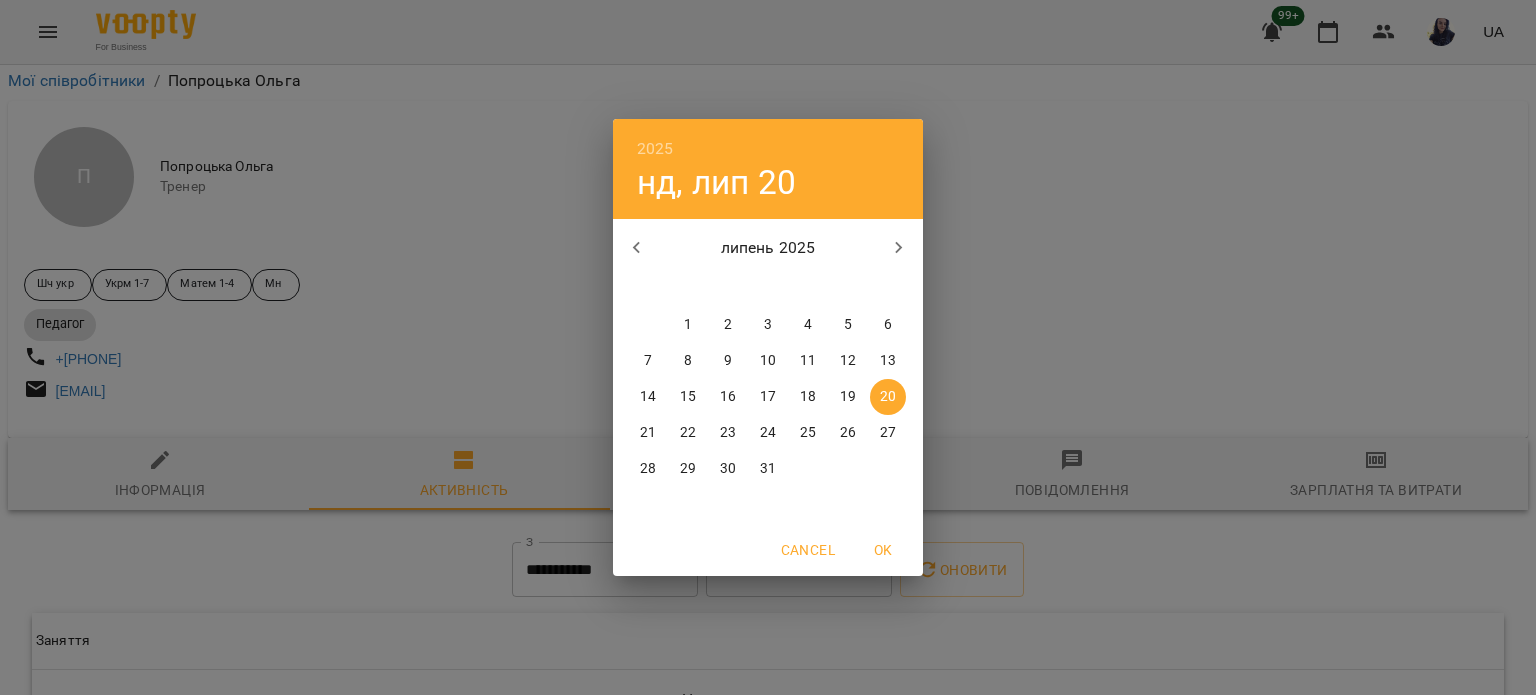 click on "21" at bounding box center [648, 433] 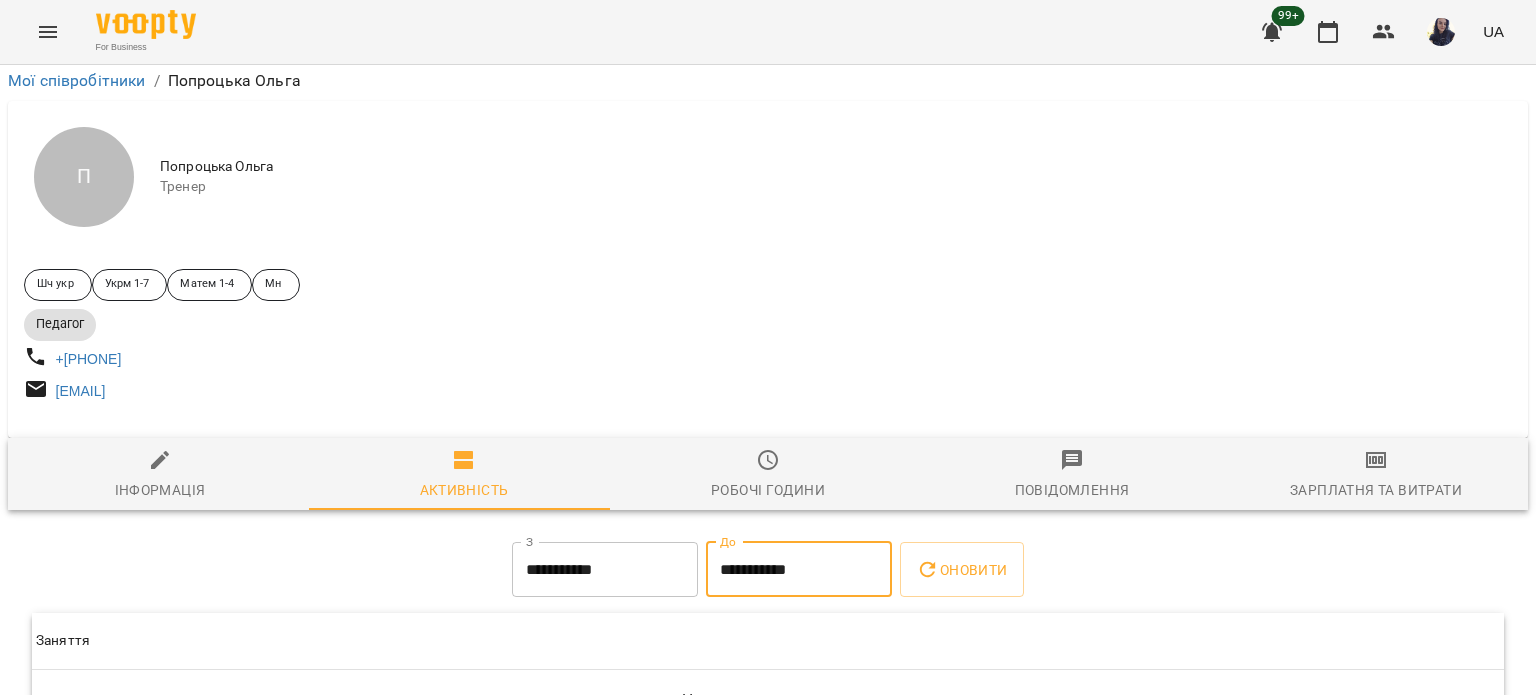 click on "**********" at bounding box center [799, 570] 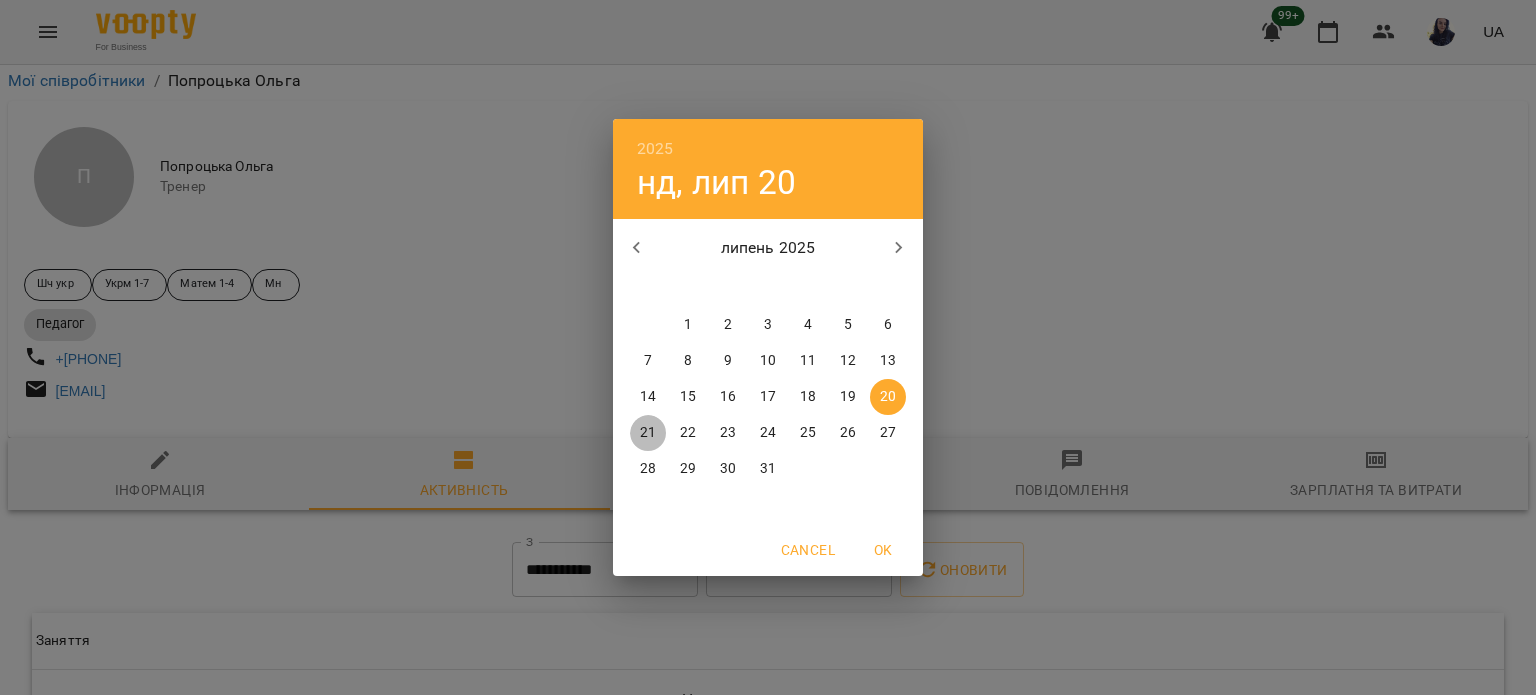 drag, startPoint x: 654, startPoint y: 432, endPoint x: 1059, endPoint y: 456, distance: 405.71048 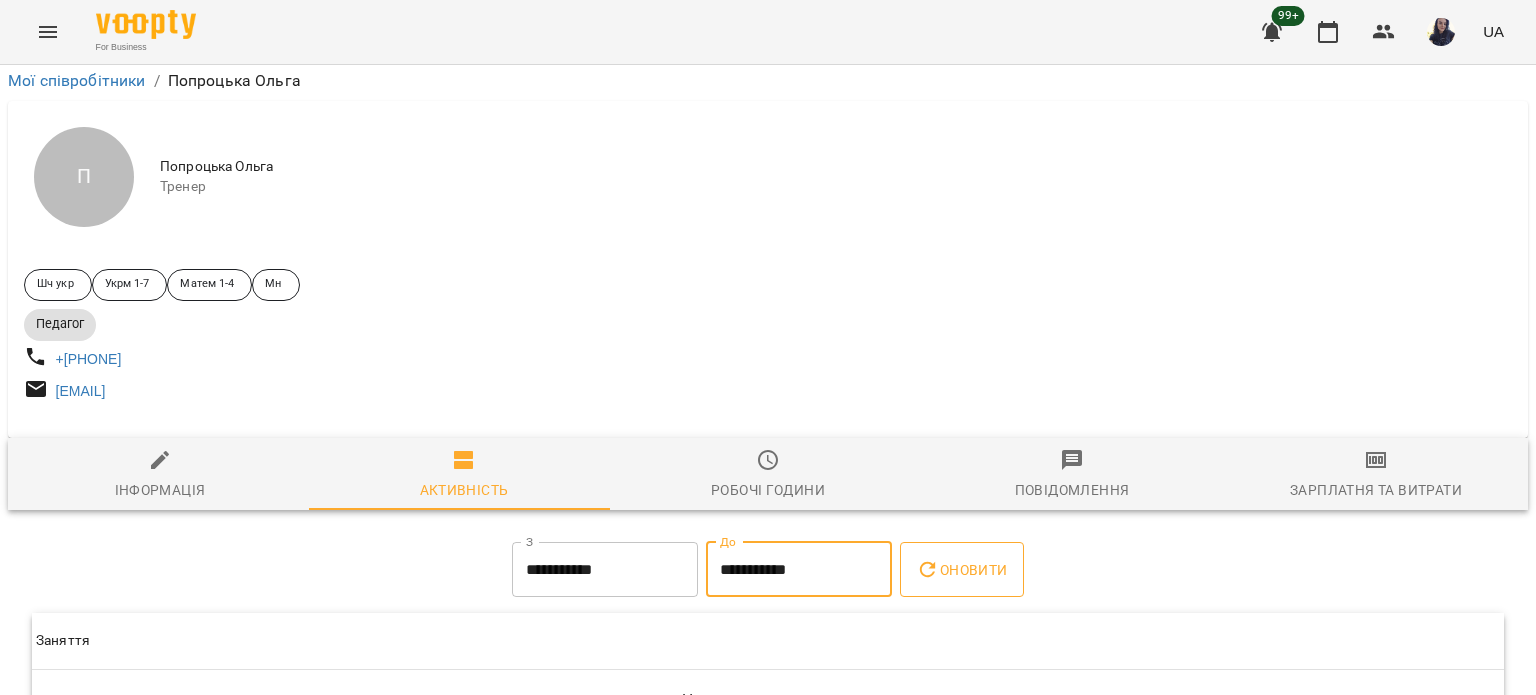 click on "Оновити" at bounding box center (961, 570) 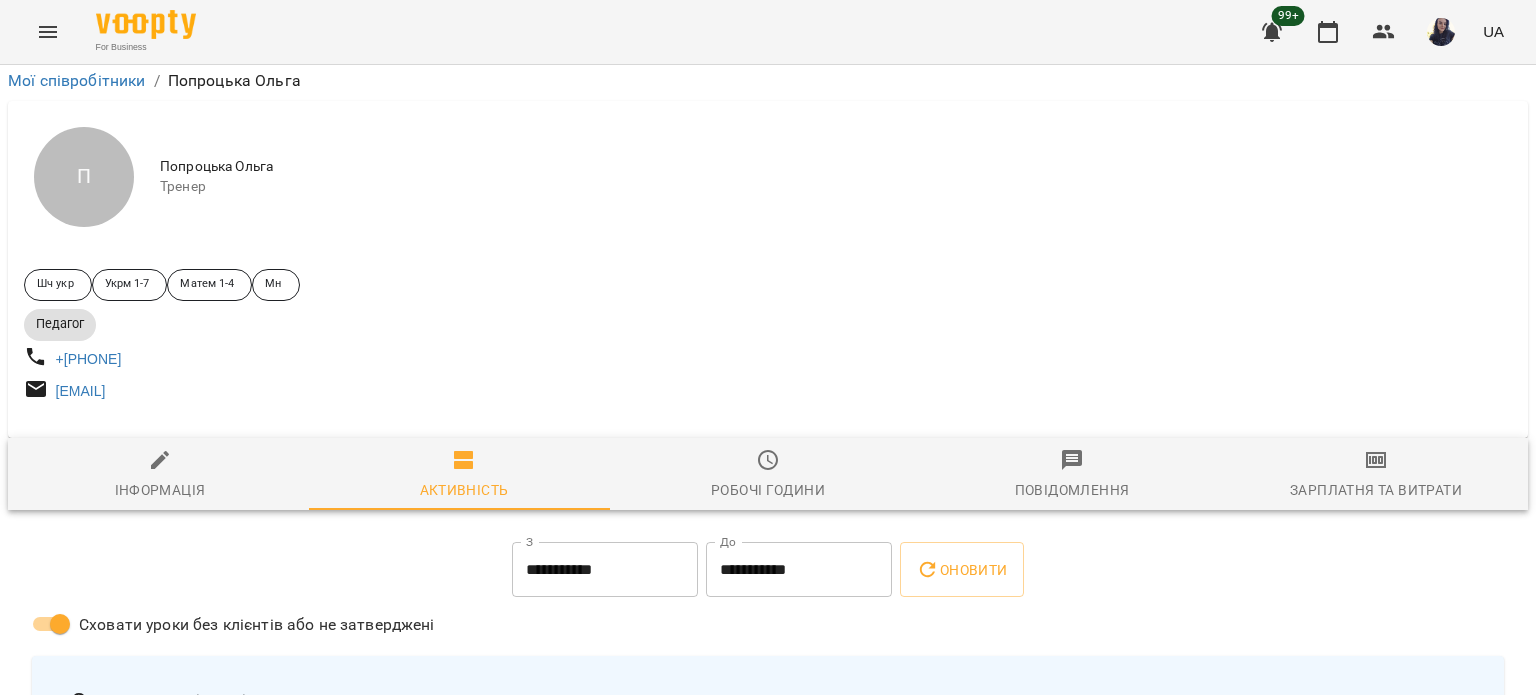 scroll, scrollTop: 125, scrollLeft: 0, axis: vertical 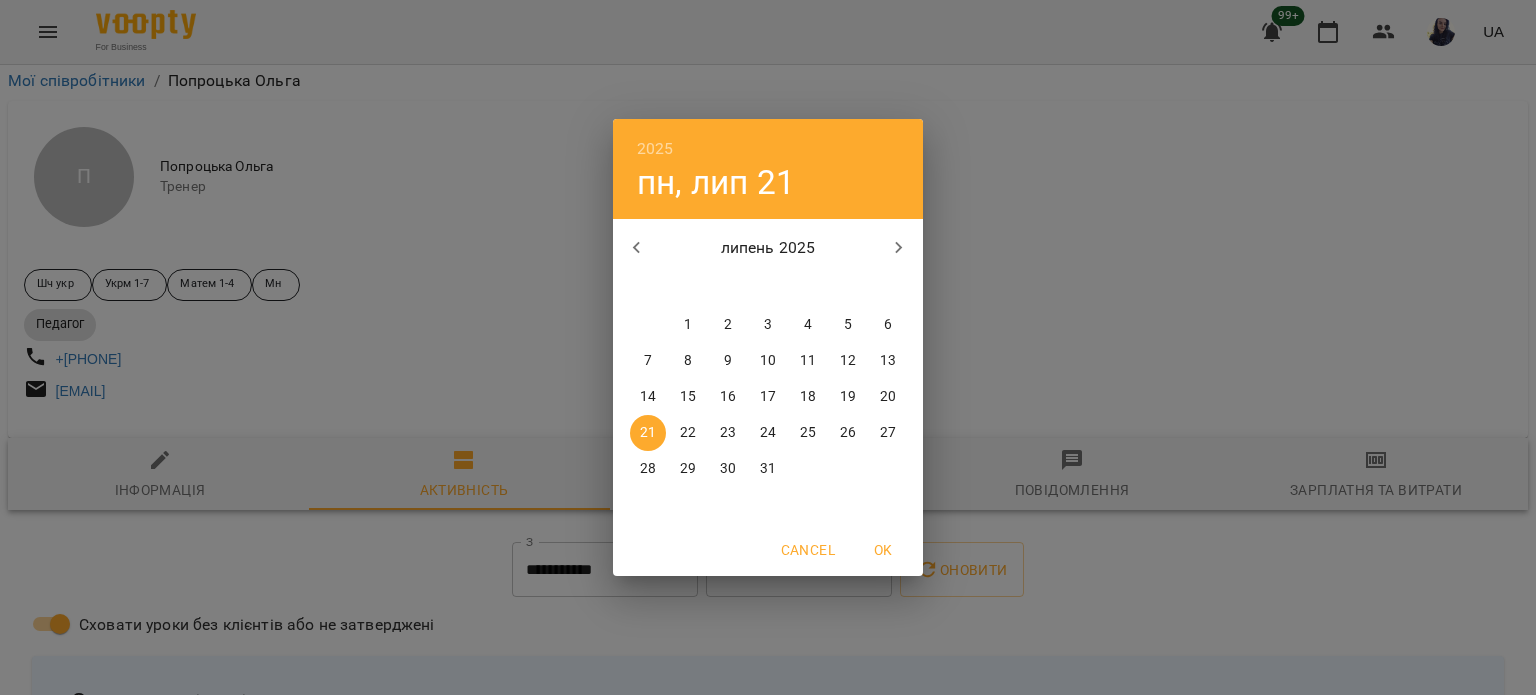 click on "22" at bounding box center (688, 433) 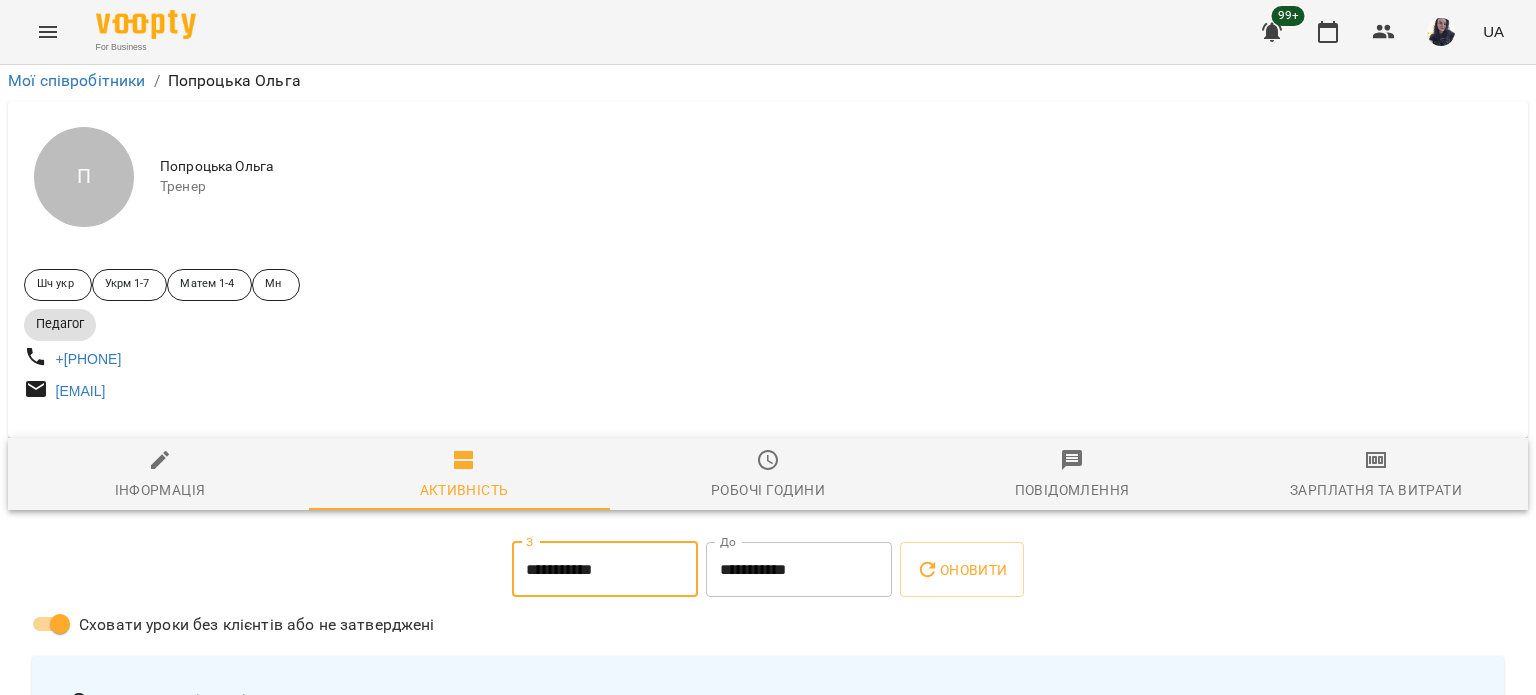 type on "**********" 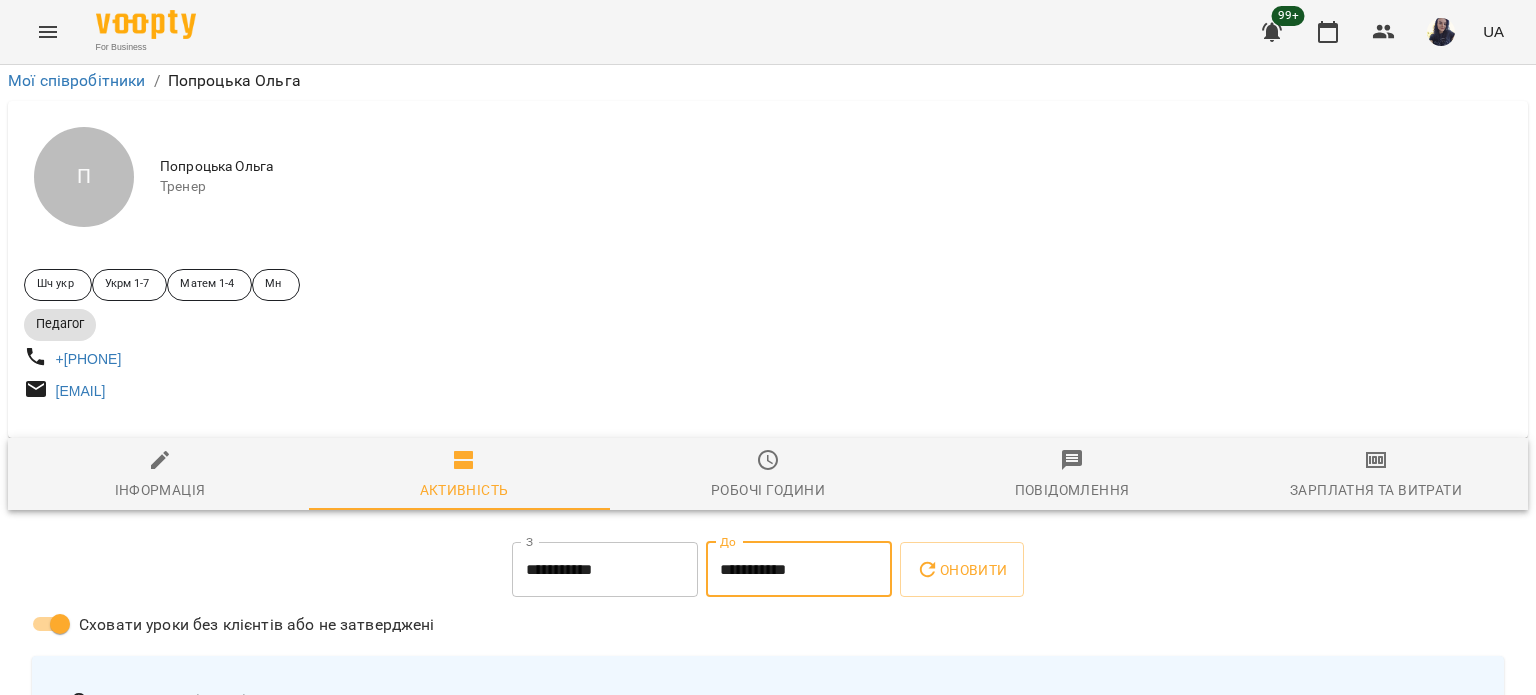 click on "**********" at bounding box center (799, 570) 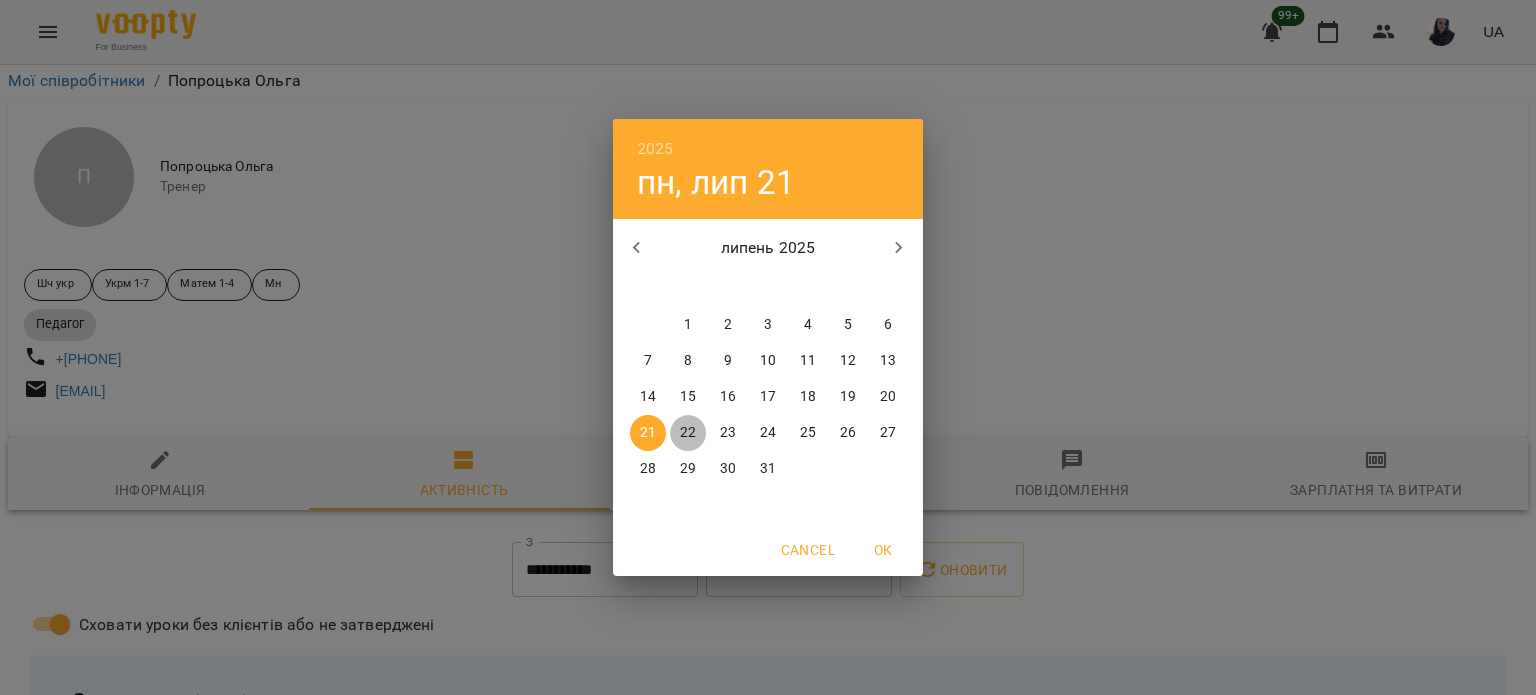 click on "22" at bounding box center (688, 433) 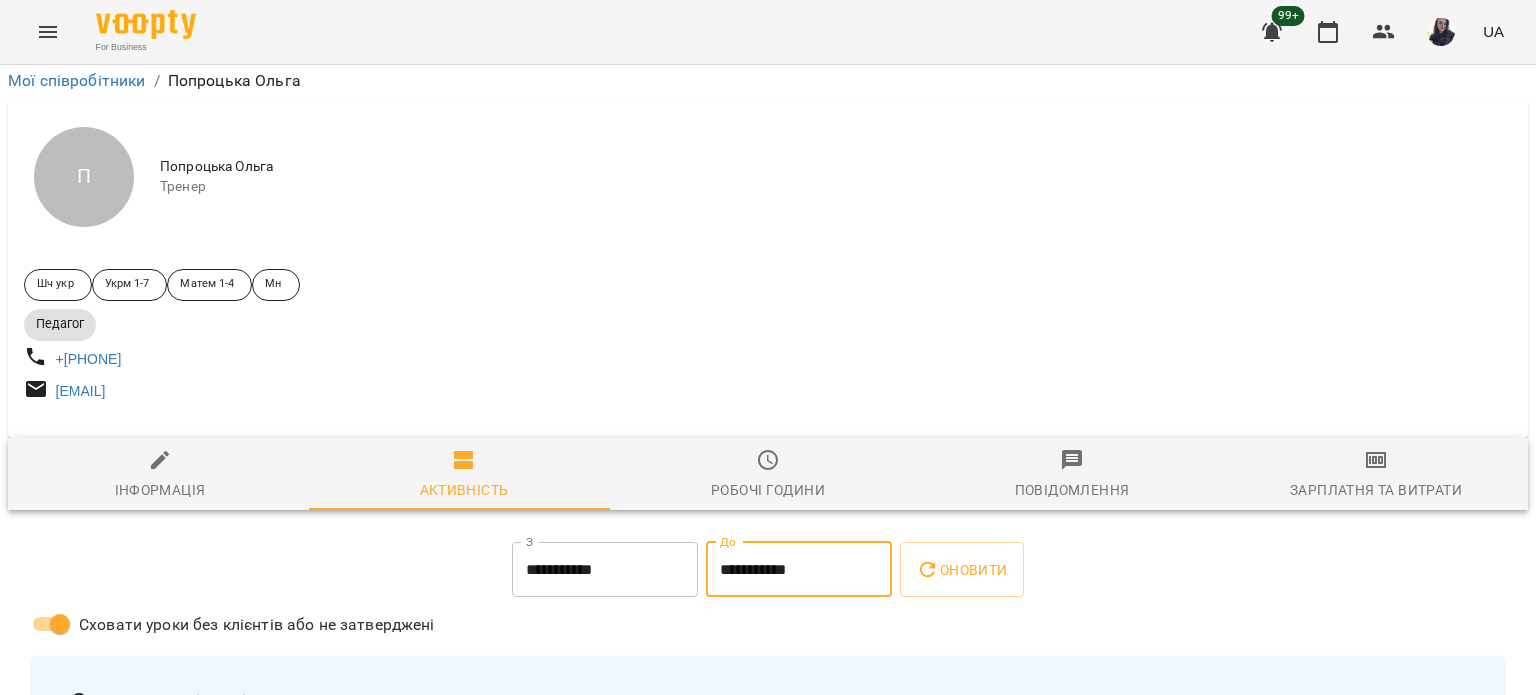 click on "Оновити" at bounding box center [961, 570] 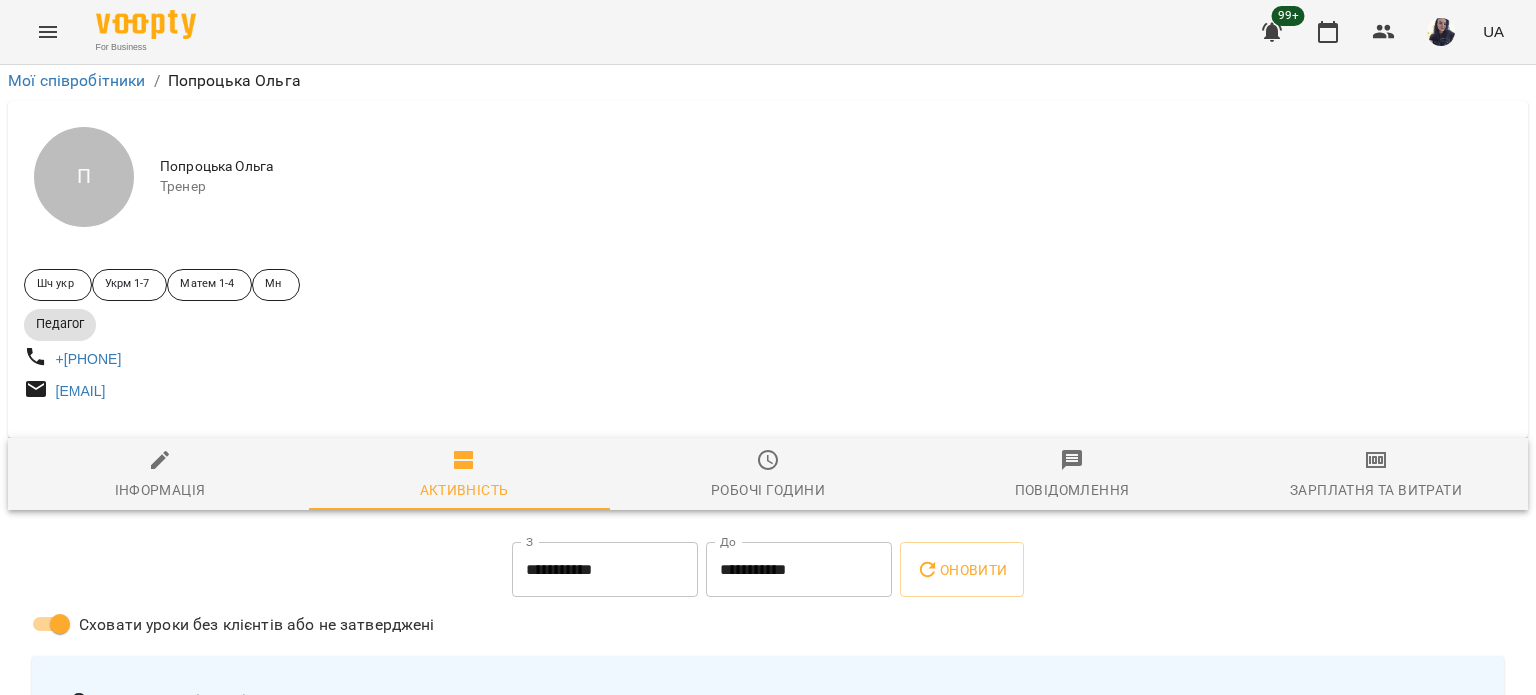 scroll, scrollTop: 0, scrollLeft: 0, axis: both 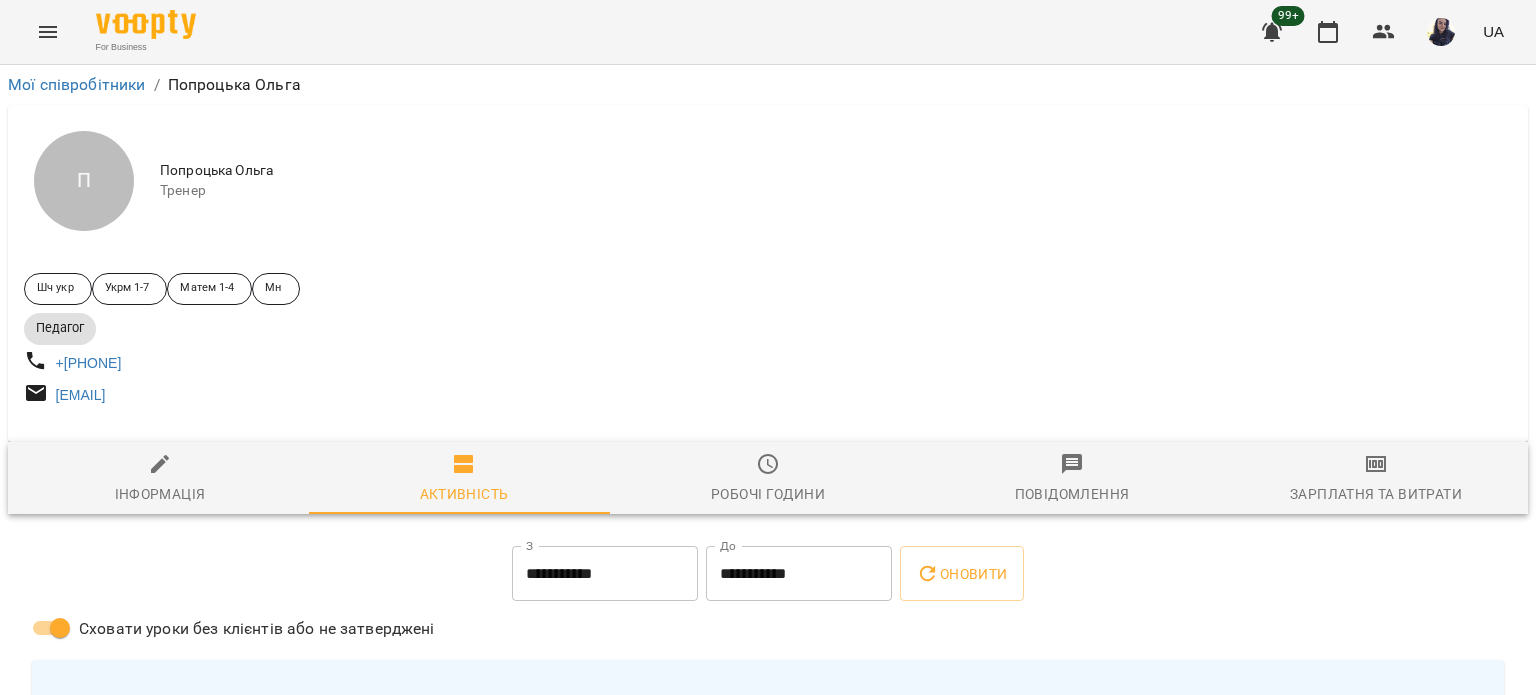 click on "**********" at bounding box center [605, 574] 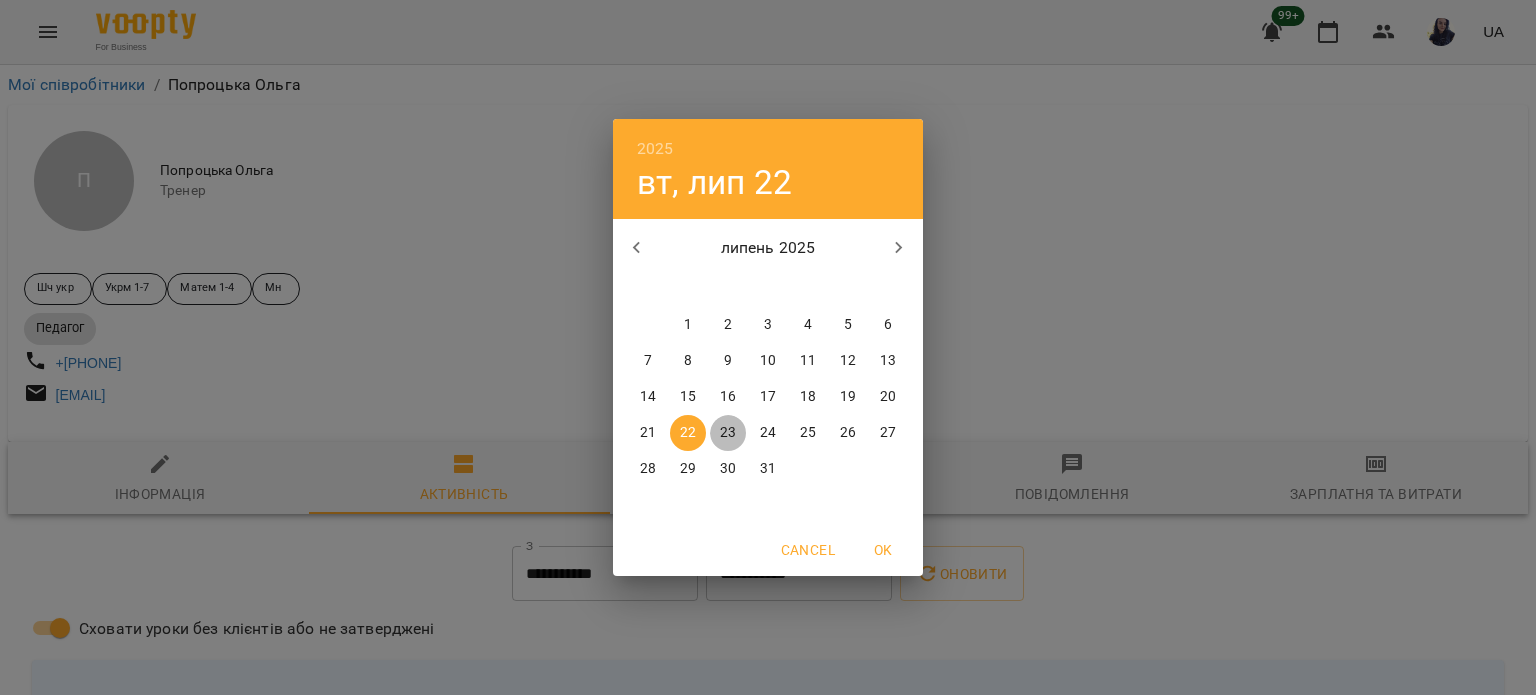 click on "23" at bounding box center [728, 433] 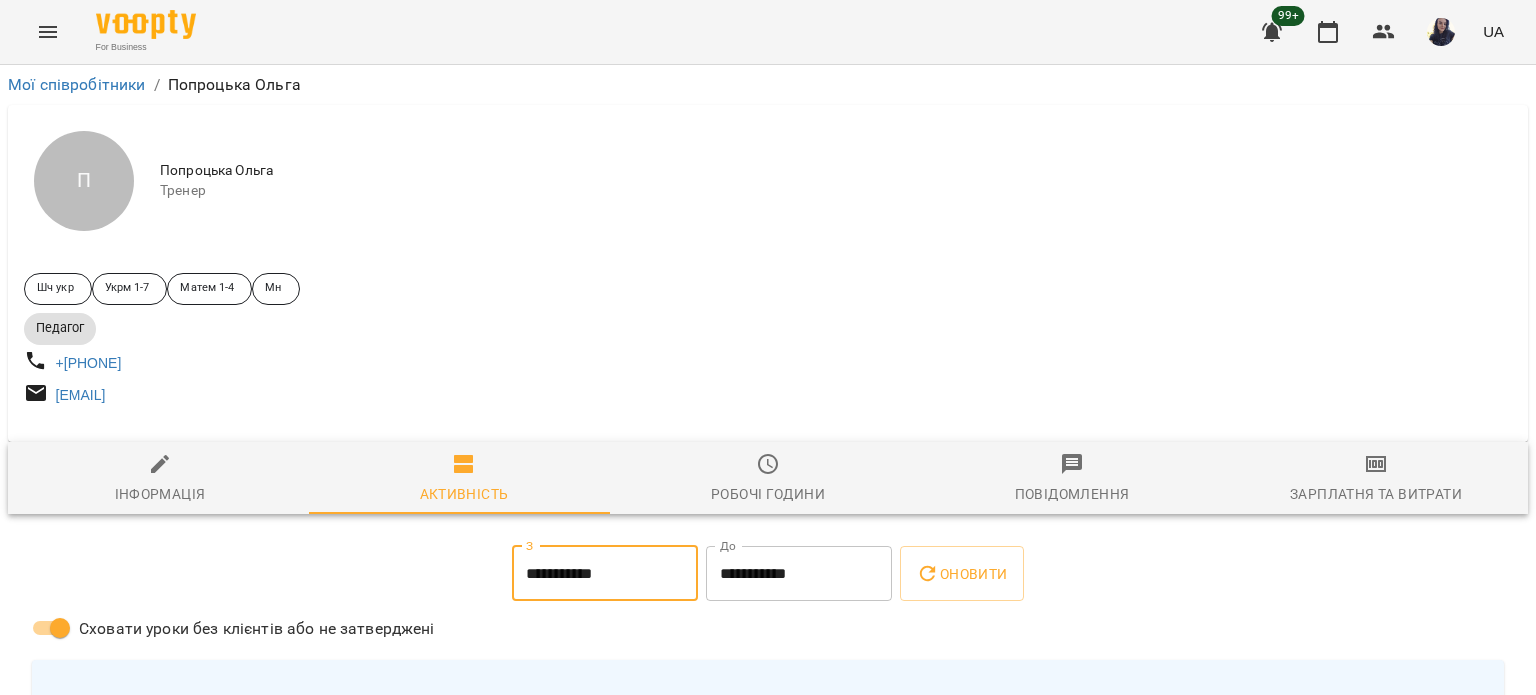 click on "**********" at bounding box center [799, 574] 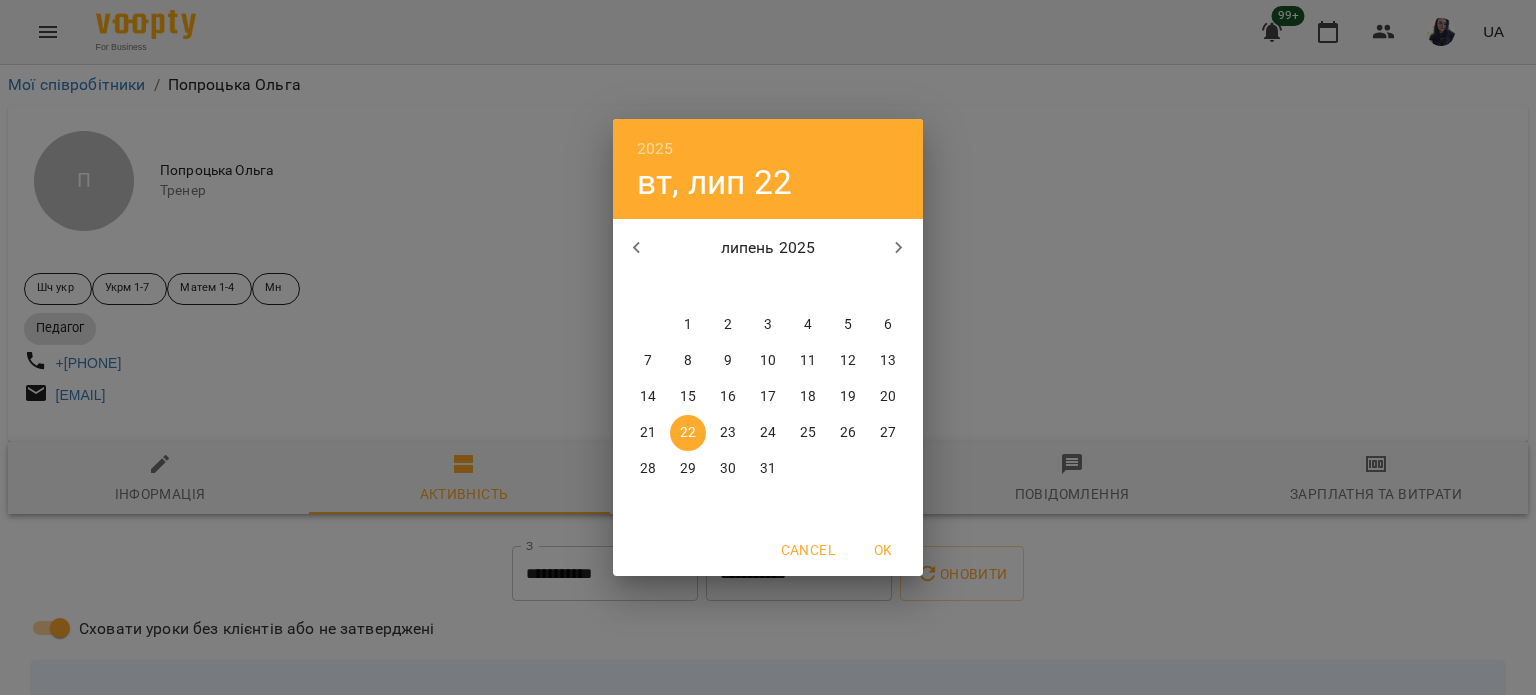 drag, startPoint x: 792, startPoint y: 584, endPoint x: 738, endPoint y: 437, distance: 156.6046 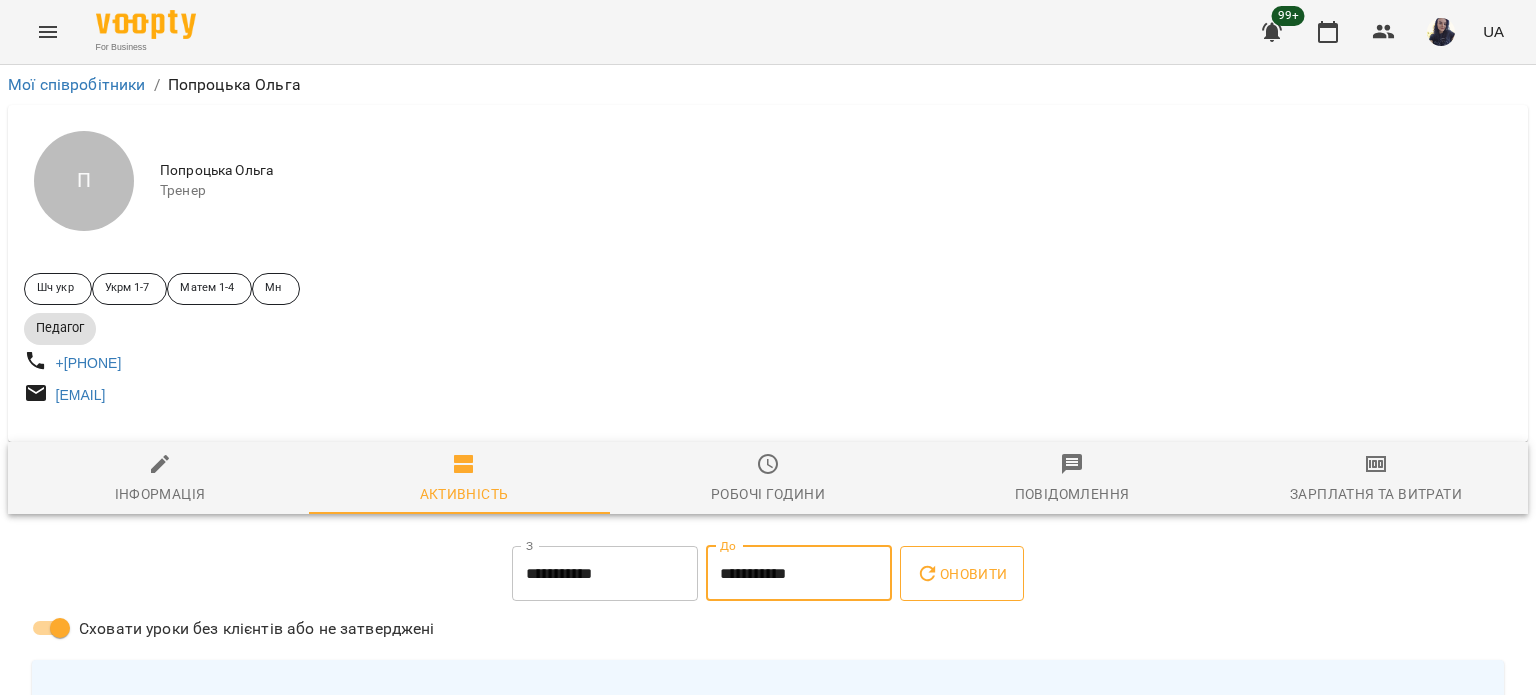 click on "Оновити" at bounding box center (961, 574) 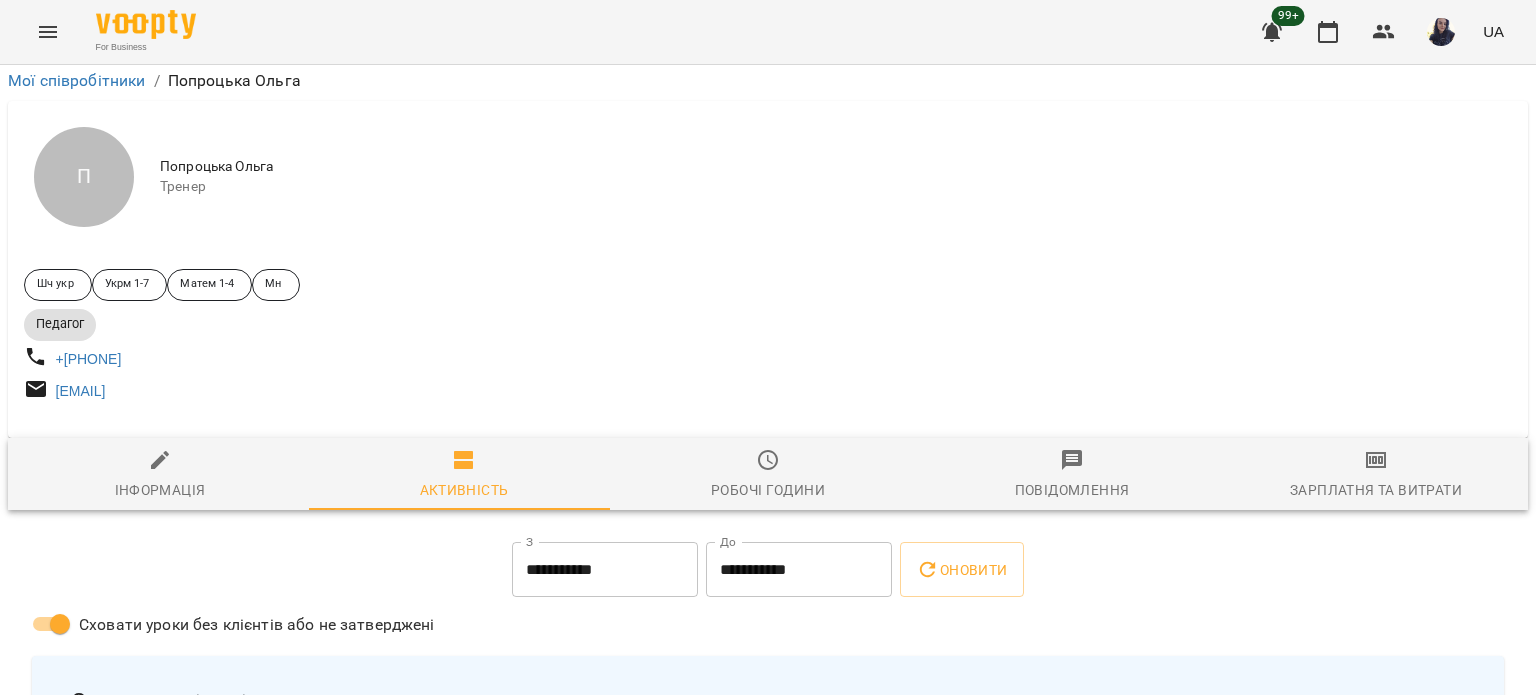scroll, scrollTop: 0, scrollLeft: 0, axis: both 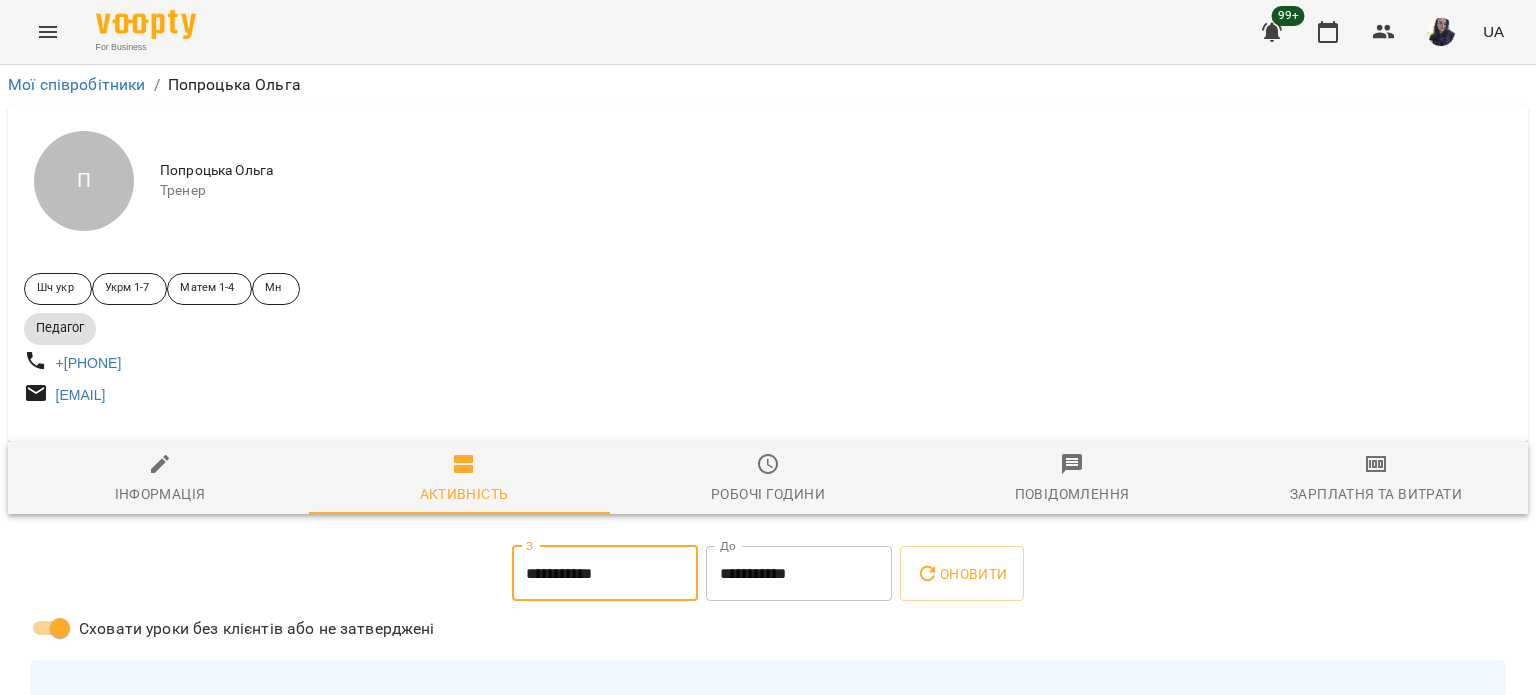 click on "**********" at bounding box center [605, 574] 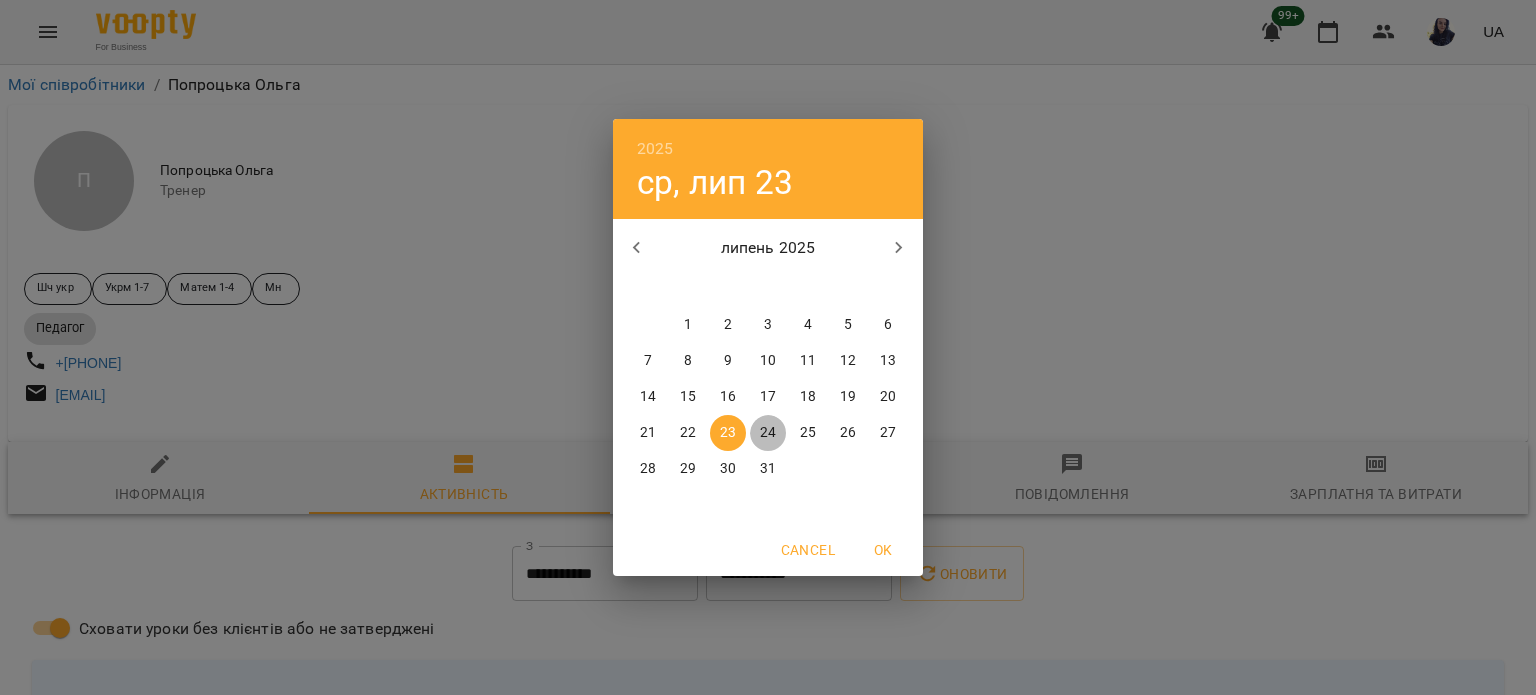 click on "24" at bounding box center (768, 433) 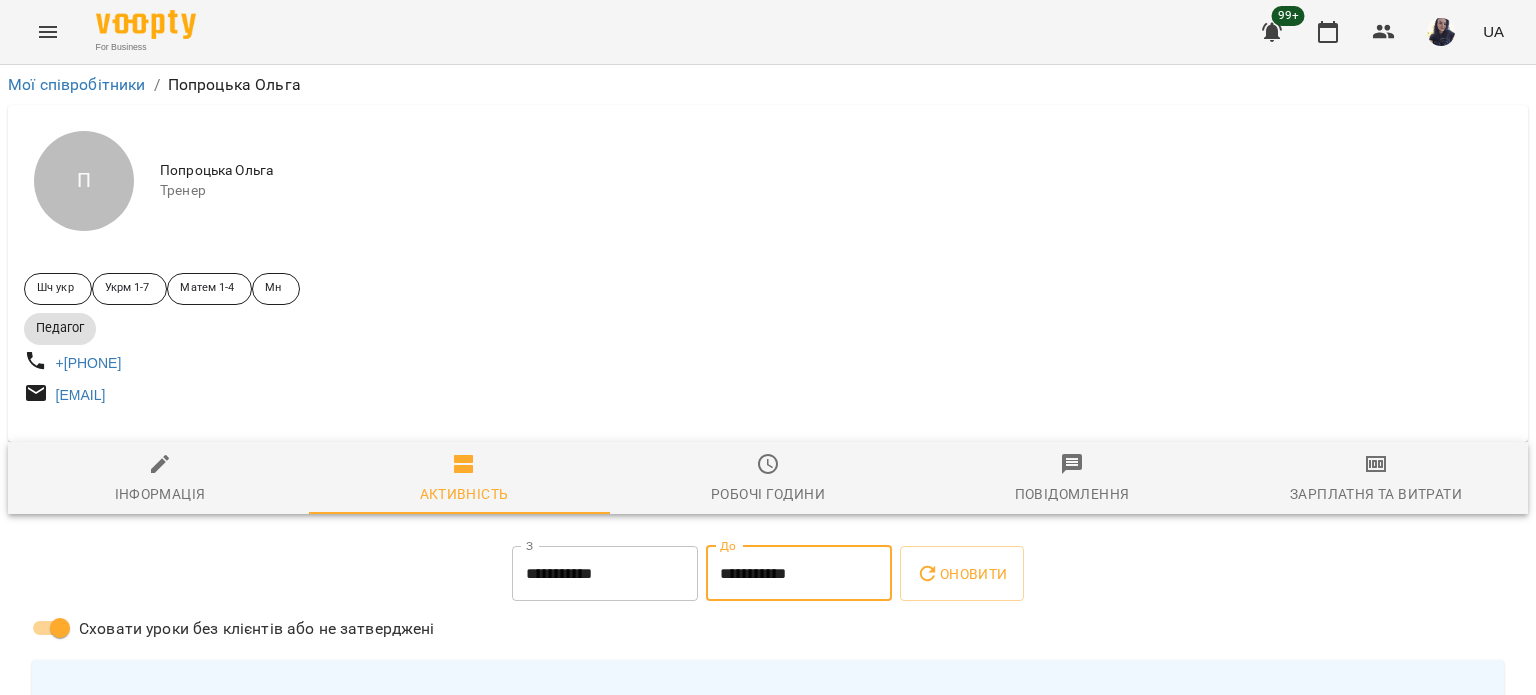 click on "**********" at bounding box center (799, 574) 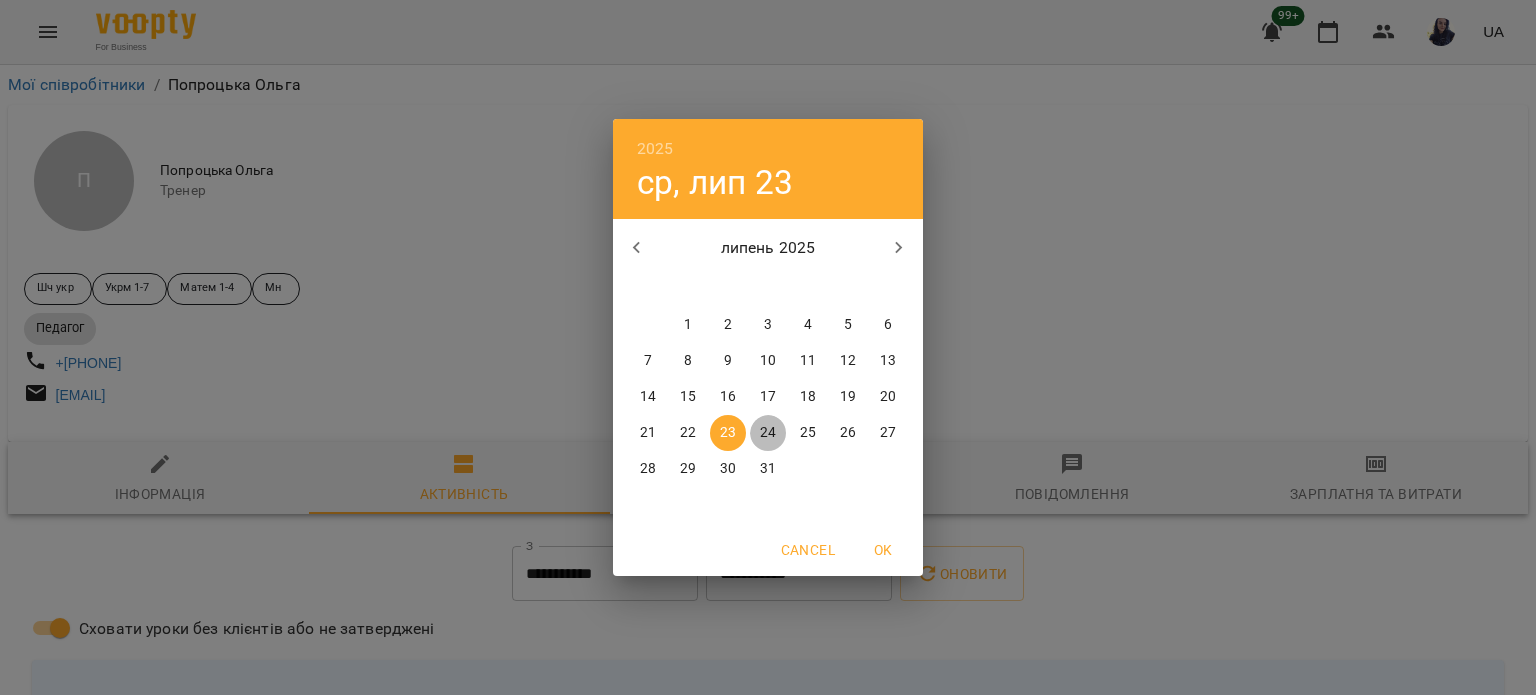 click on "24" at bounding box center [768, 433] 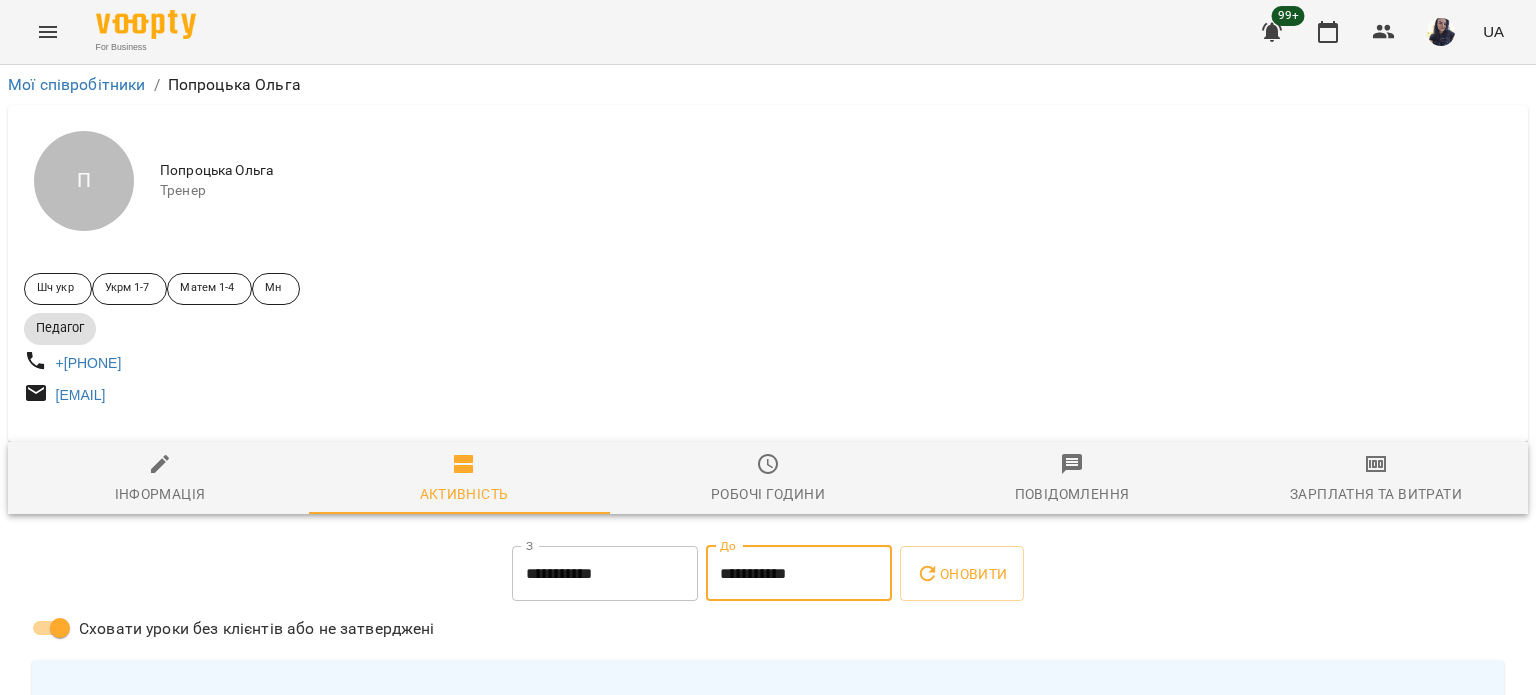 click on "Сховати уроки без клієнтів або не затверджені" at bounding box center (768, 630) 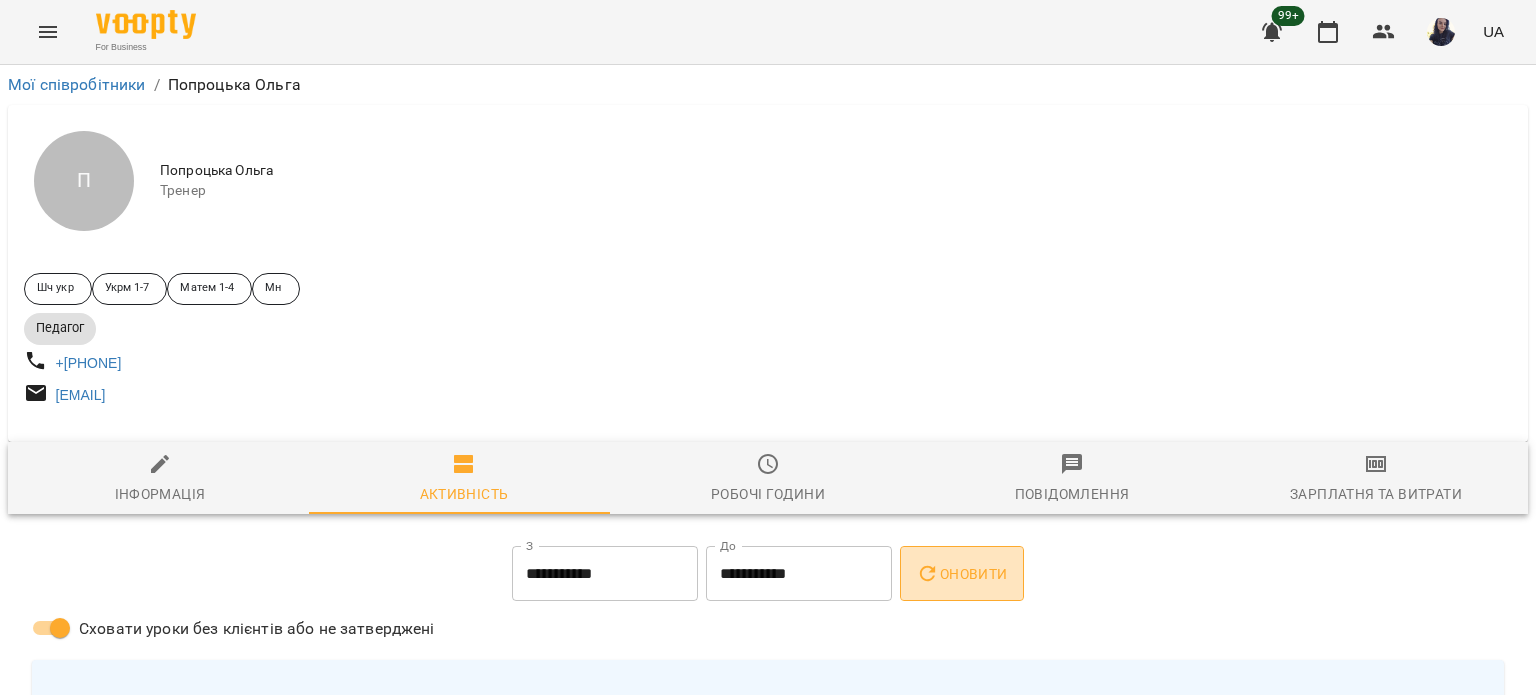 click on "Оновити" at bounding box center [961, 574] 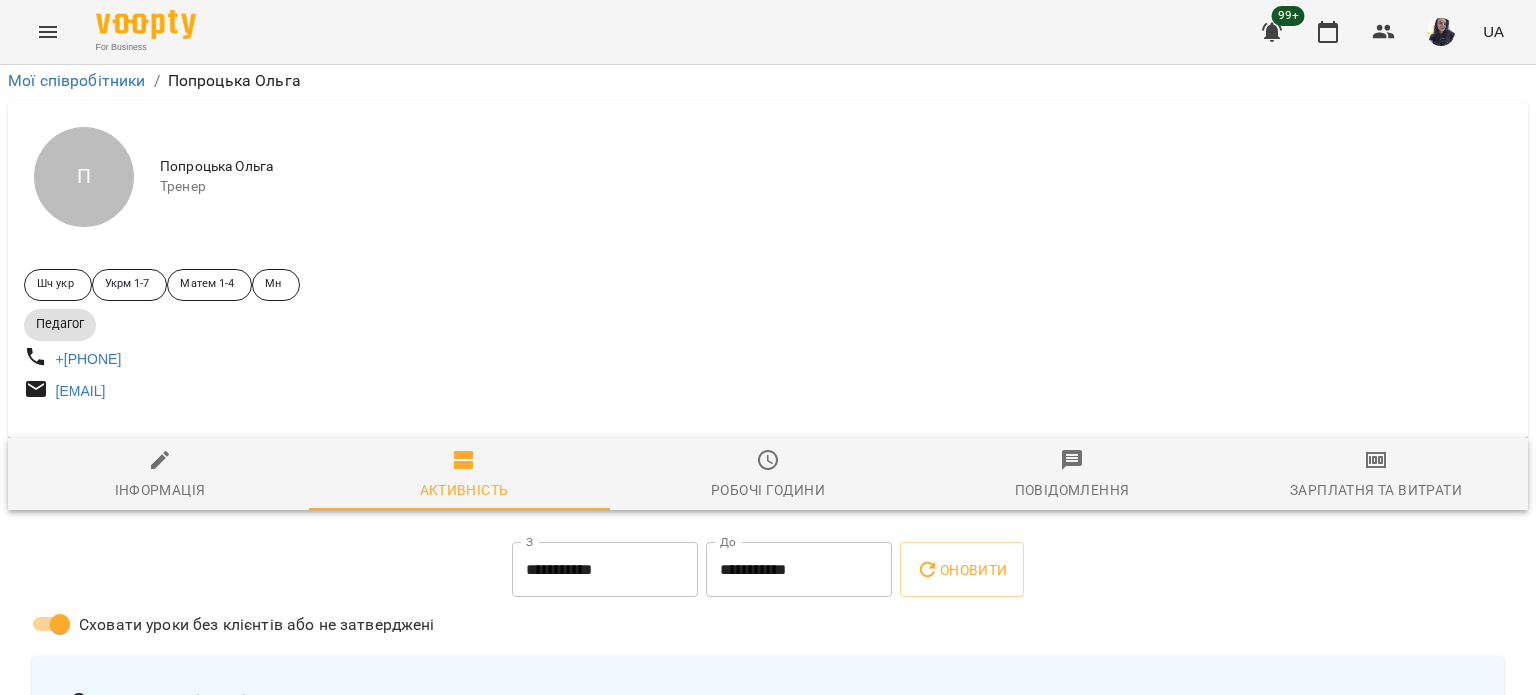 scroll, scrollTop: 225, scrollLeft: 0, axis: vertical 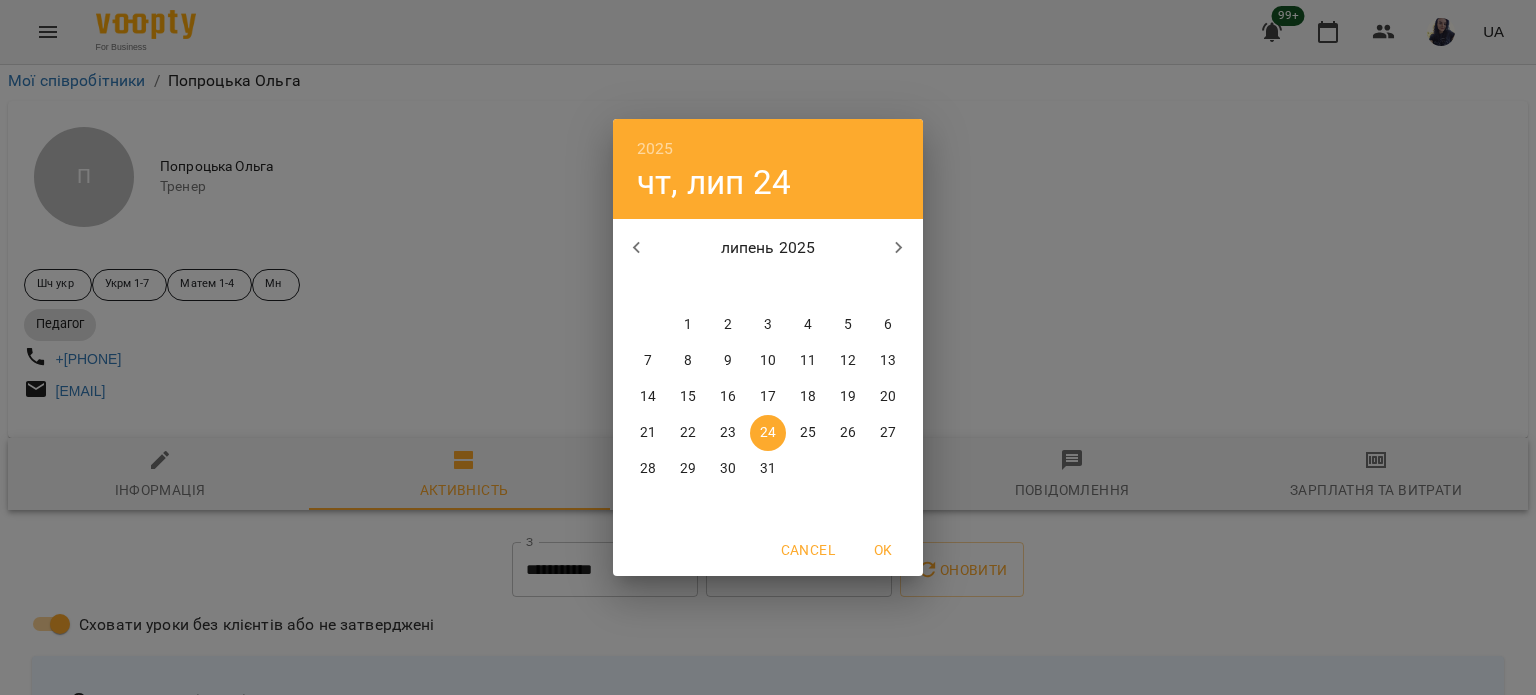 click on "25" at bounding box center [808, 433] 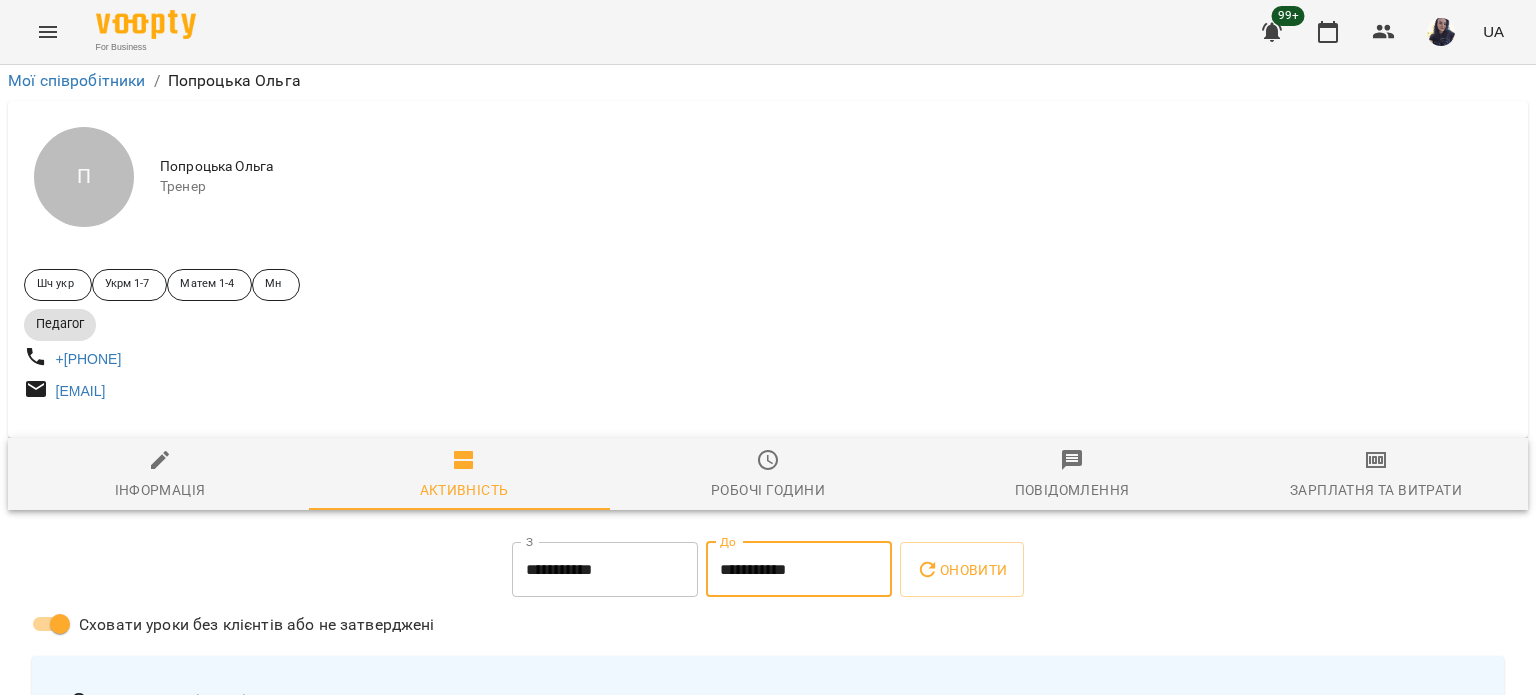 click on "**********" at bounding box center (799, 570) 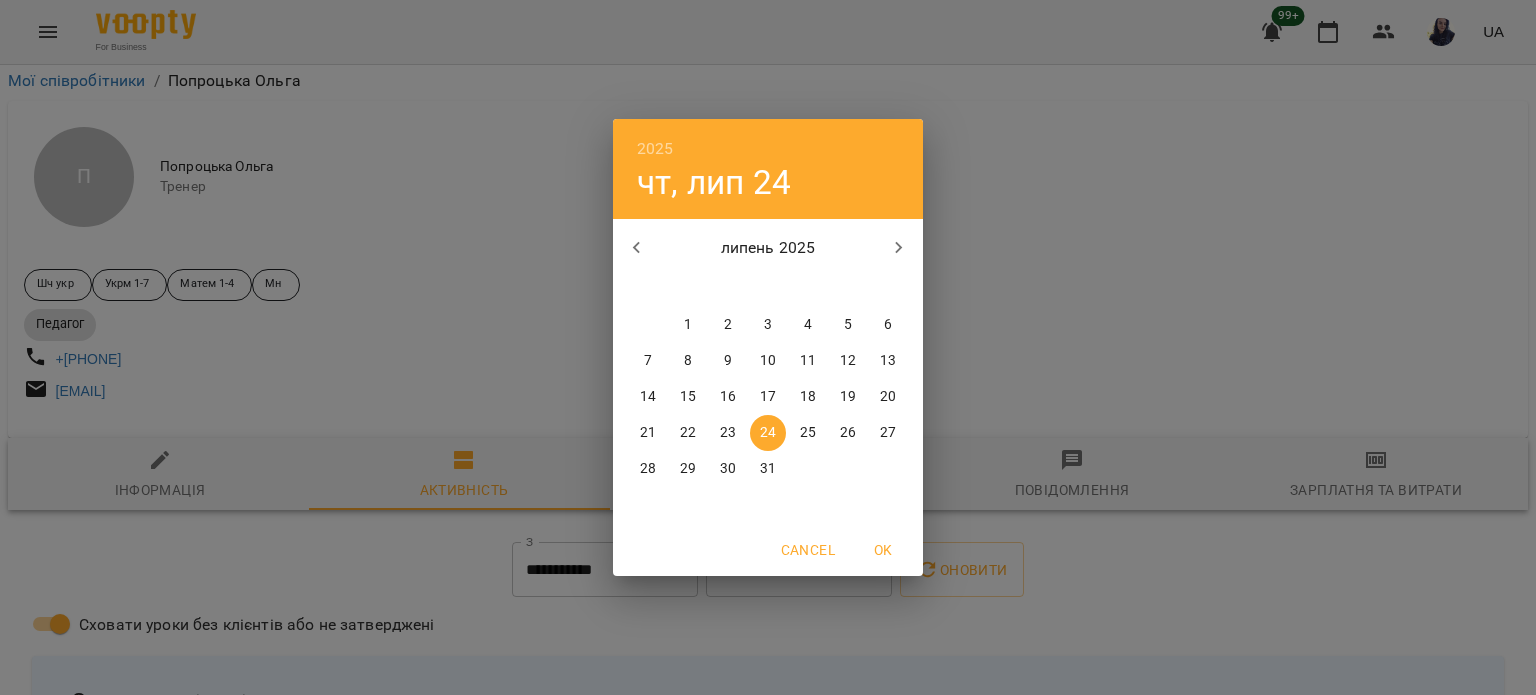 click on "25" at bounding box center (808, 433) 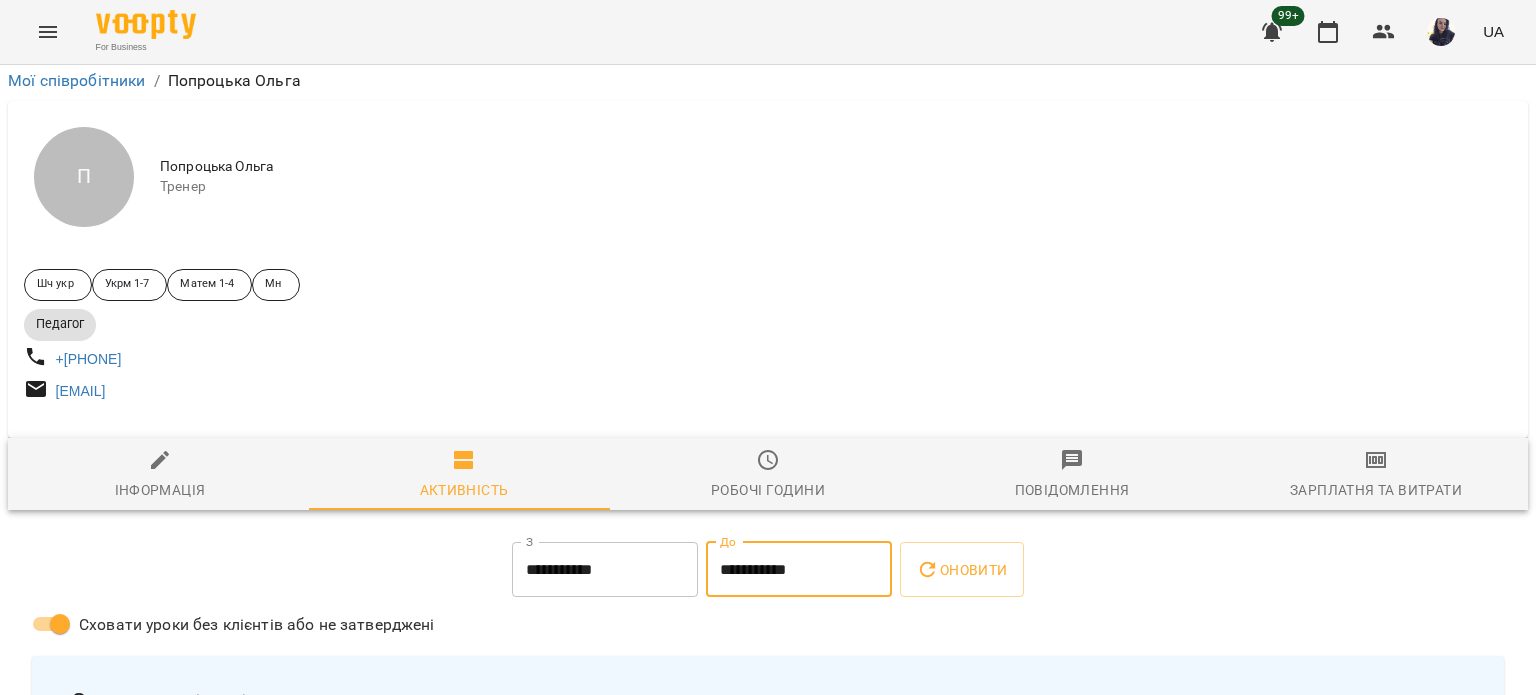 click on "Оновити" at bounding box center [961, 570] 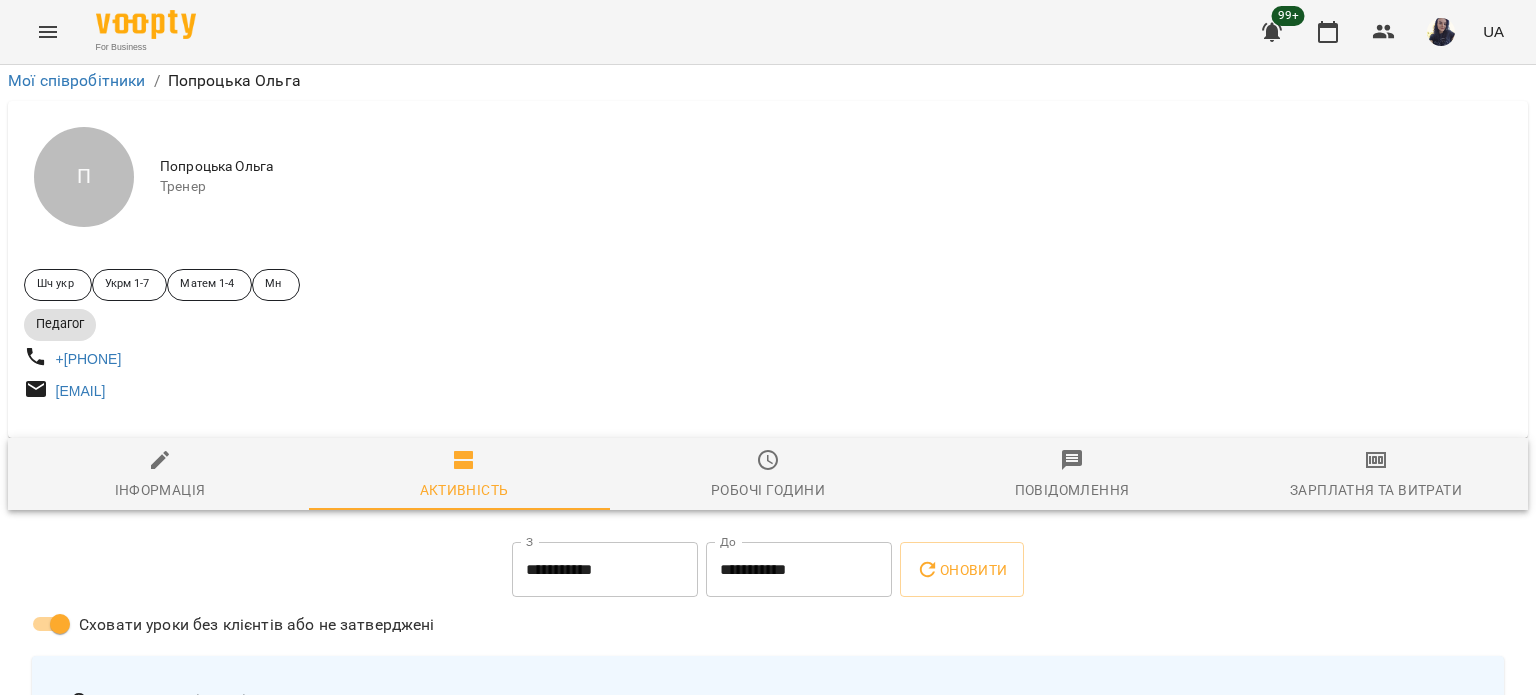 scroll, scrollTop: 432, scrollLeft: 0, axis: vertical 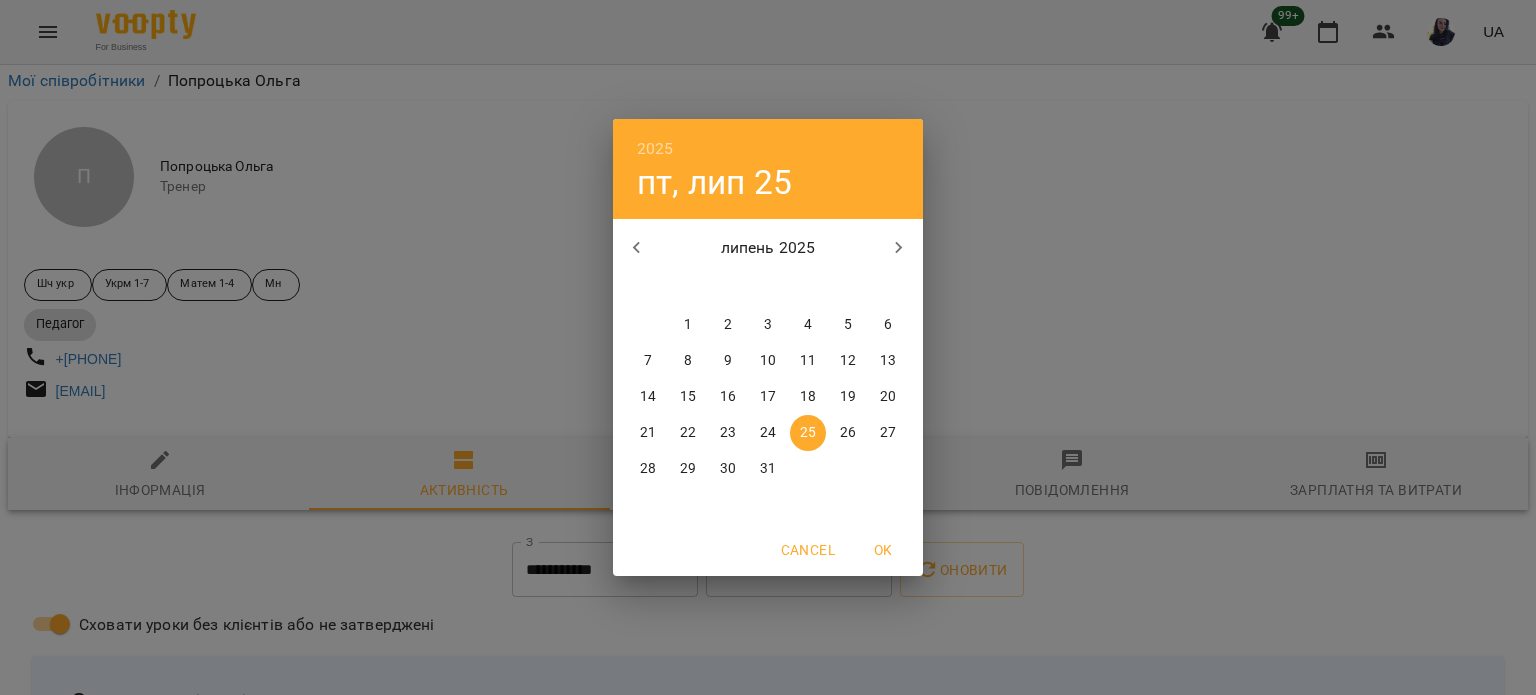click on "26" at bounding box center [848, 433] 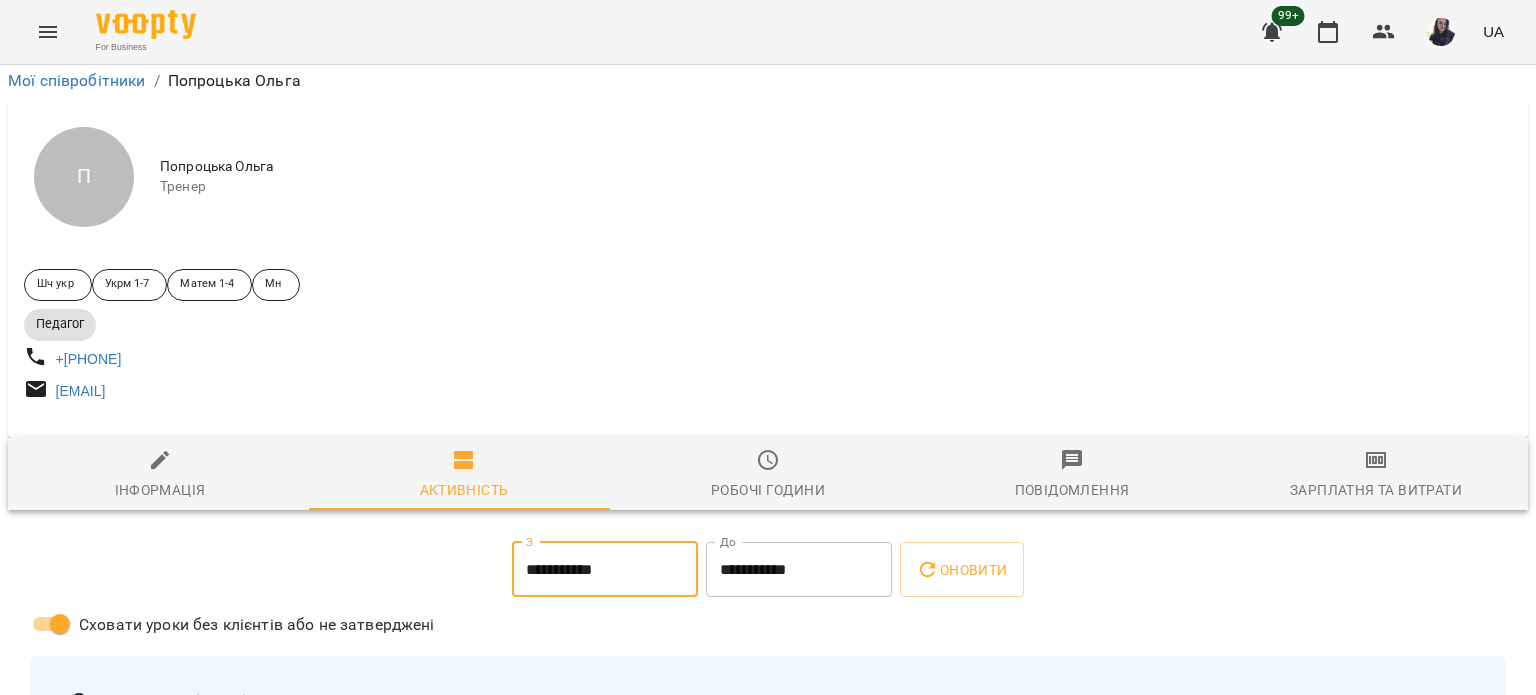 click on "**********" at bounding box center [799, 570] 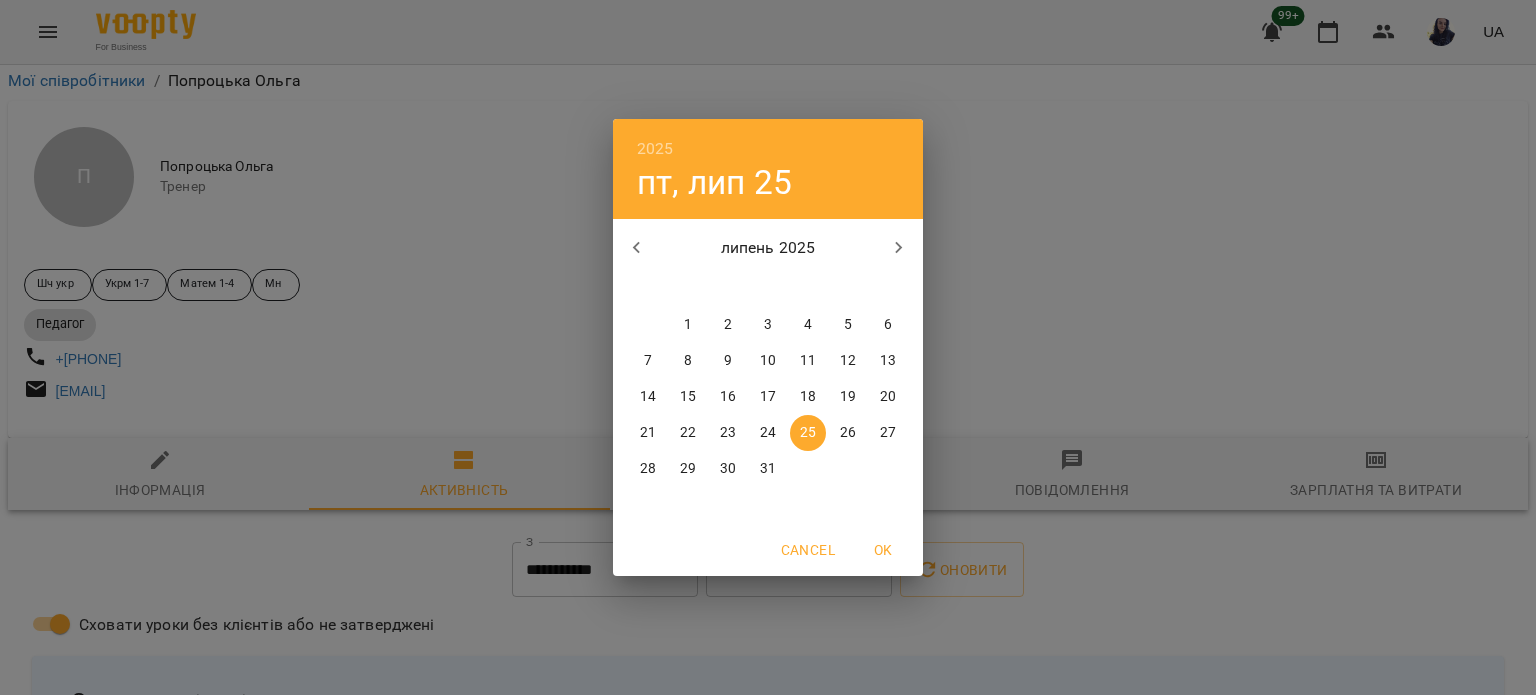 click on "26" at bounding box center (848, 433) 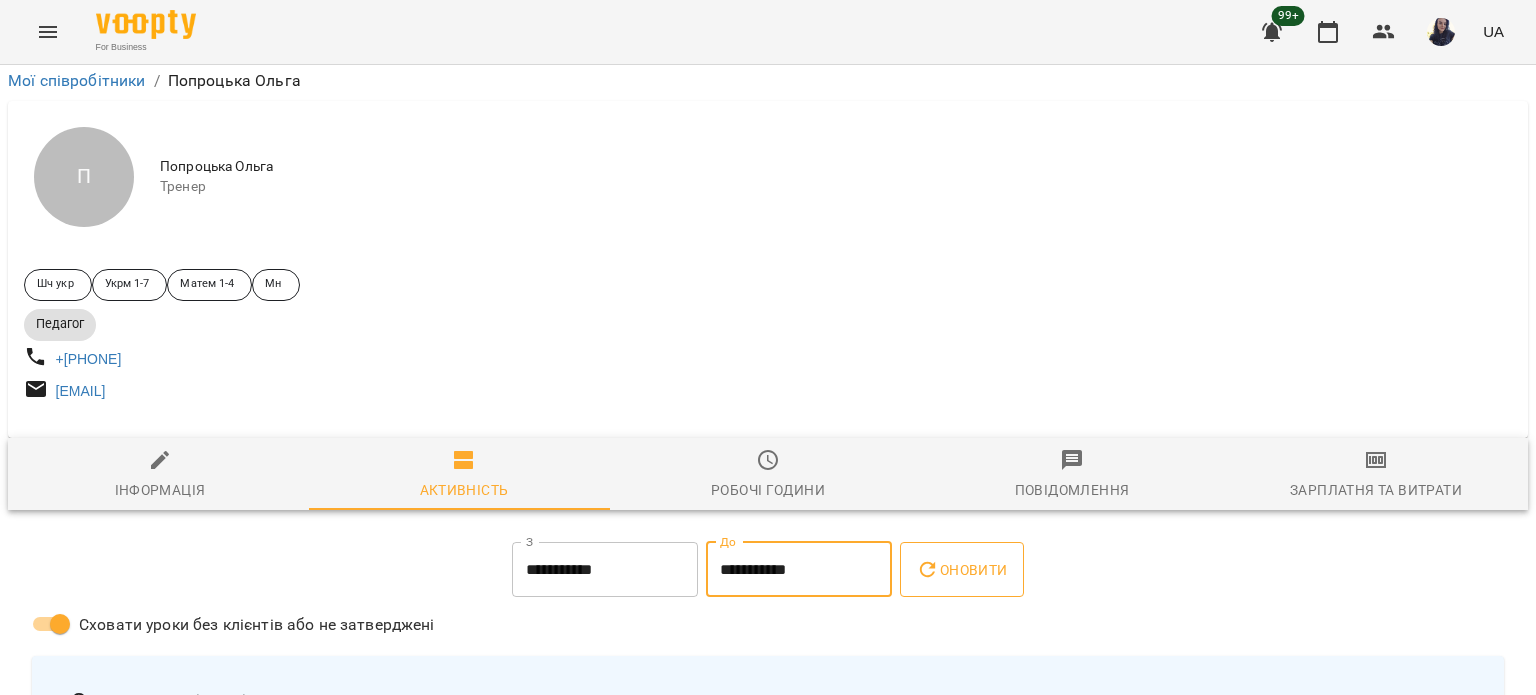 click on "Оновити" at bounding box center [961, 570] 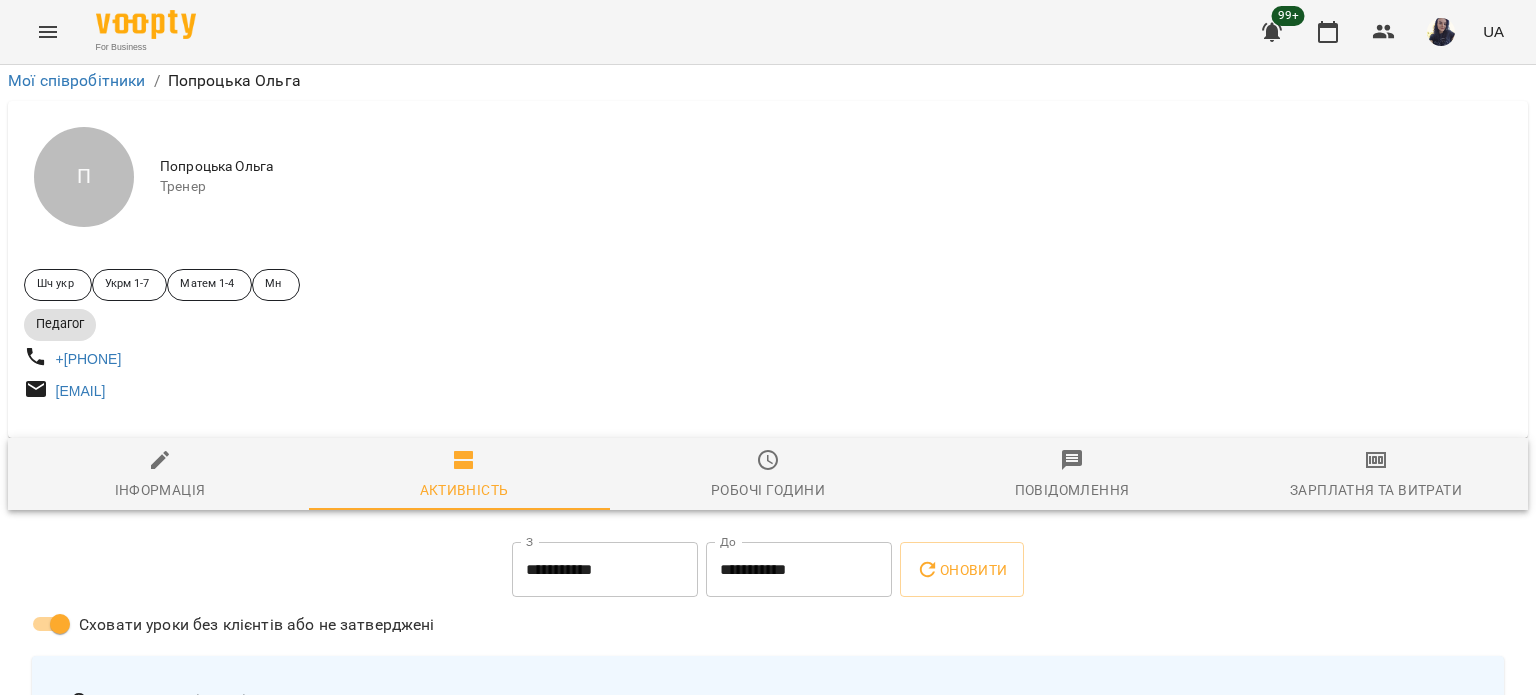 scroll, scrollTop: 109, scrollLeft: 0, axis: vertical 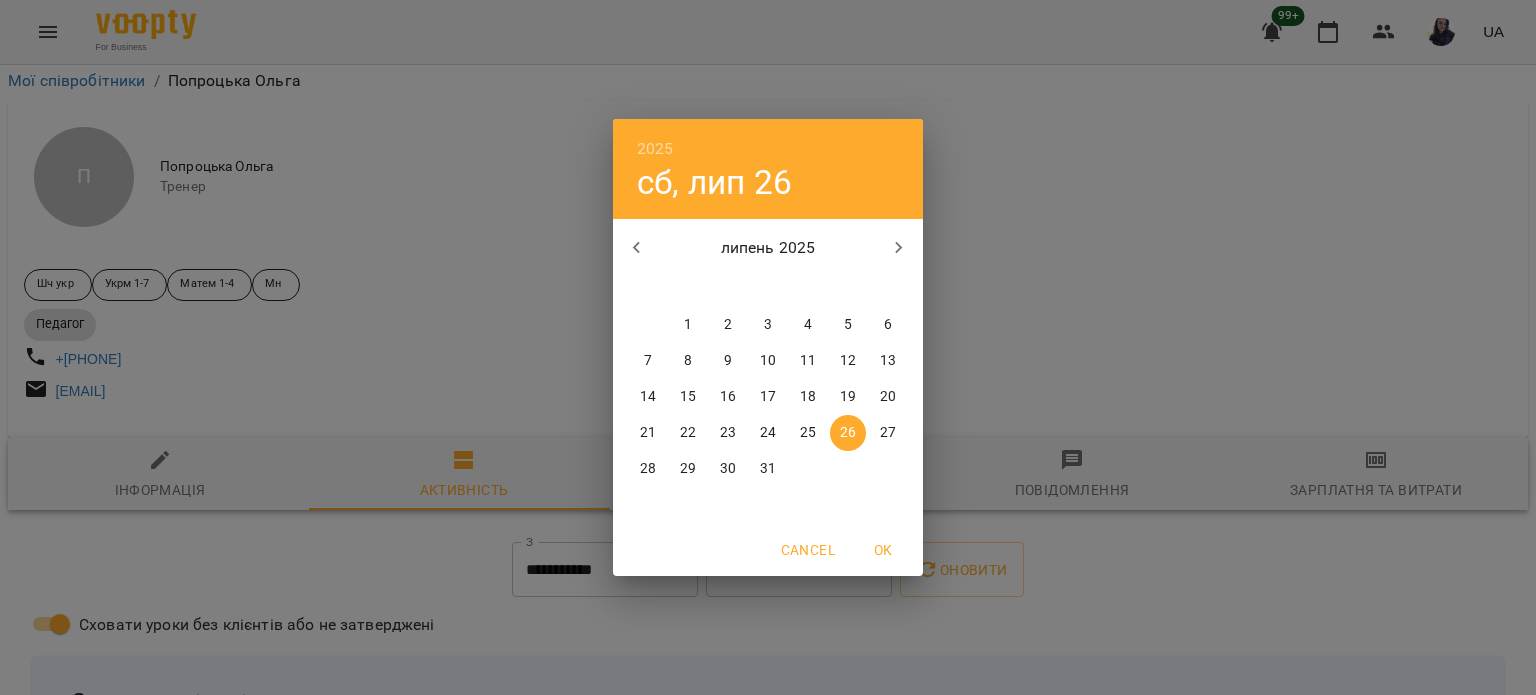 click on "27" at bounding box center (888, 433) 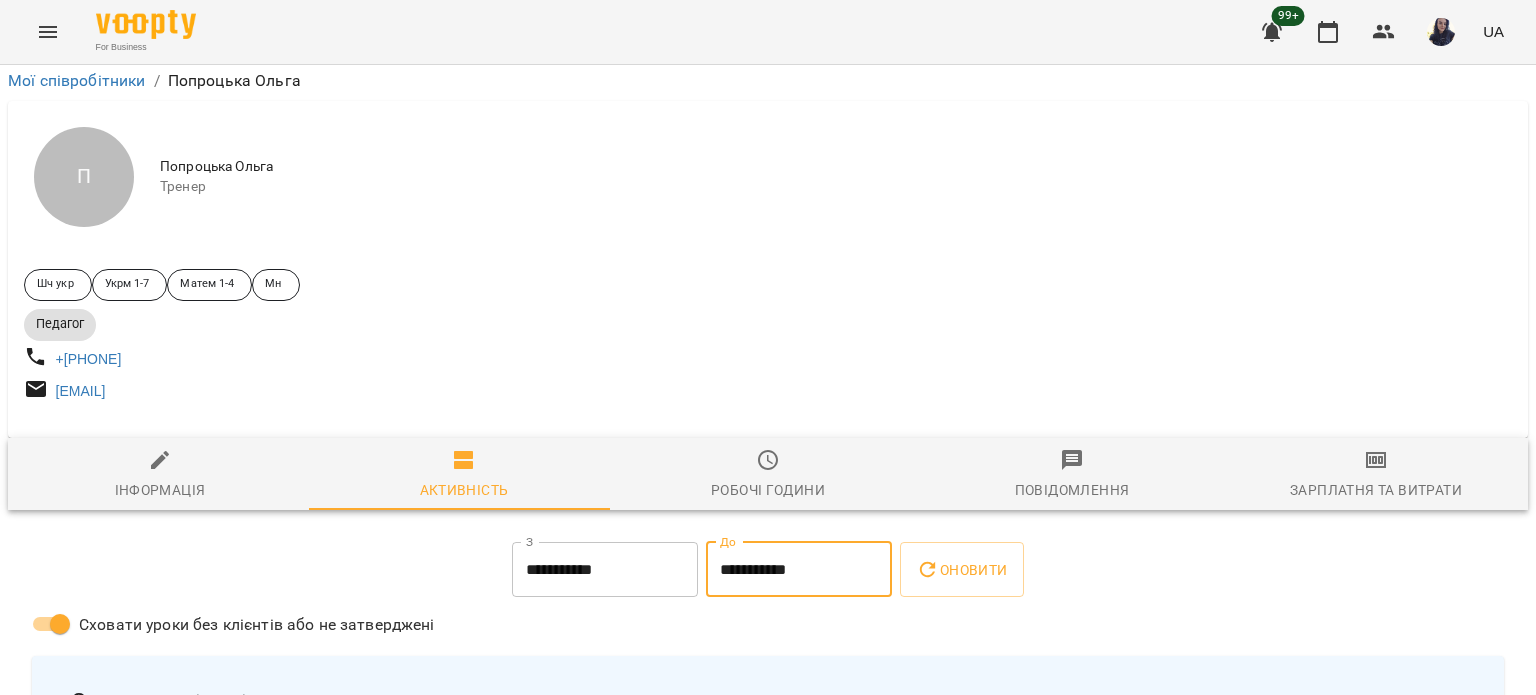 click on "**********" at bounding box center (799, 570) 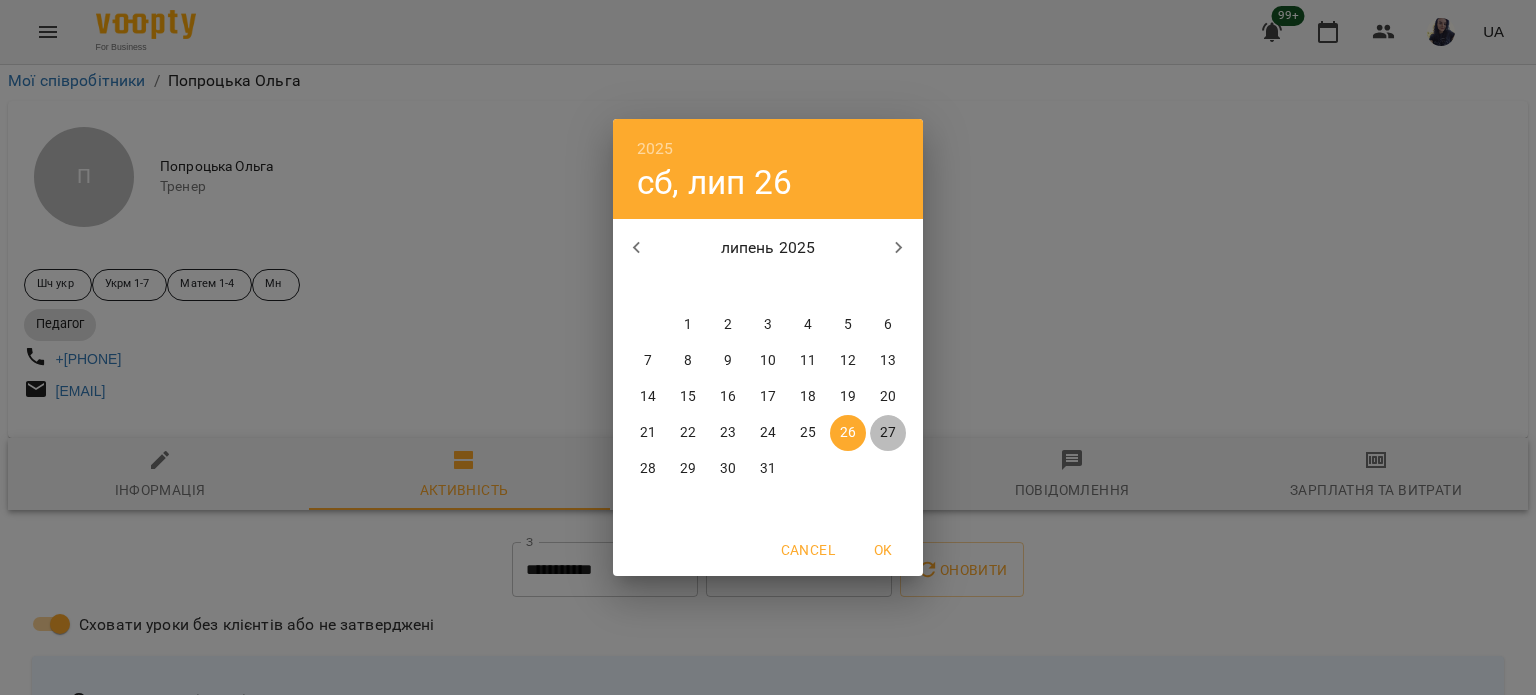 click on "27" at bounding box center (888, 433) 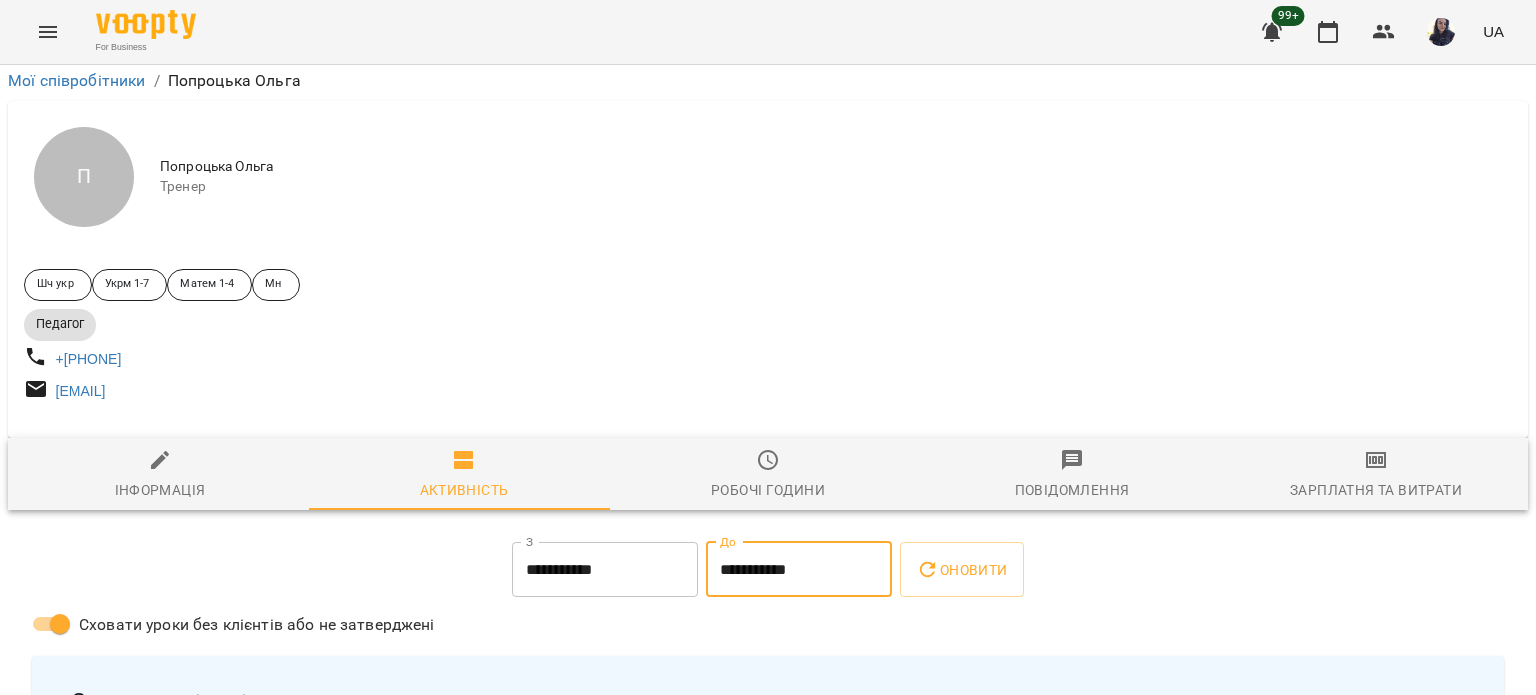 click on "Сховати уроки без клієнтів або не затверджені" at bounding box center (768, 626) 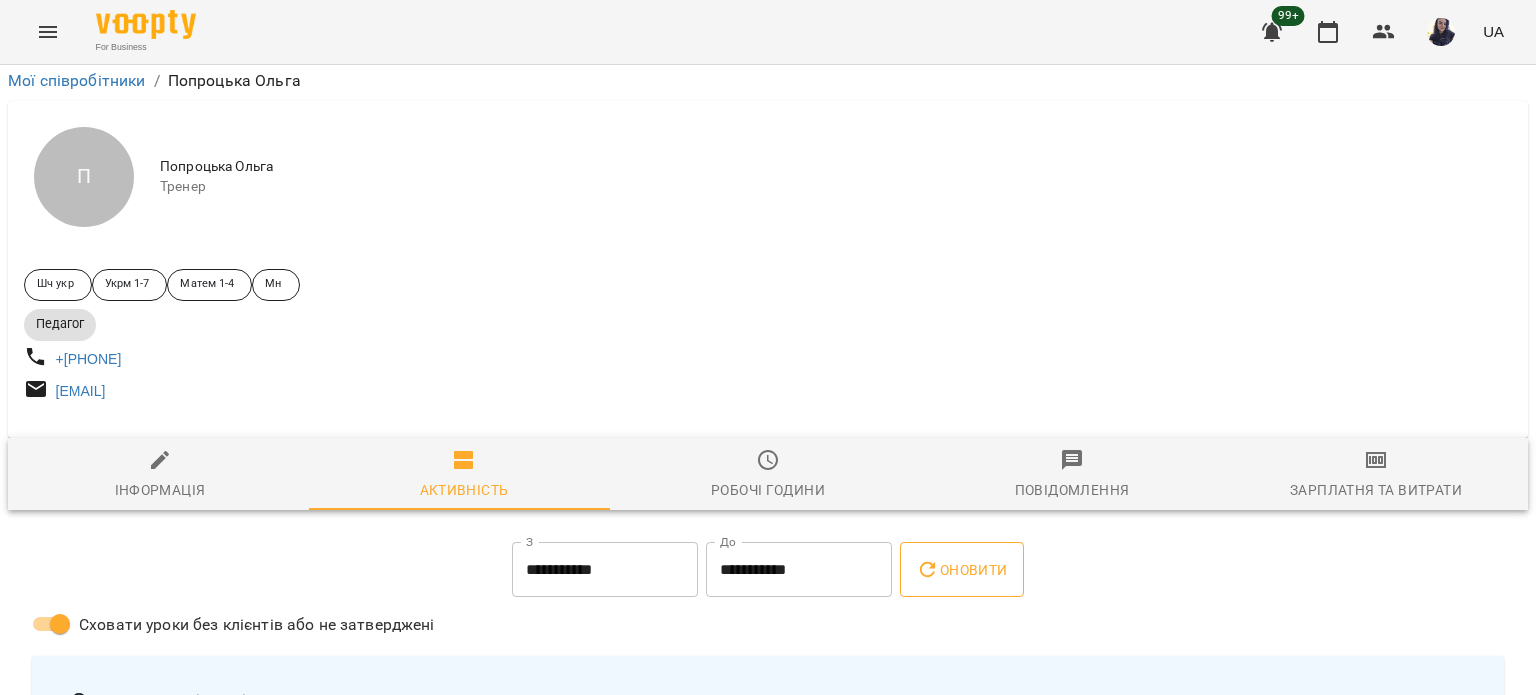 click on "Оновити" at bounding box center (961, 570) 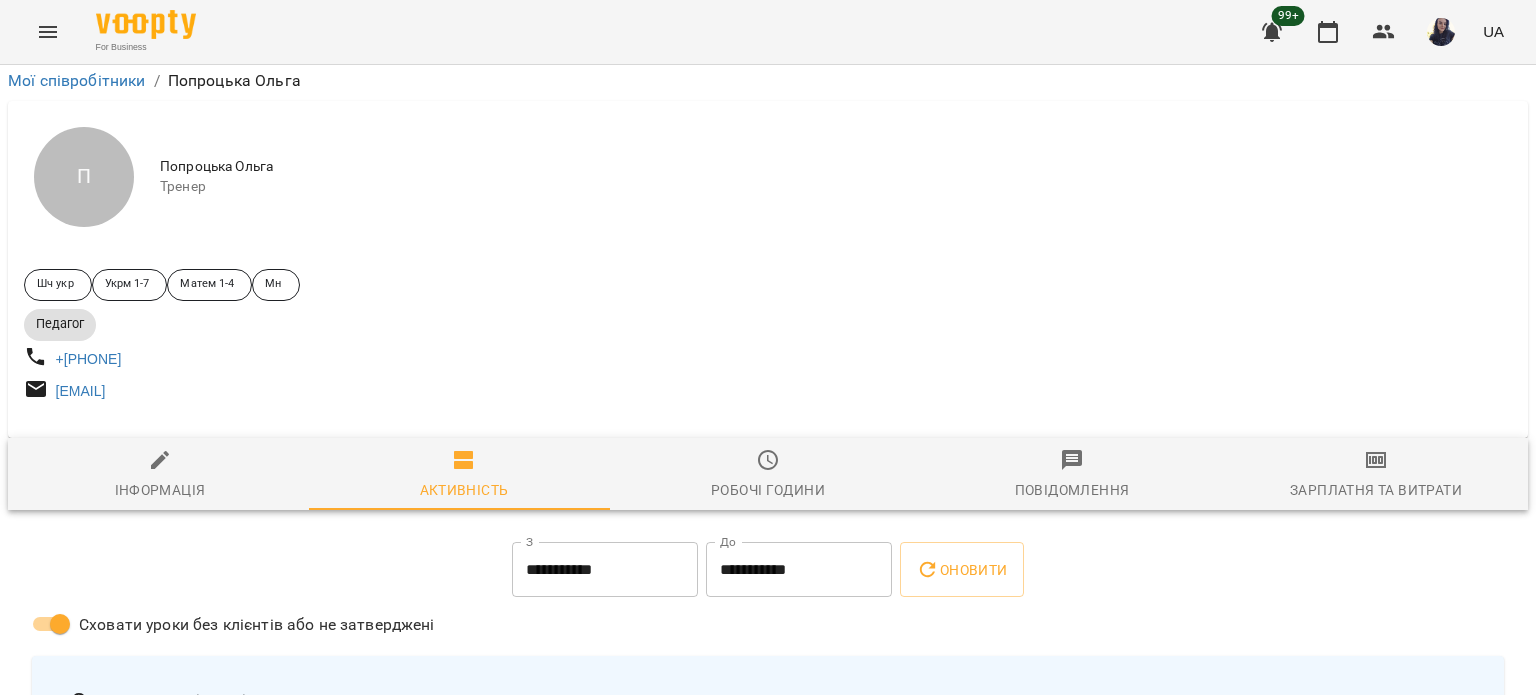 scroll, scrollTop: 302, scrollLeft: 0, axis: vertical 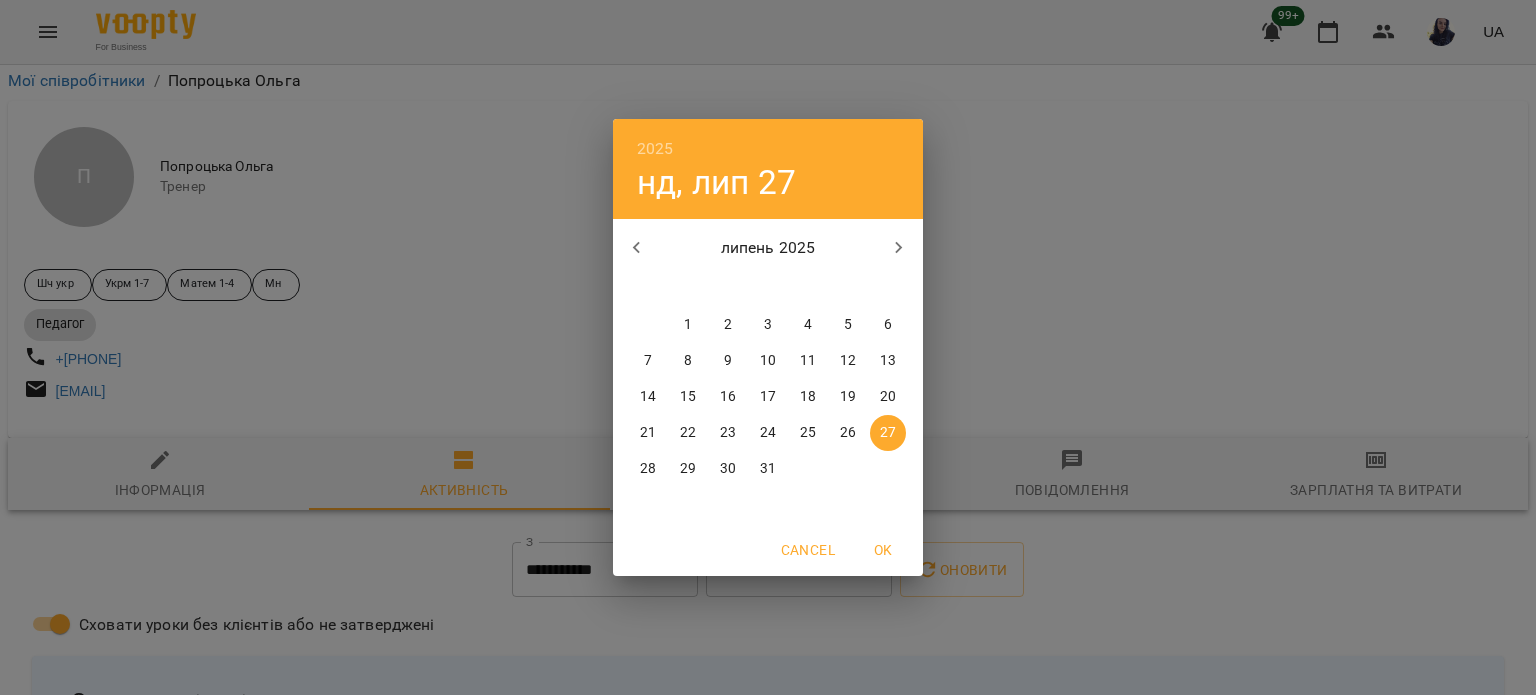 click on "28" at bounding box center [648, 469] 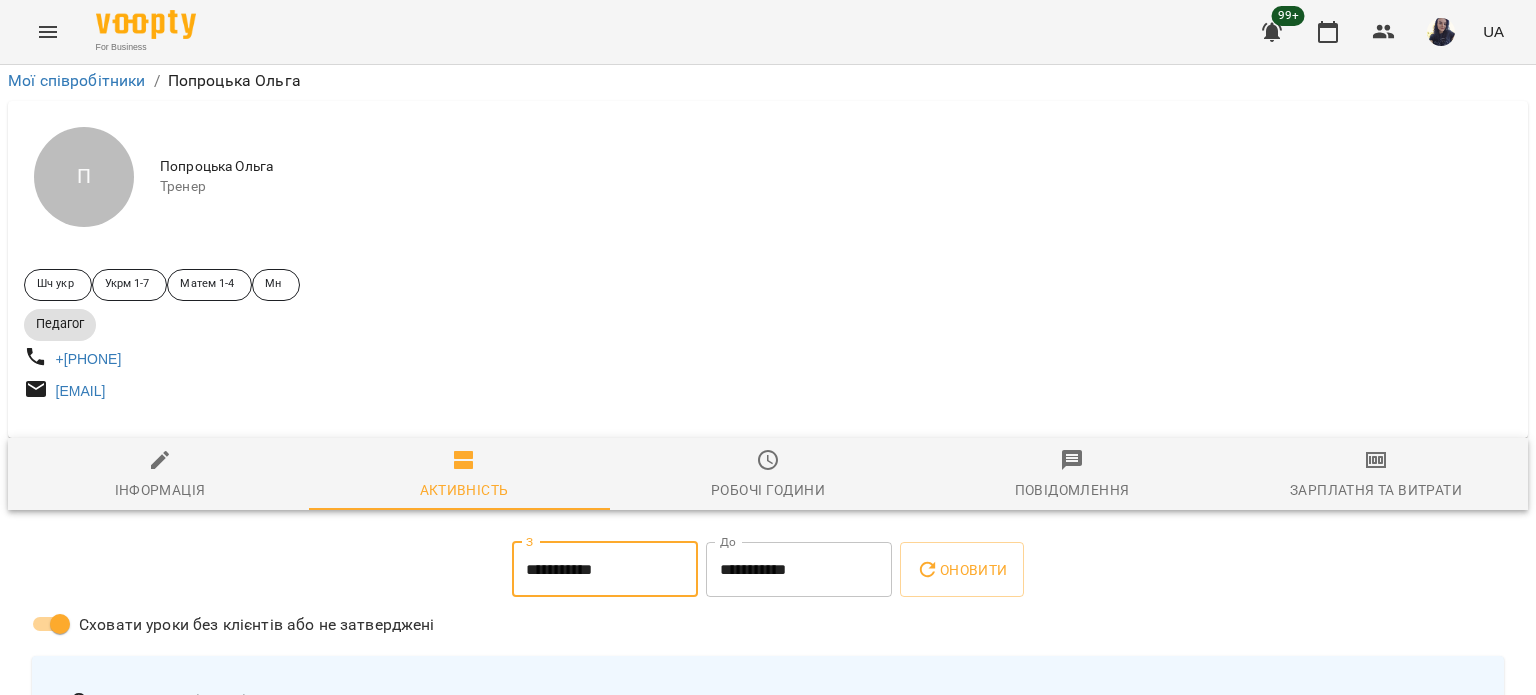 click on "**********" at bounding box center [799, 570] 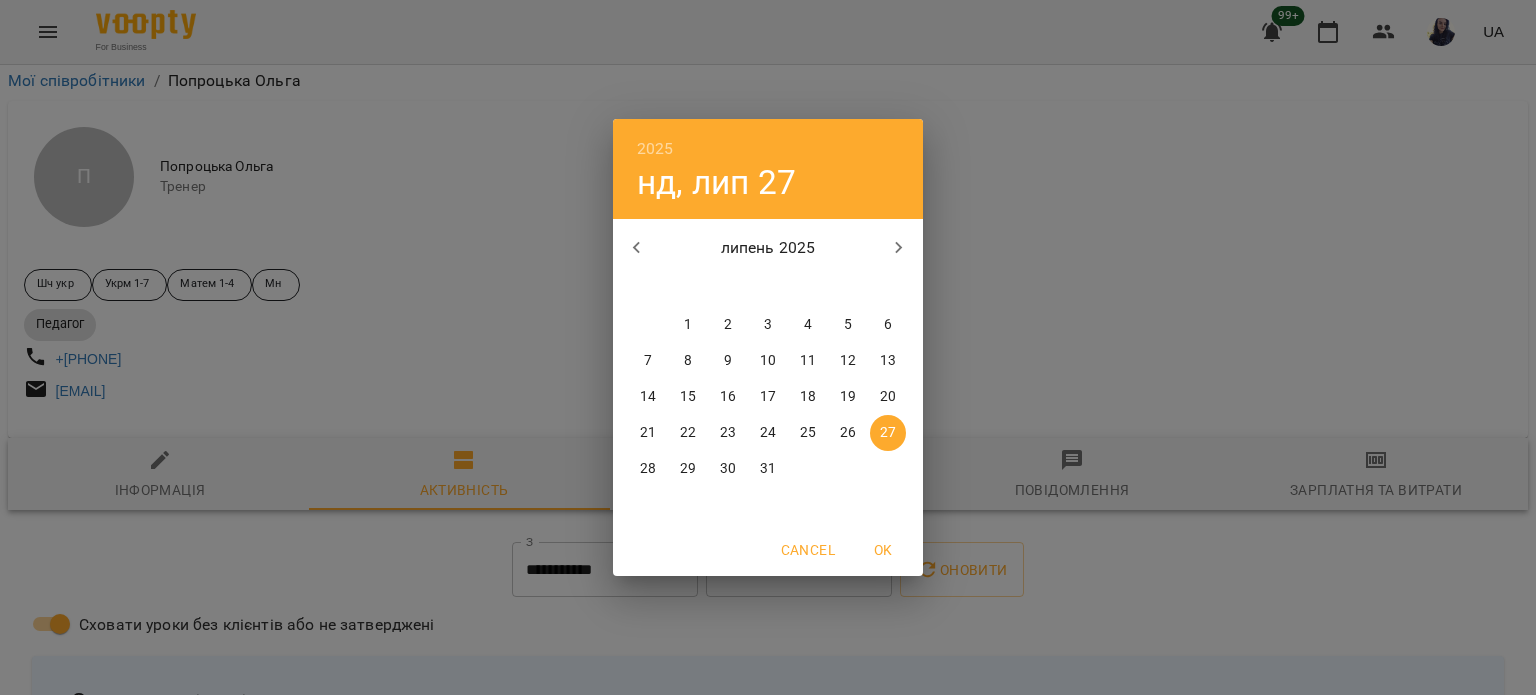 click on "28" at bounding box center (648, 469) 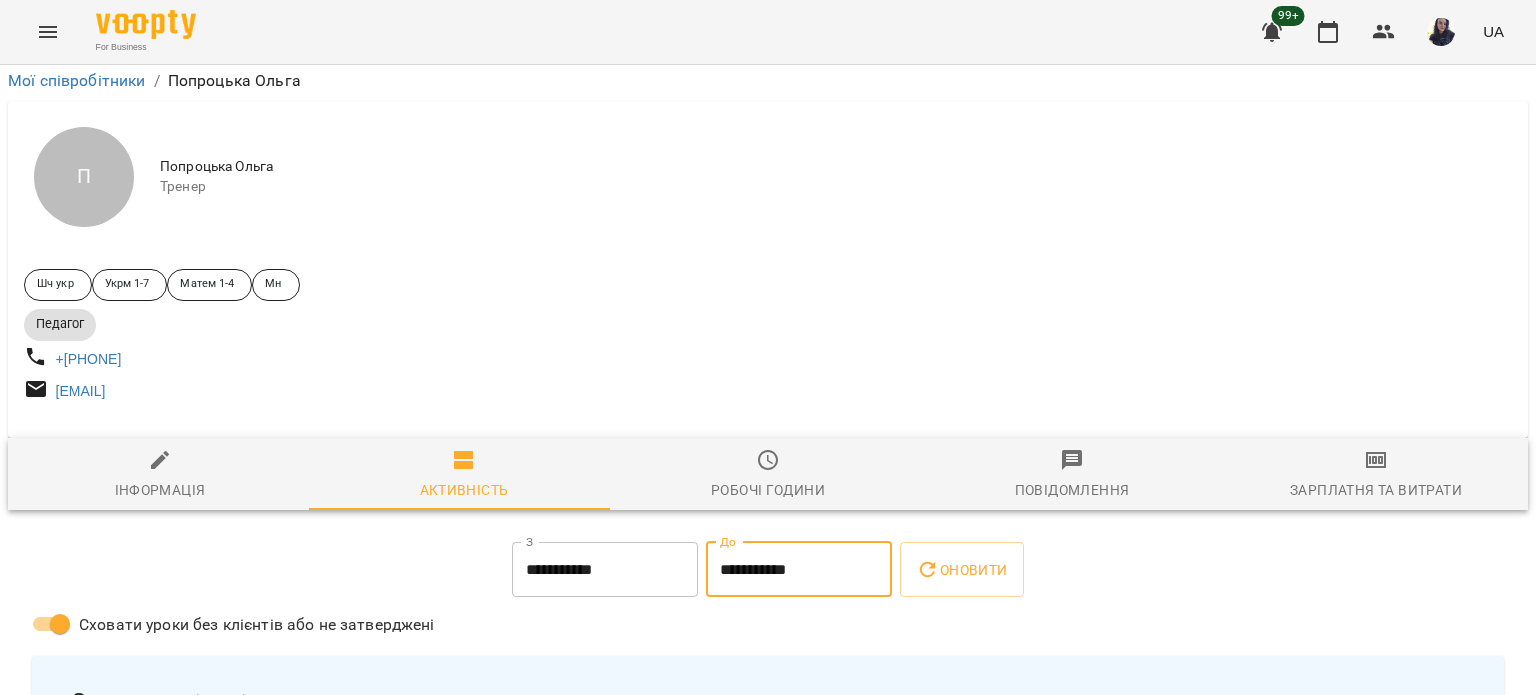 click 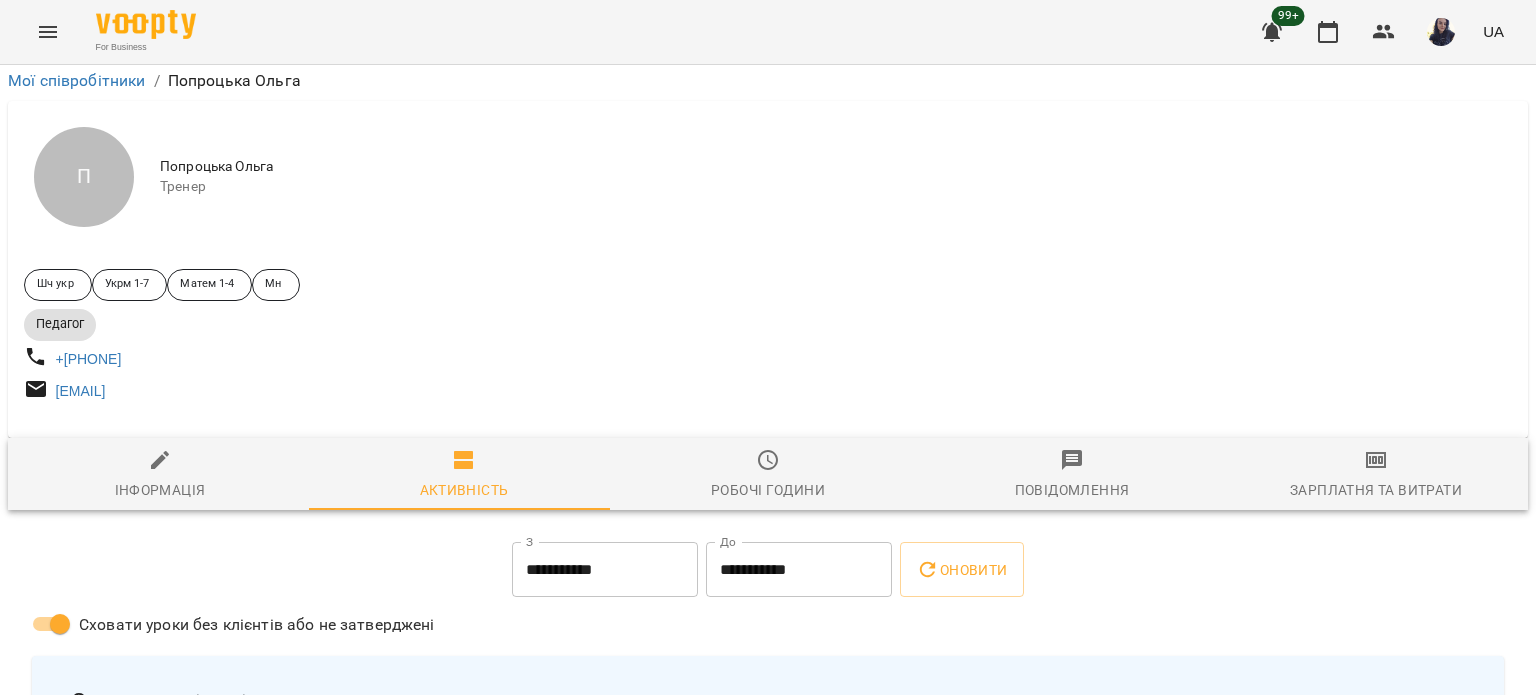 scroll, scrollTop: 295, scrollLeft: 0, axis: vertical 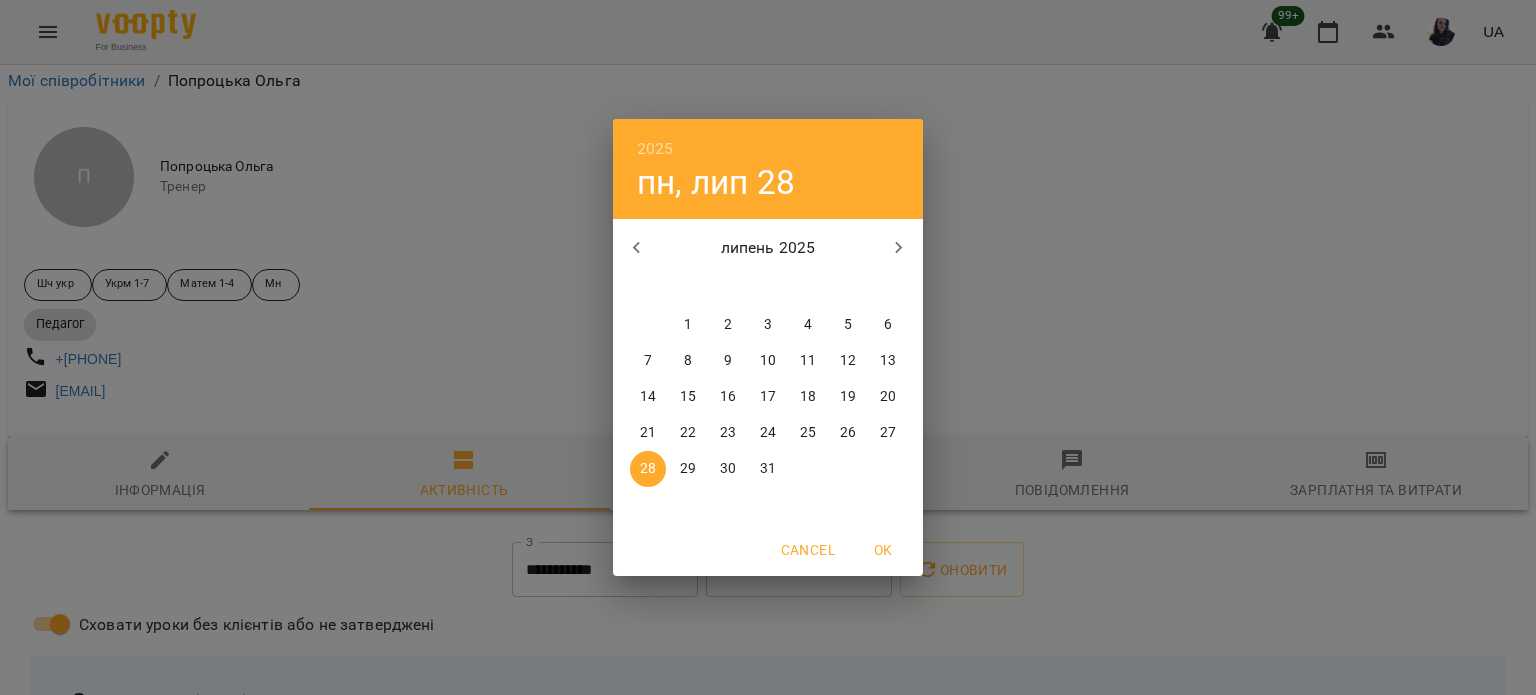 drag, startPoint x: 693, startPoint y: 467, endPoint x: 725, endPoint y: 396, distance: 77.87811 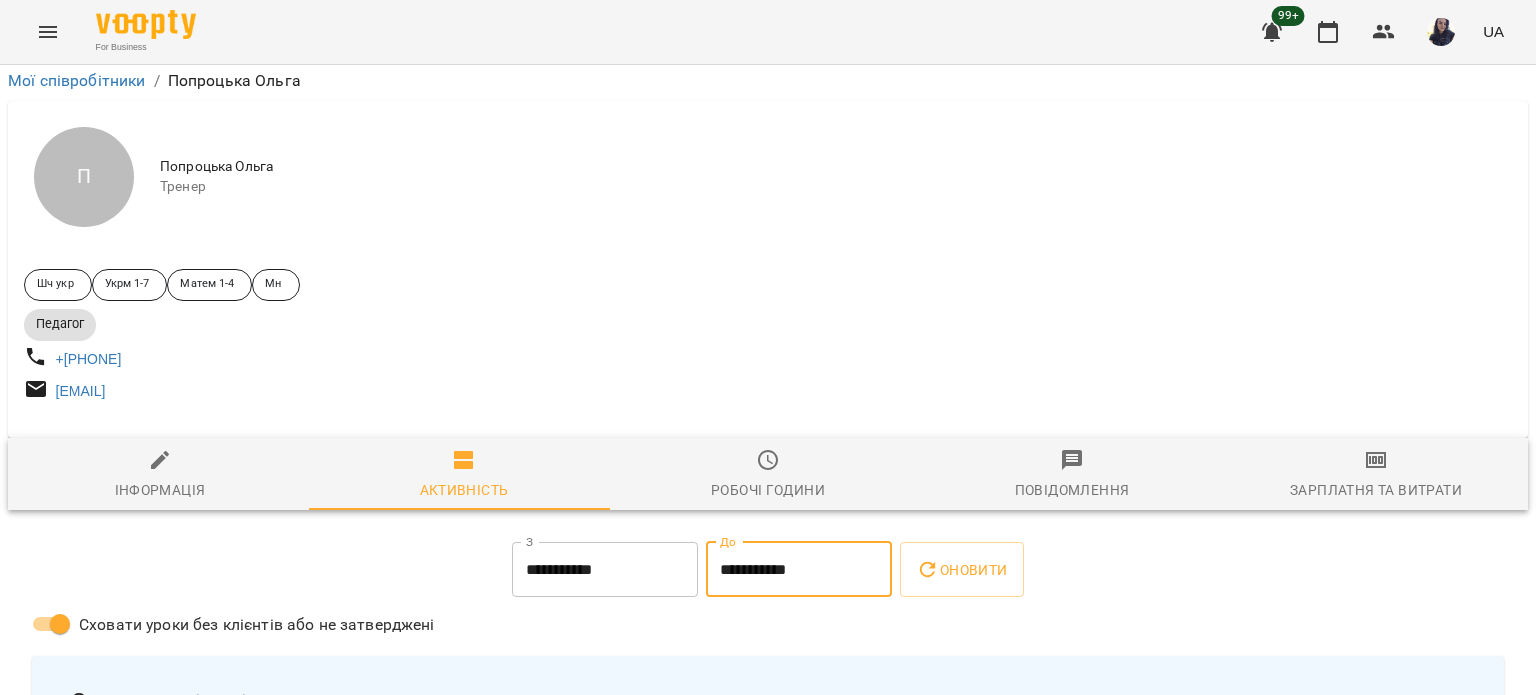 click on "**********" at bounding box center (799, 570) 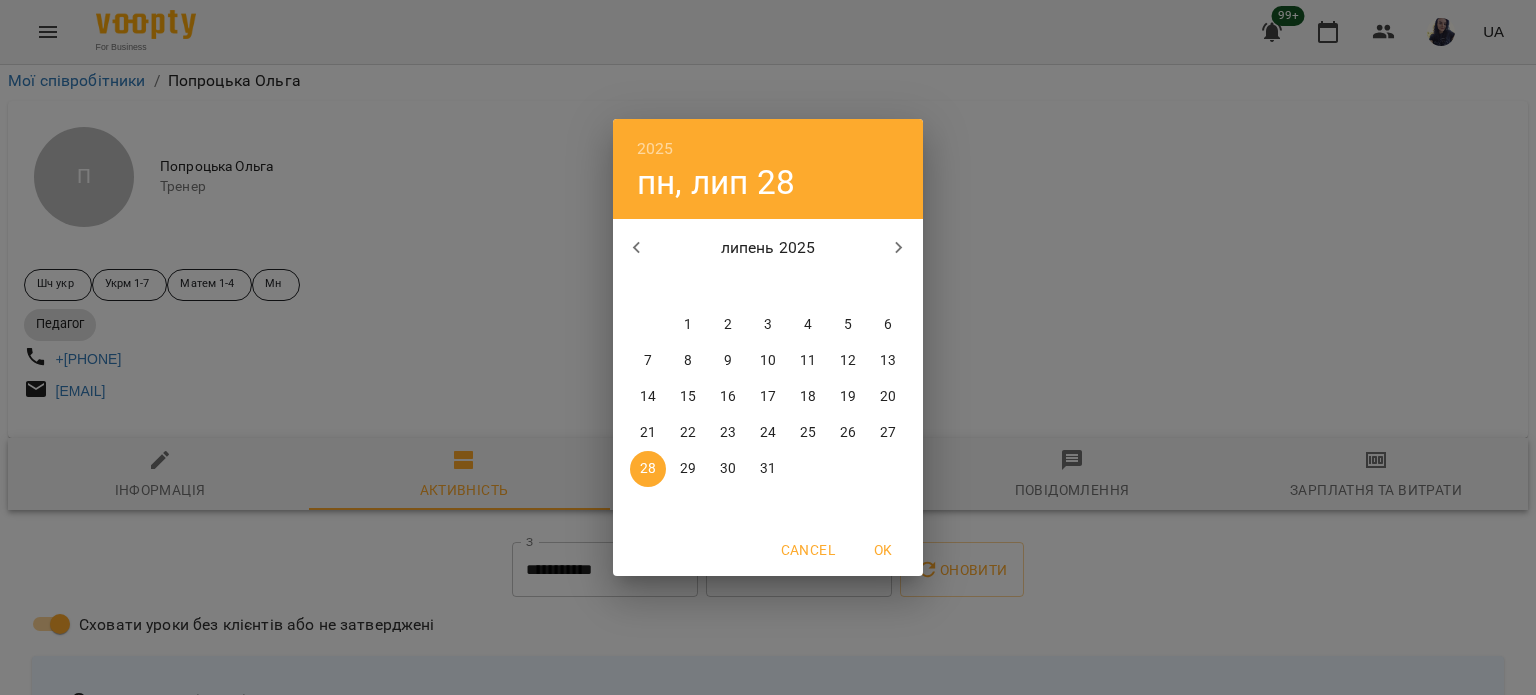 click on "29" at bounding box center (688, 469) 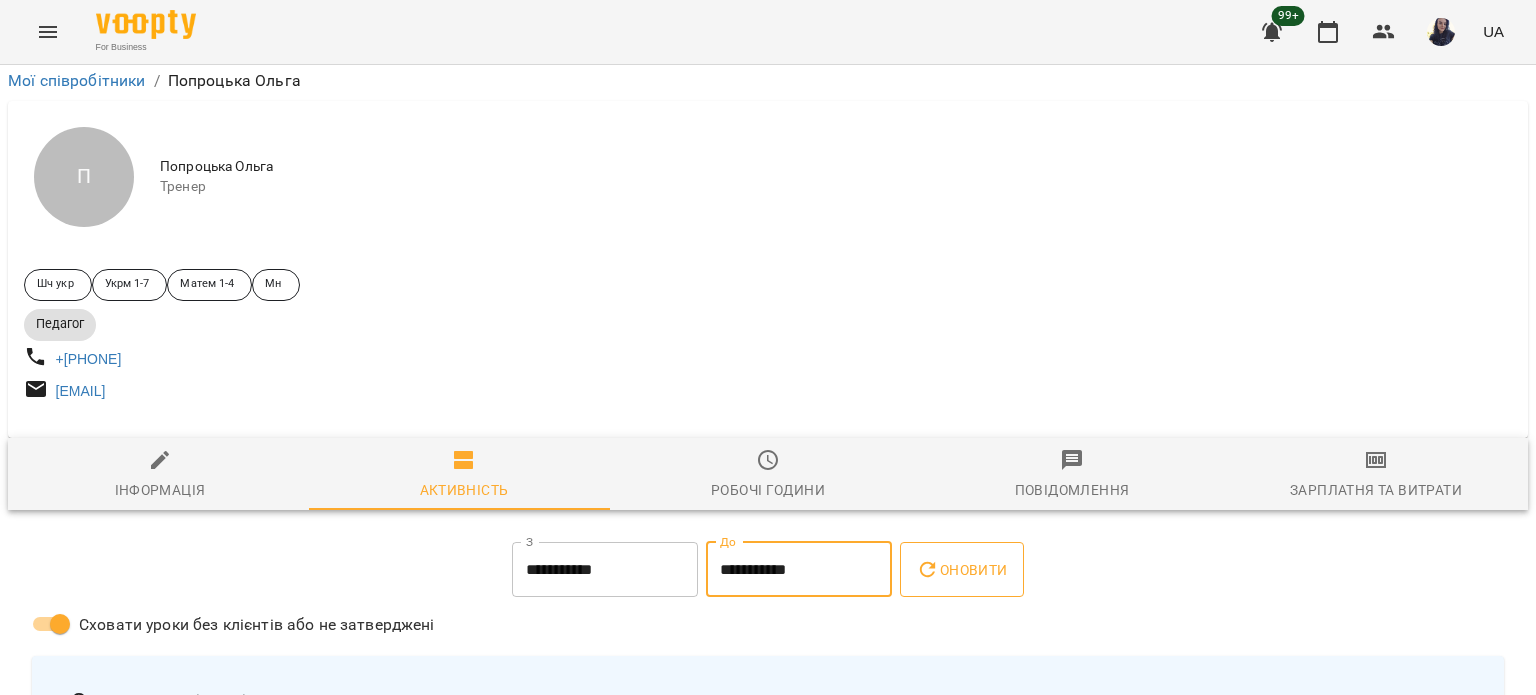 click on "Оновити" at bounding box center (961, 570) 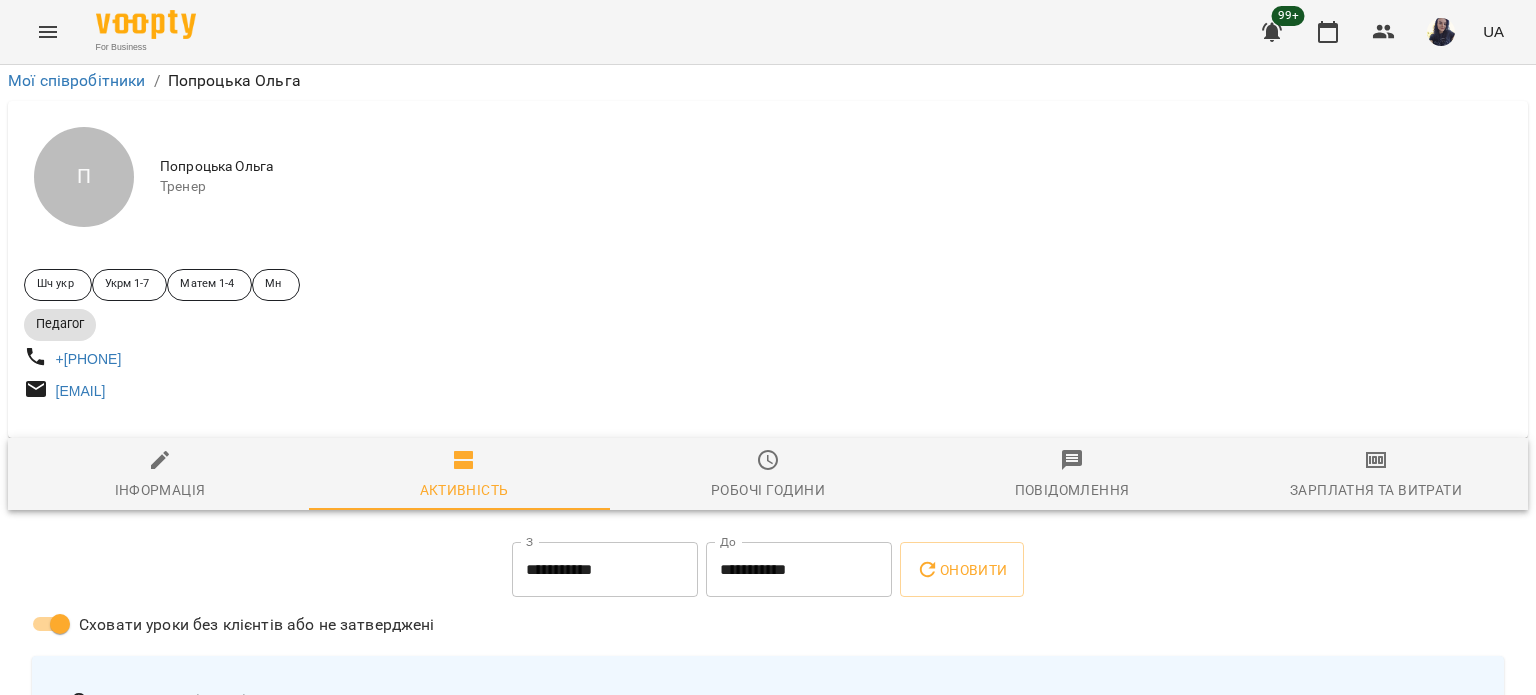 scroll, scrollTop: 225, scrollLeft: 0, axis: vertical 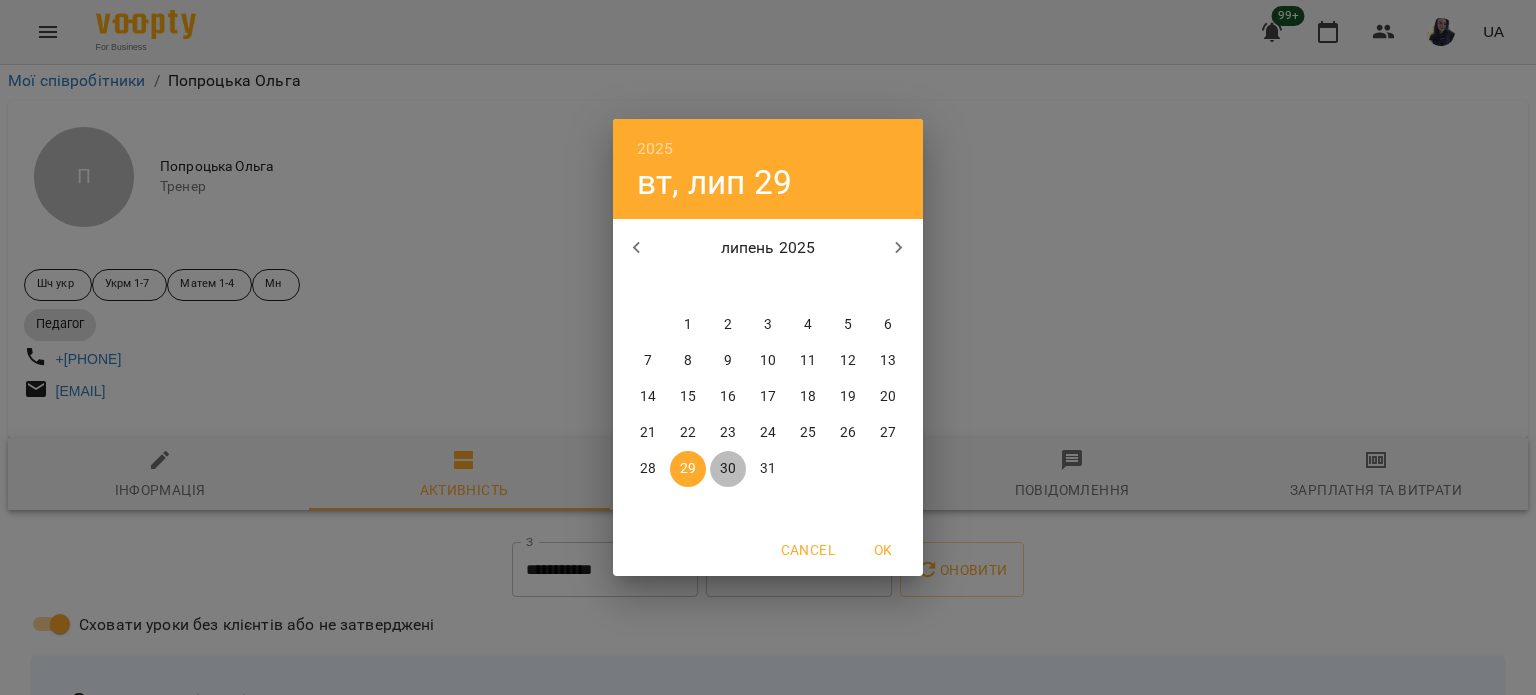 click on "30" at bounding box center (728, 469) 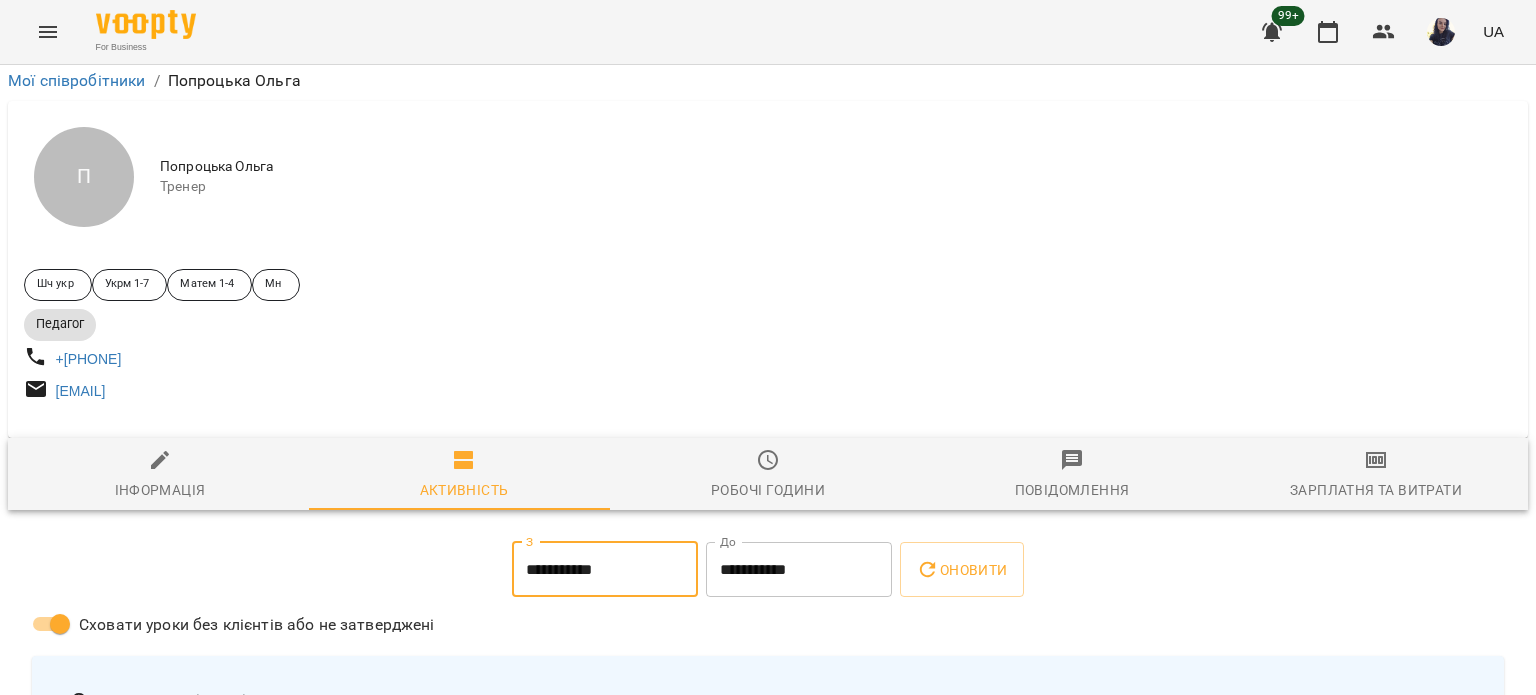 click on "**********" at bounding box center [799, 570] 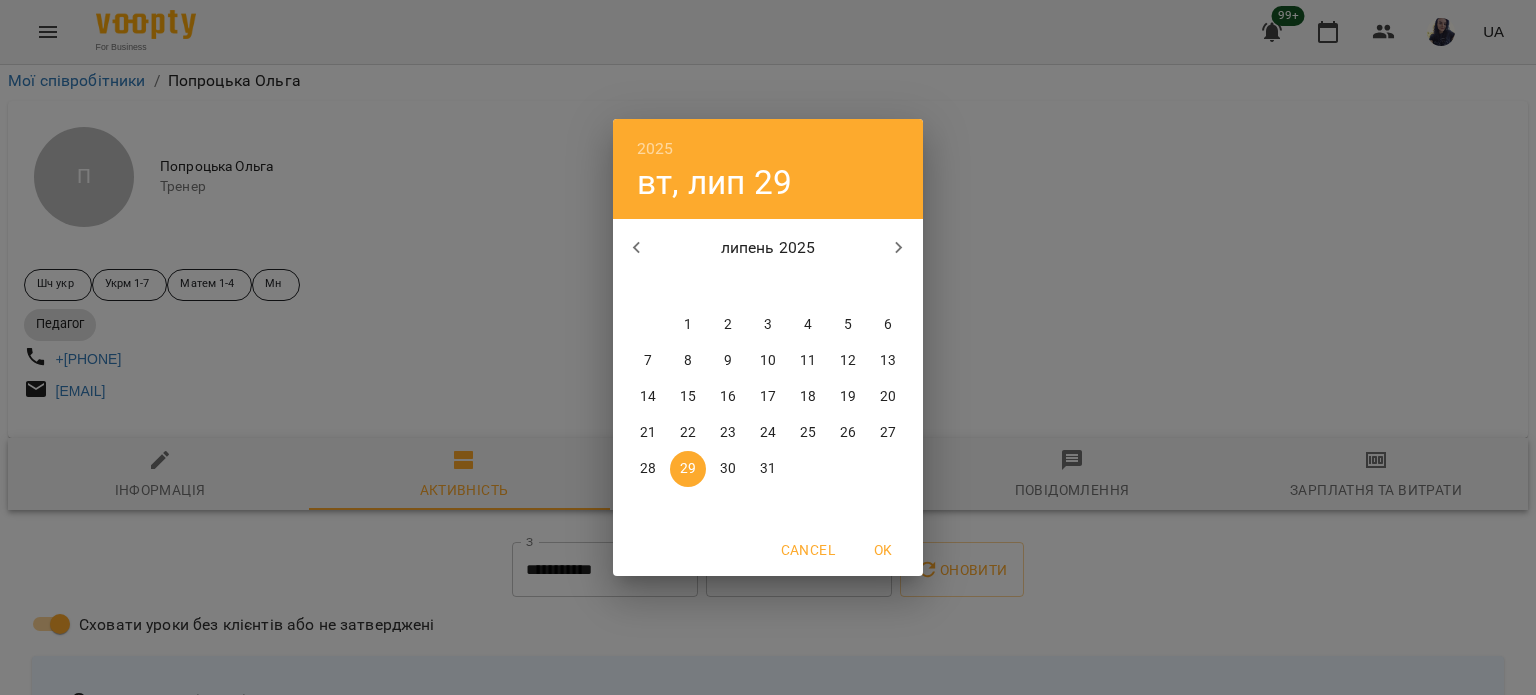 click on "30" at bounding box center [728, 469] 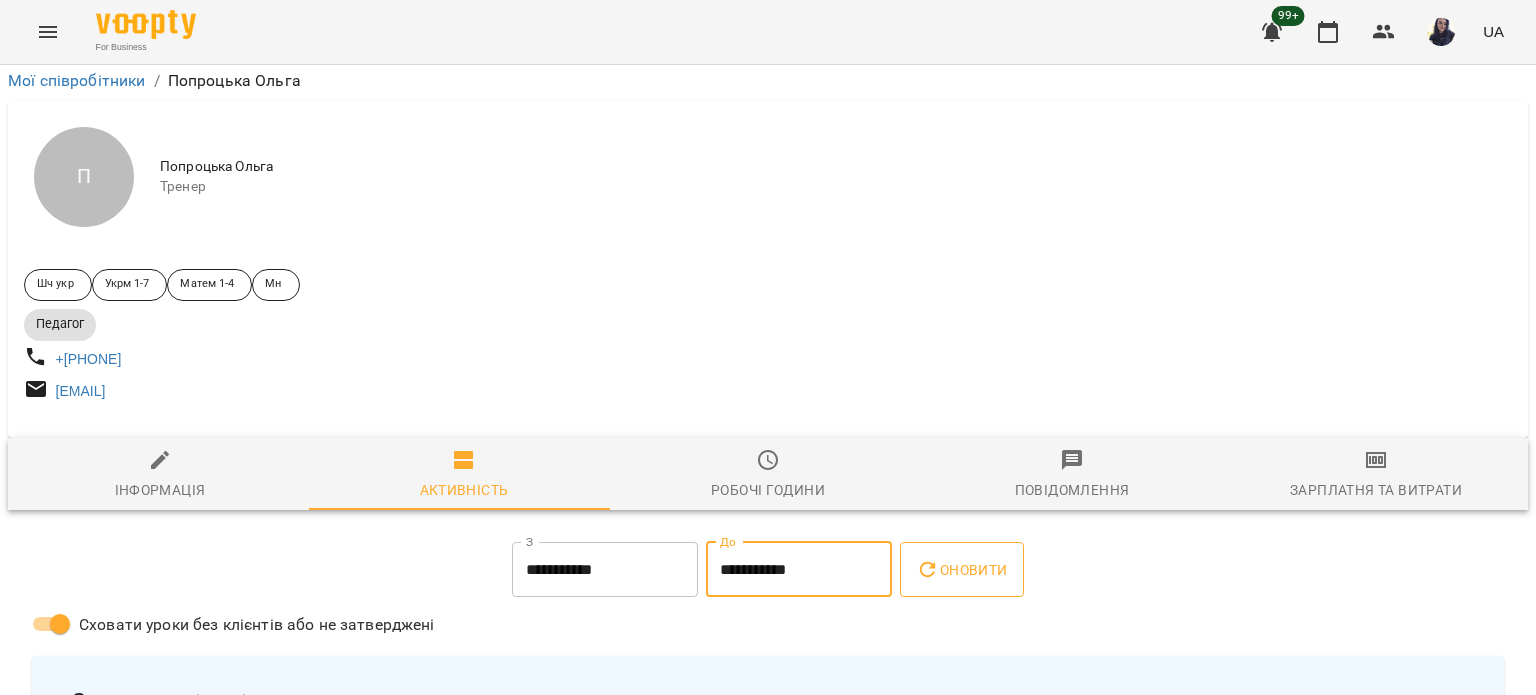 click 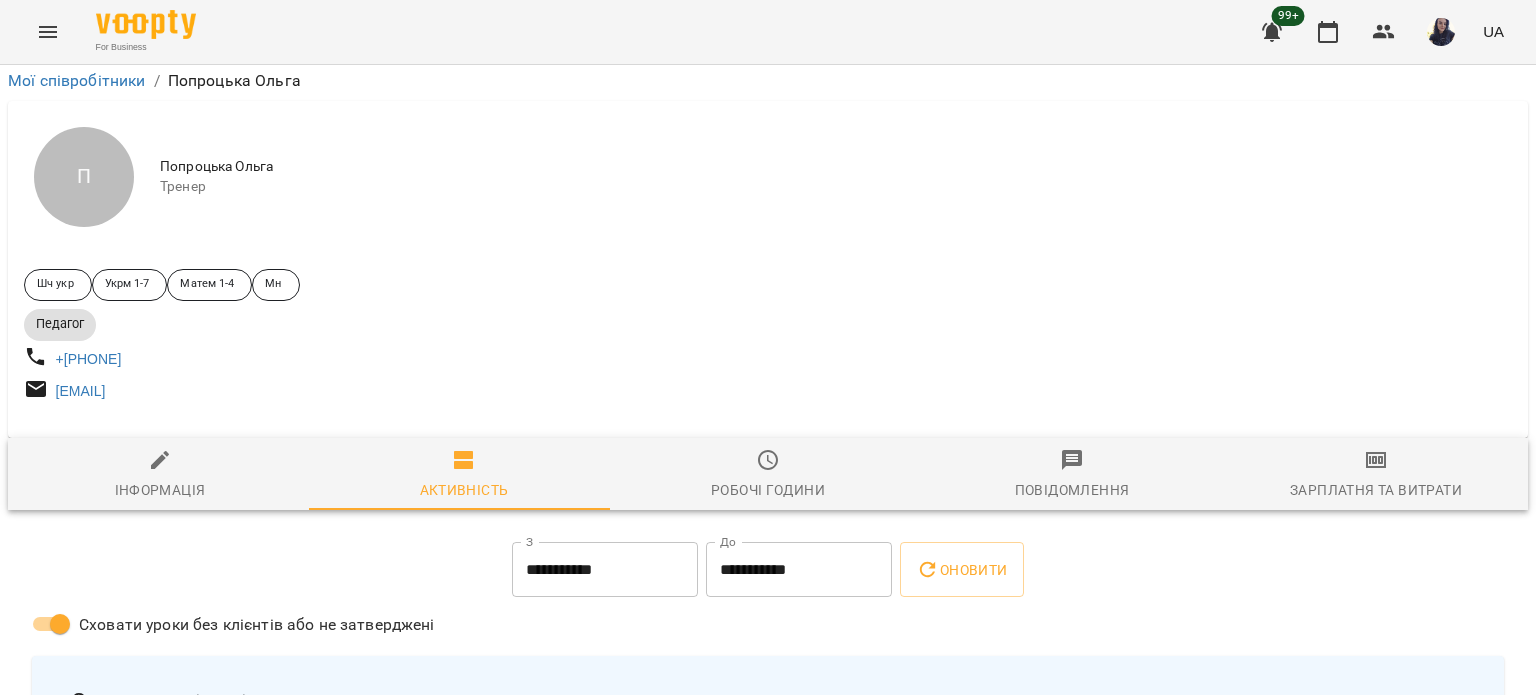 scroll, scrollTop: 117, scrollLeft: 0, axis: vertical 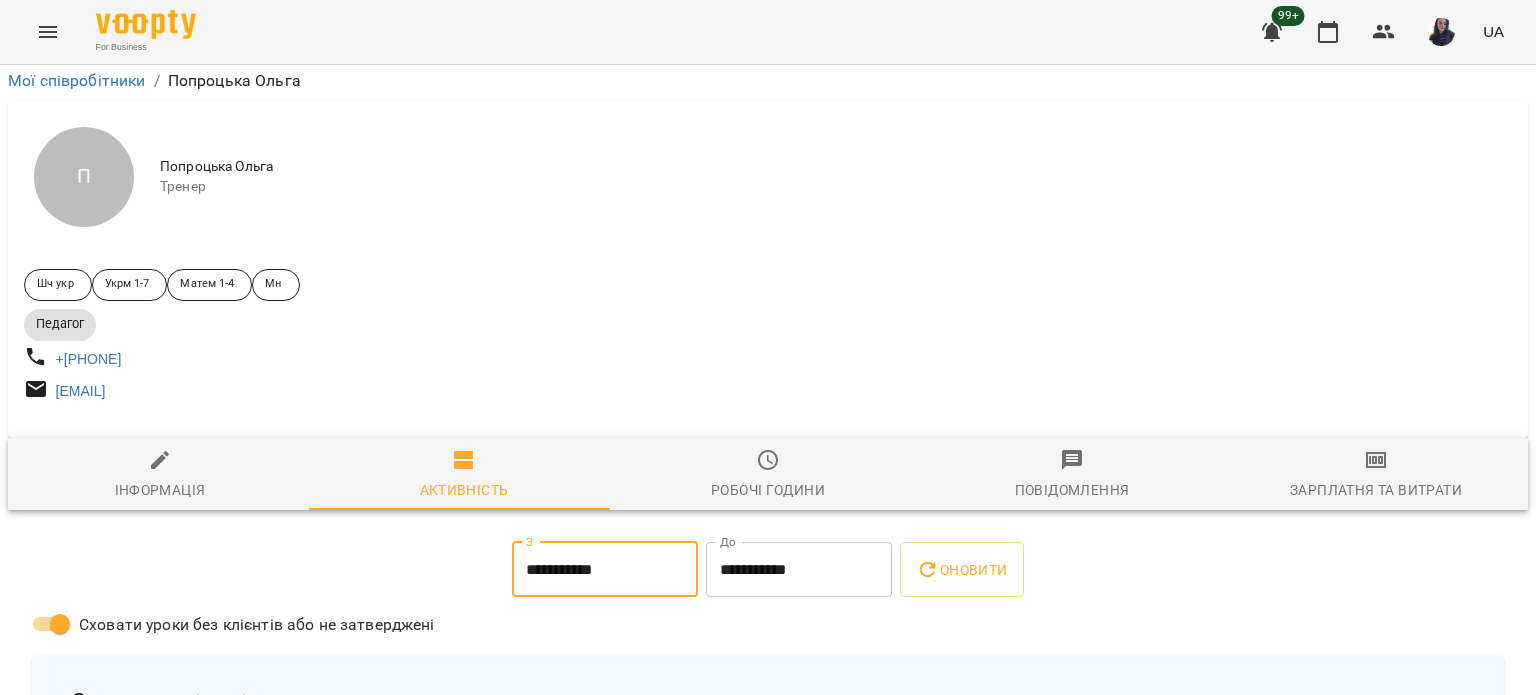 click on "**********" at bounding box center (605, 570) 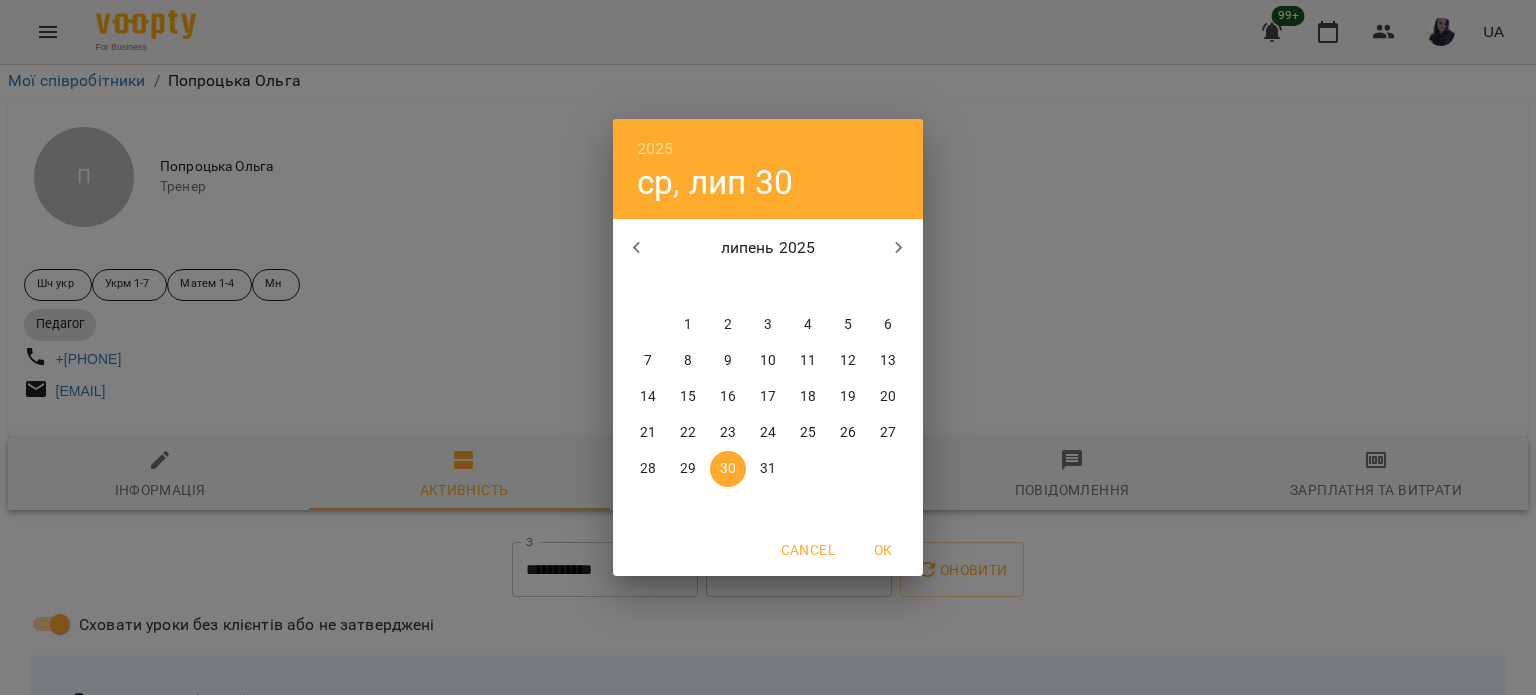 click on "31" at bounding box center (768, 469) 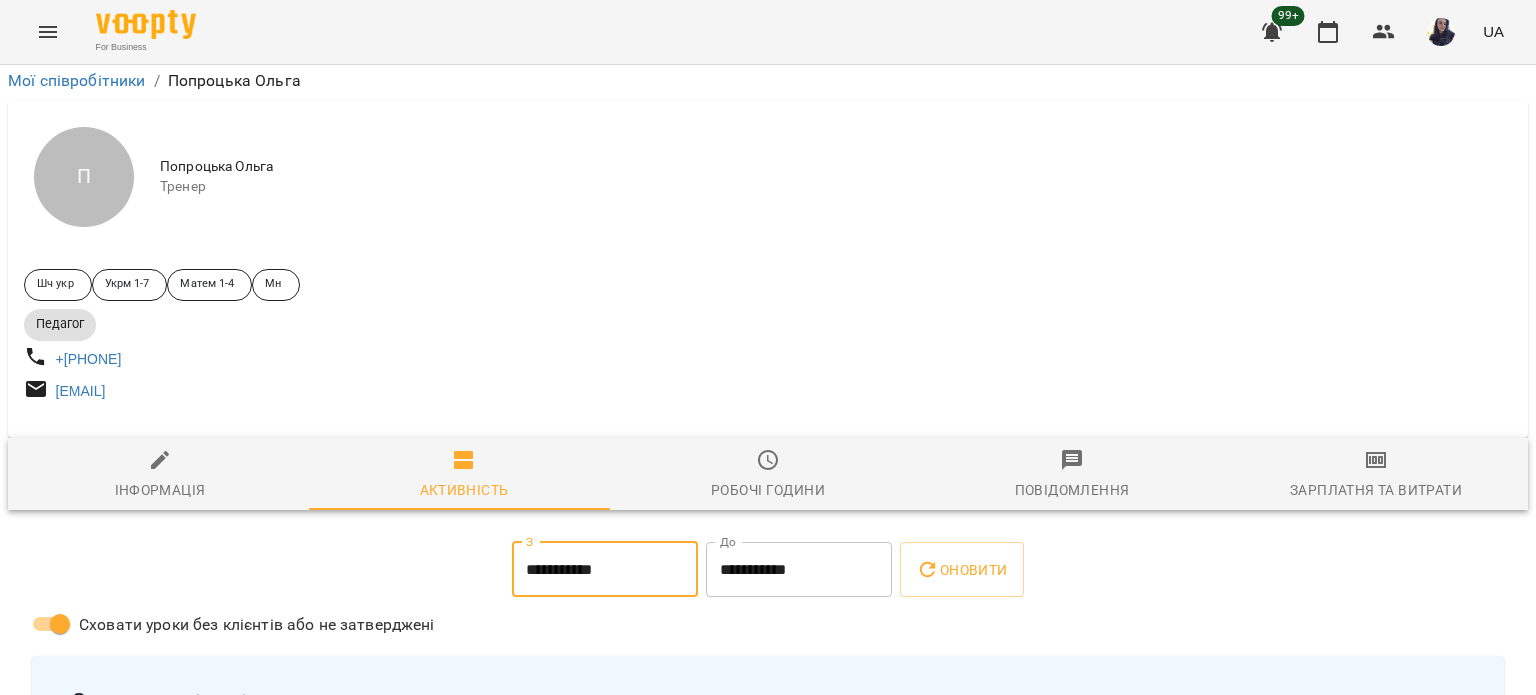 click on "**********" at bounding box center [799, 570] 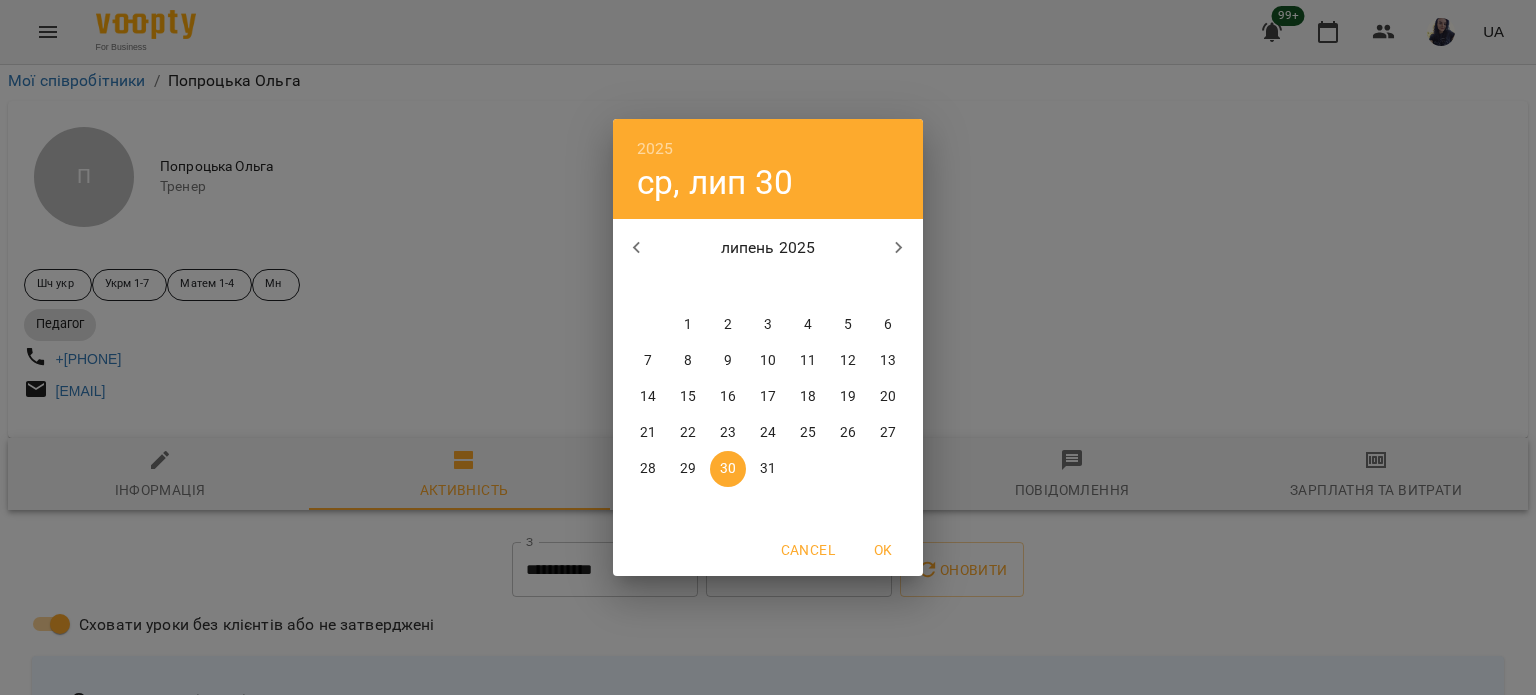 click on "31" at bounding box center (768, 469) 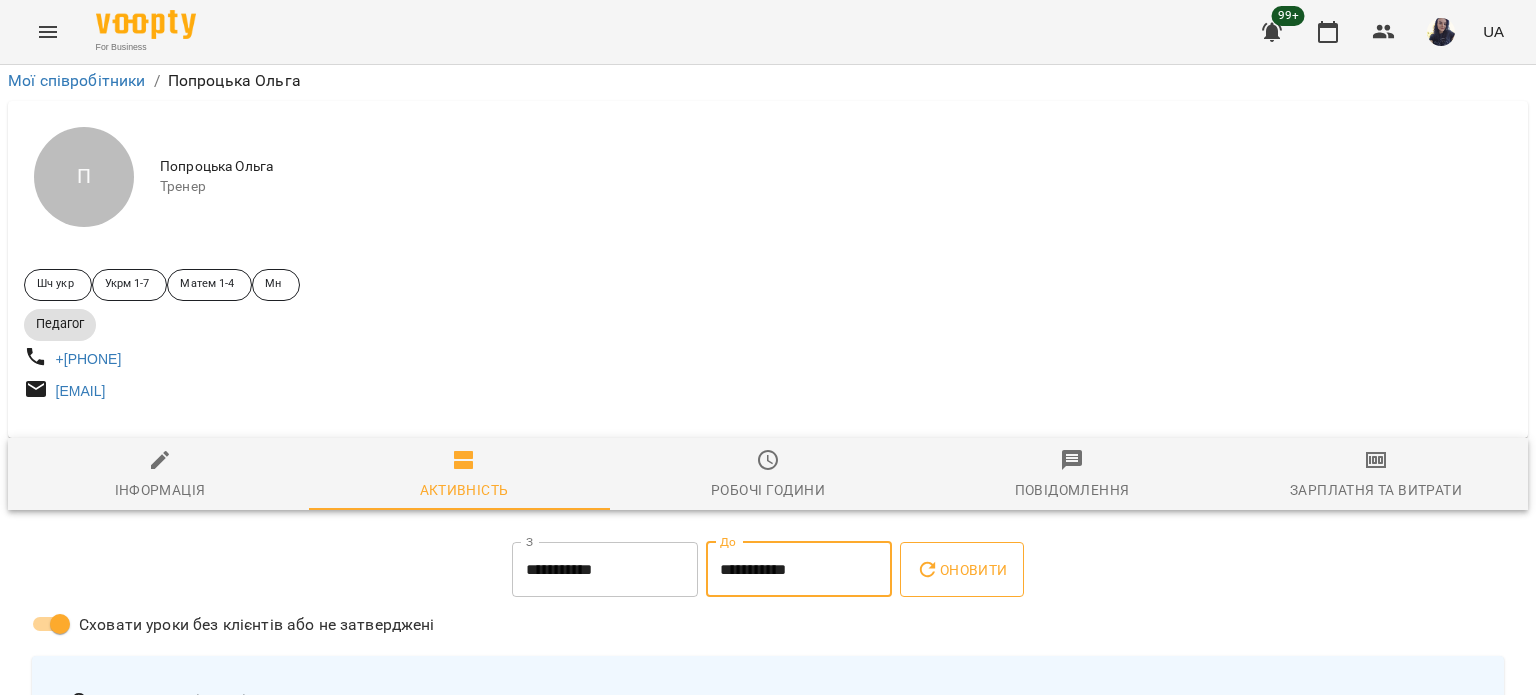 click on "Оновити" at bounding box center (961, 570) 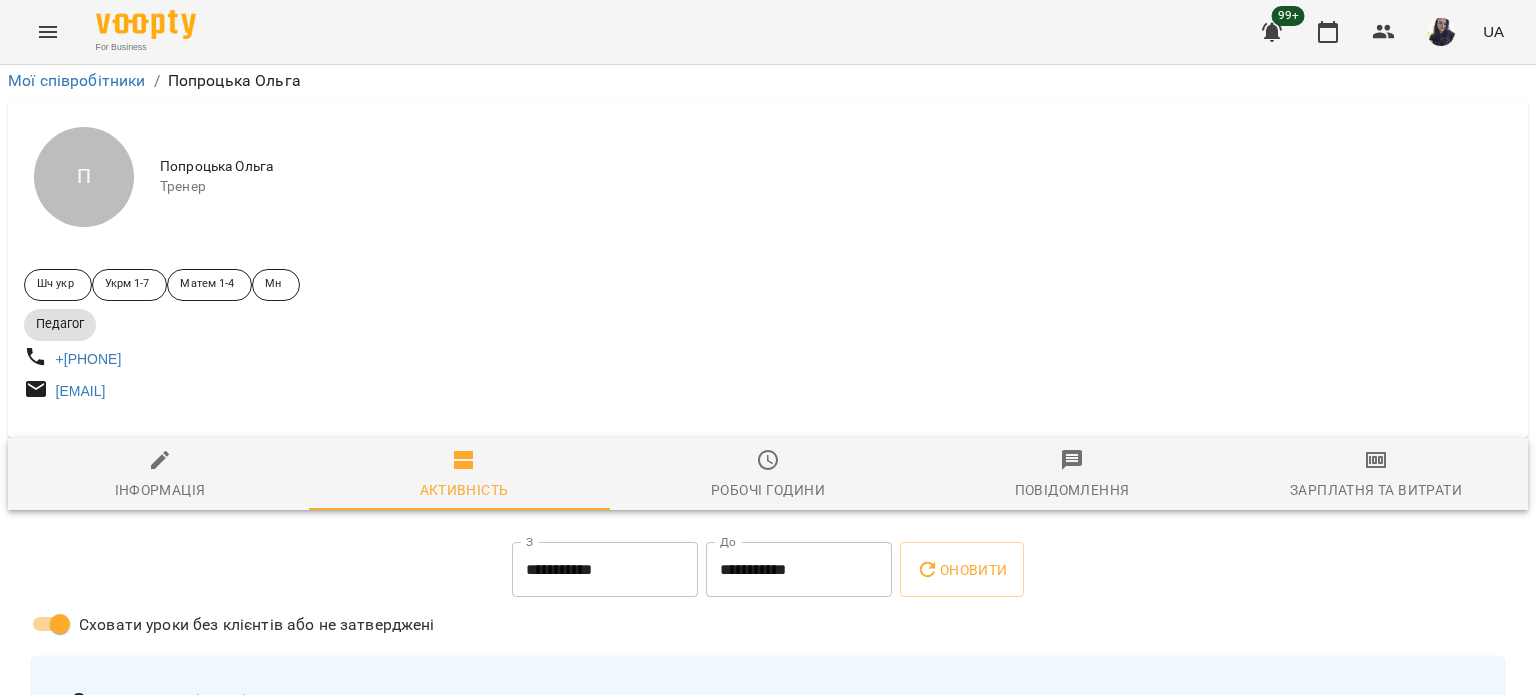 scroll, scrollTop: 400, scrollLeft: 0, axis: vertical 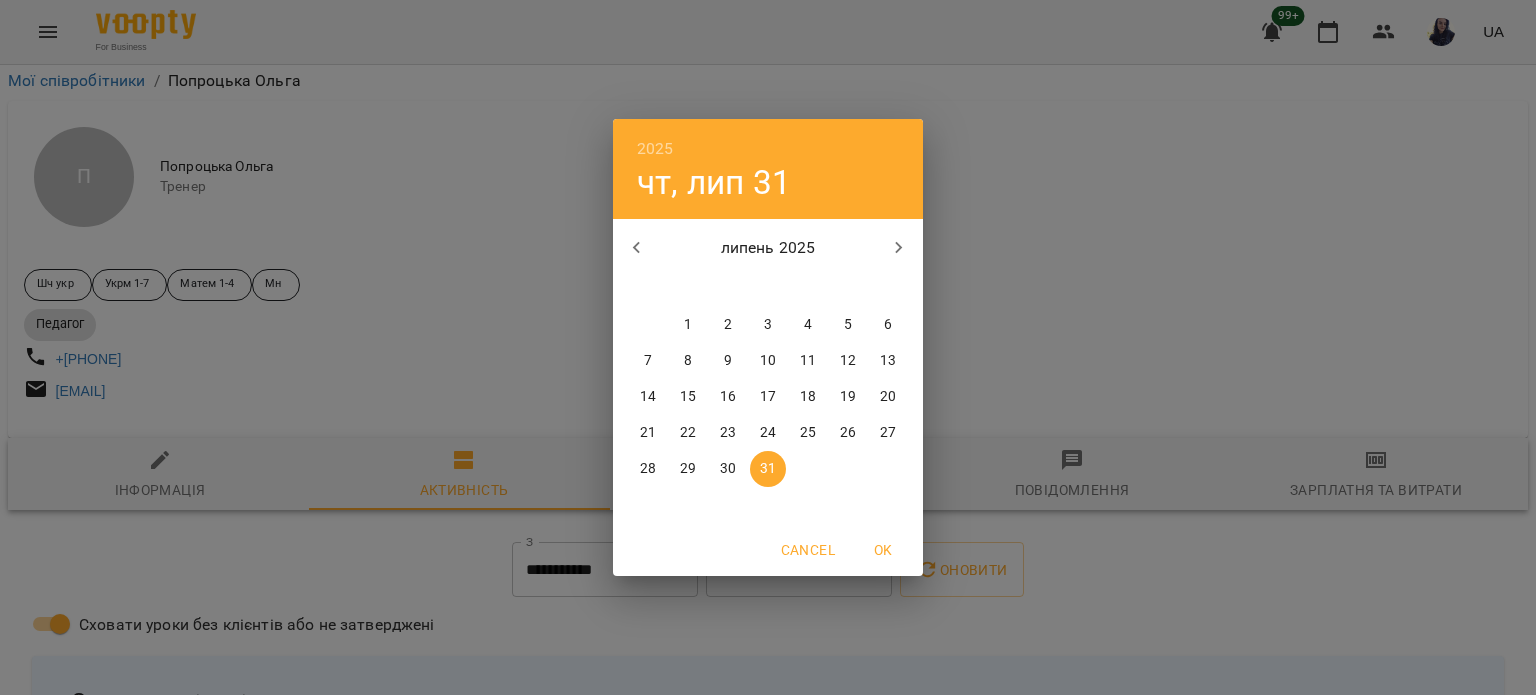 click on "16" at bounding box center (728, 397) 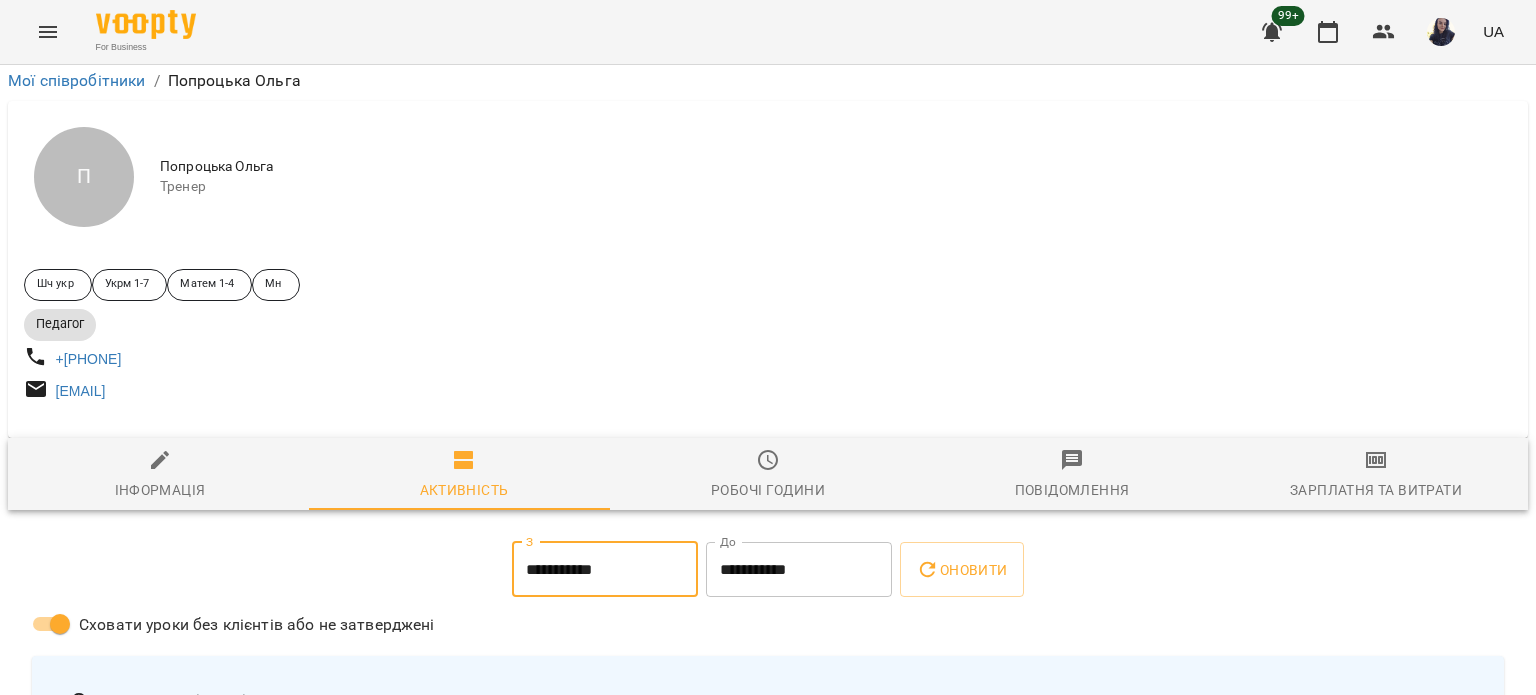 click on "**********" at bounding box center (799, 570) 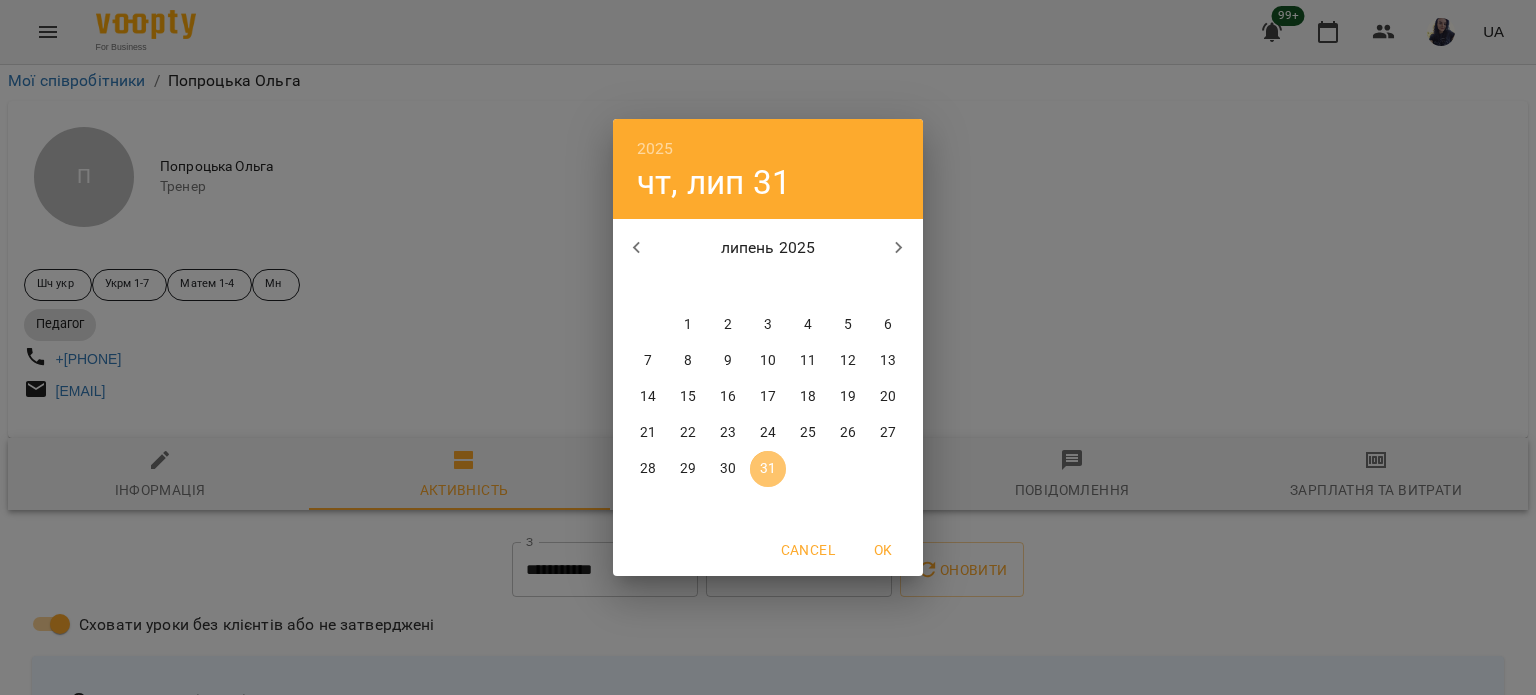 click on "31" at bounding box center [768, 469] 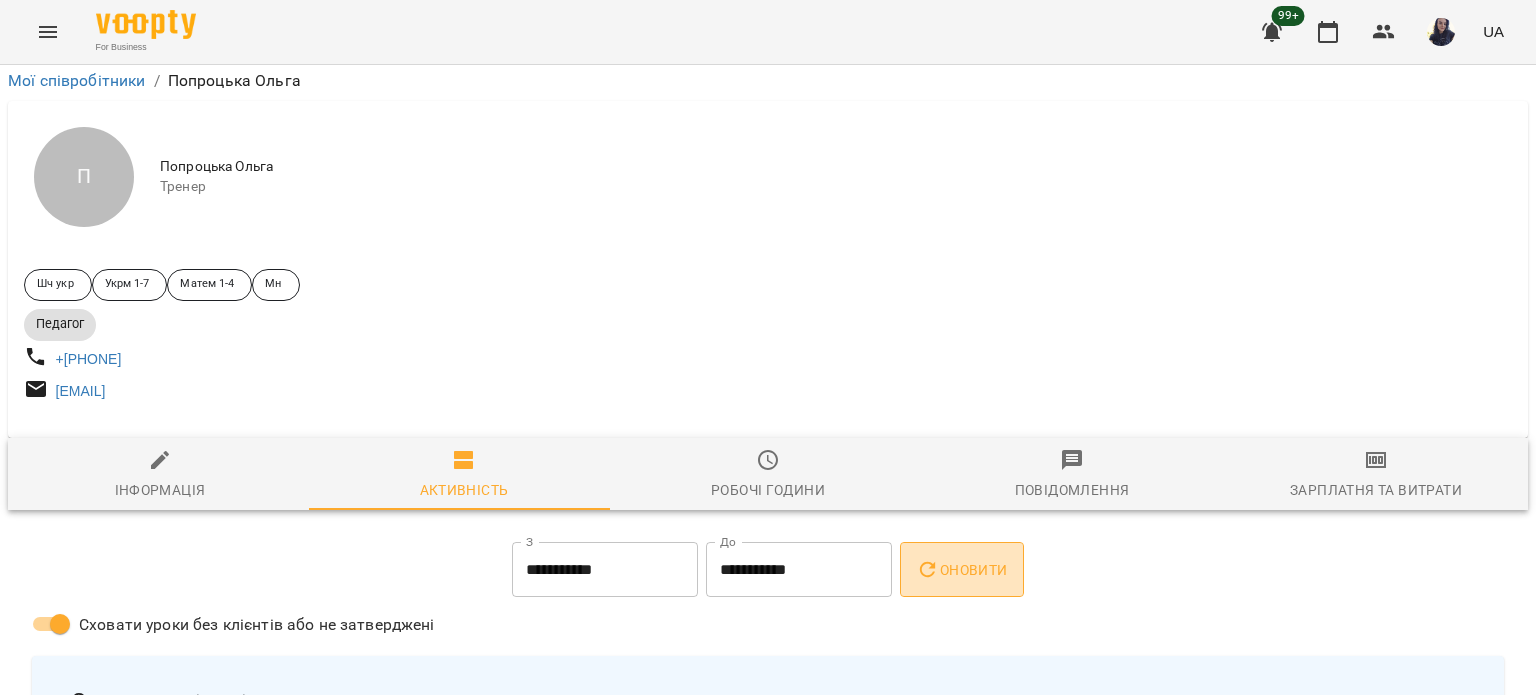click 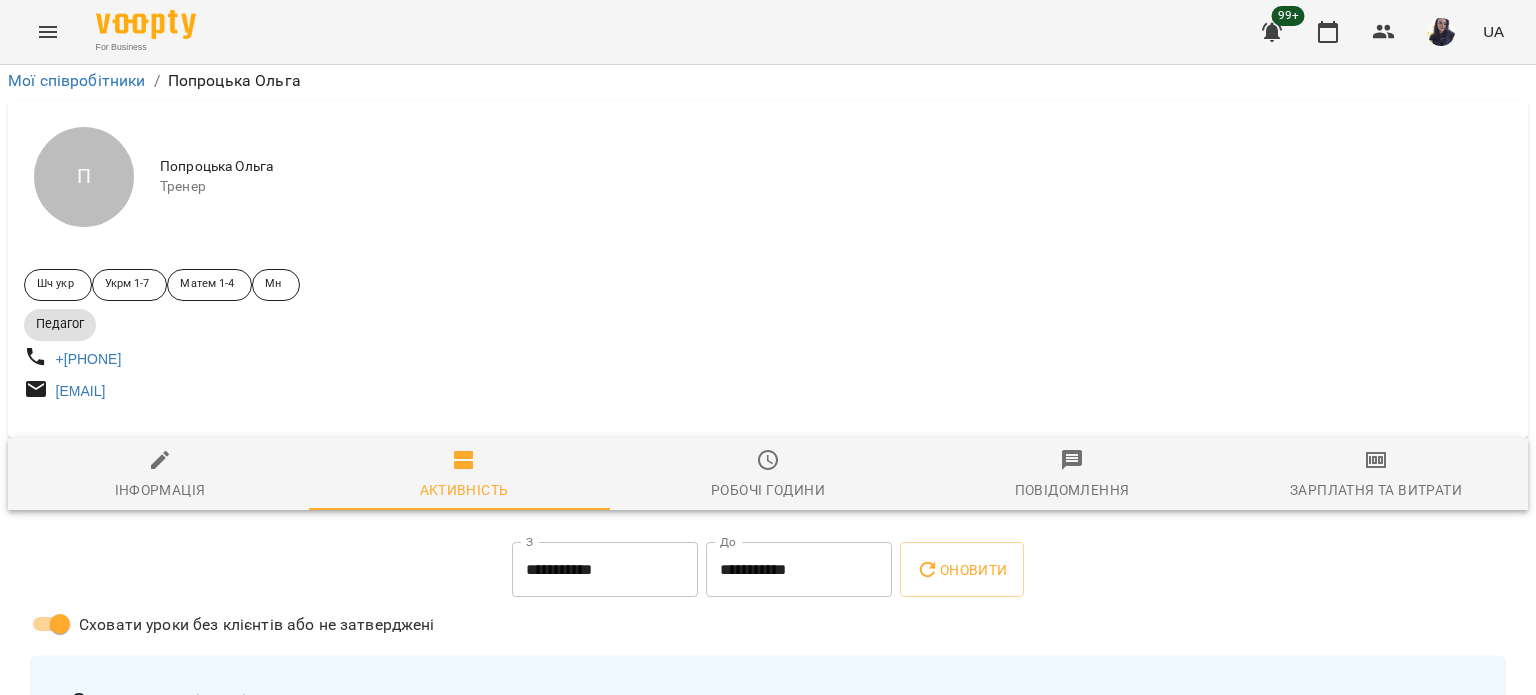 scroll, scrollTop: 400, scrollLeft: 0, axis: vertical 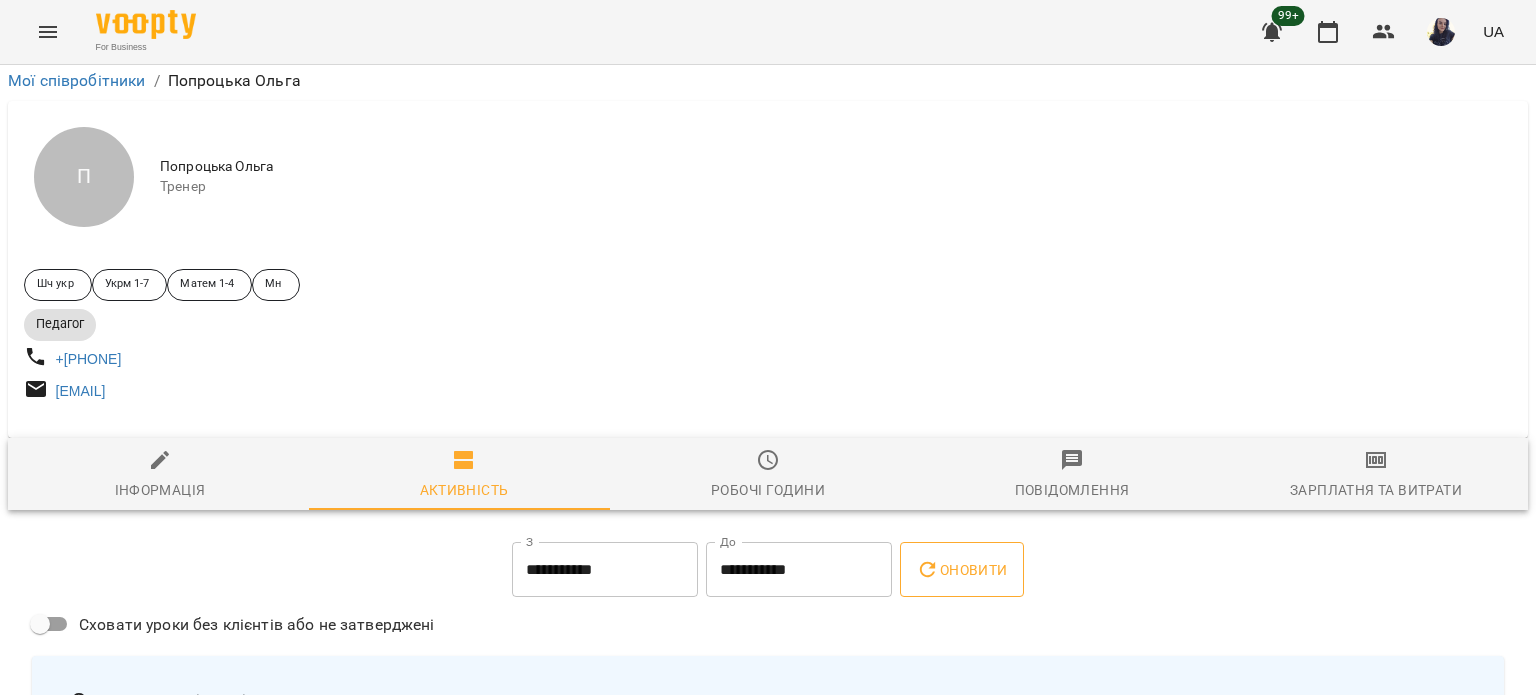 click on "Оновити" at bounding box center [961, 570] 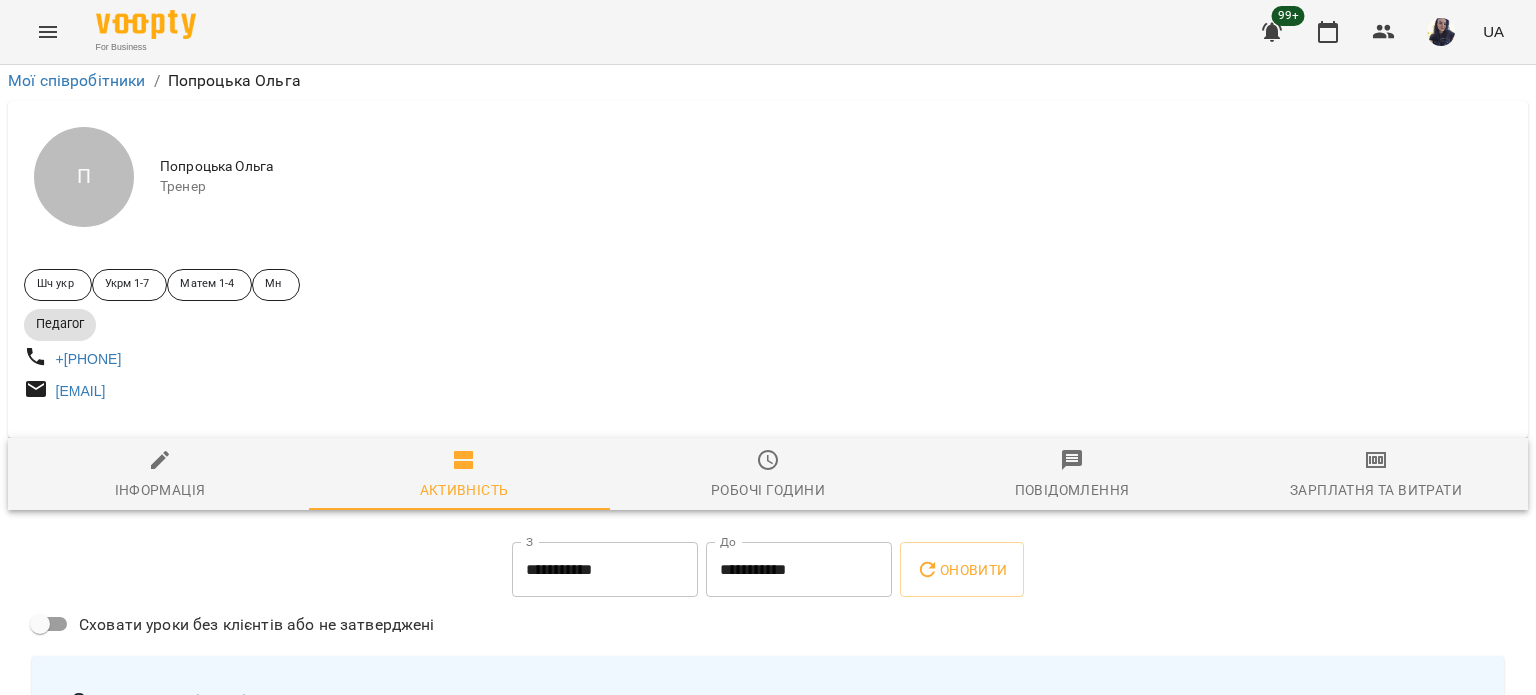 scroll, scrollTop: 2300, scrollLeft: 0, axis: vertical 